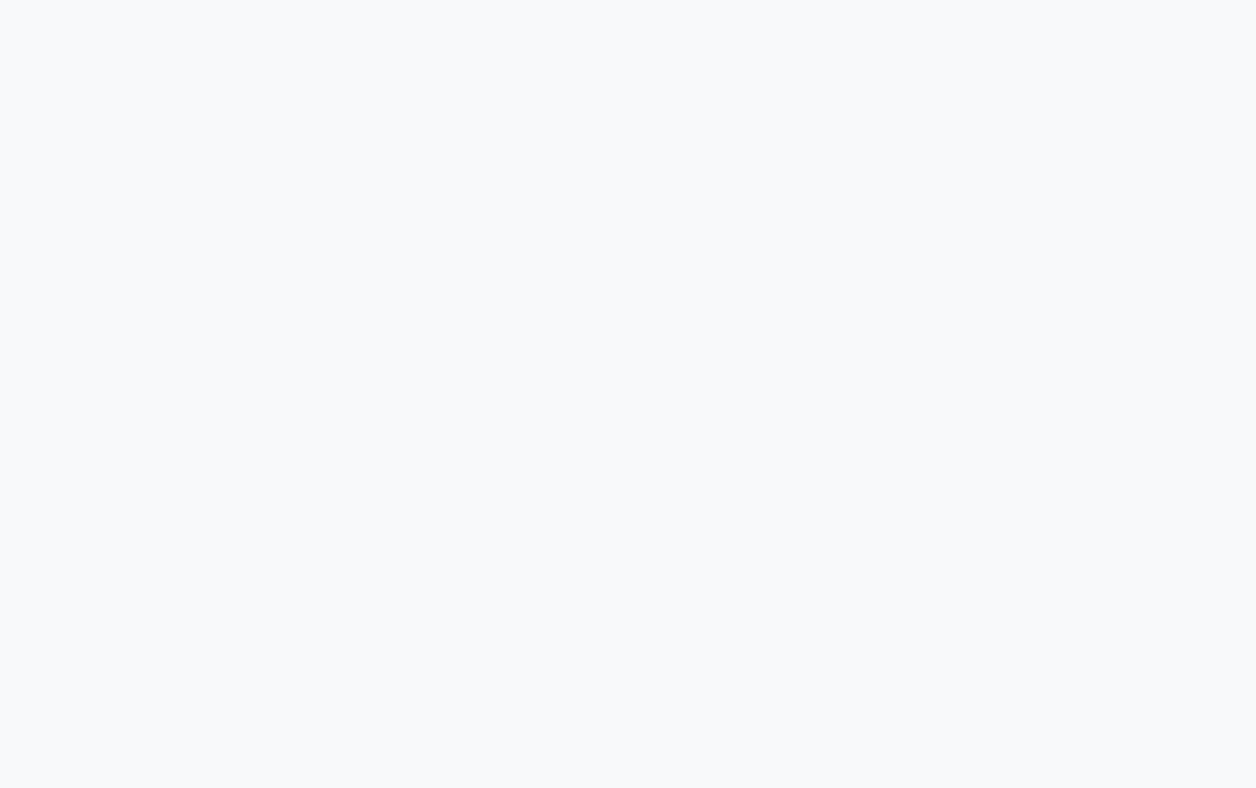 scroll, scrollTop: 0, scrollLeft: 0, axis: both 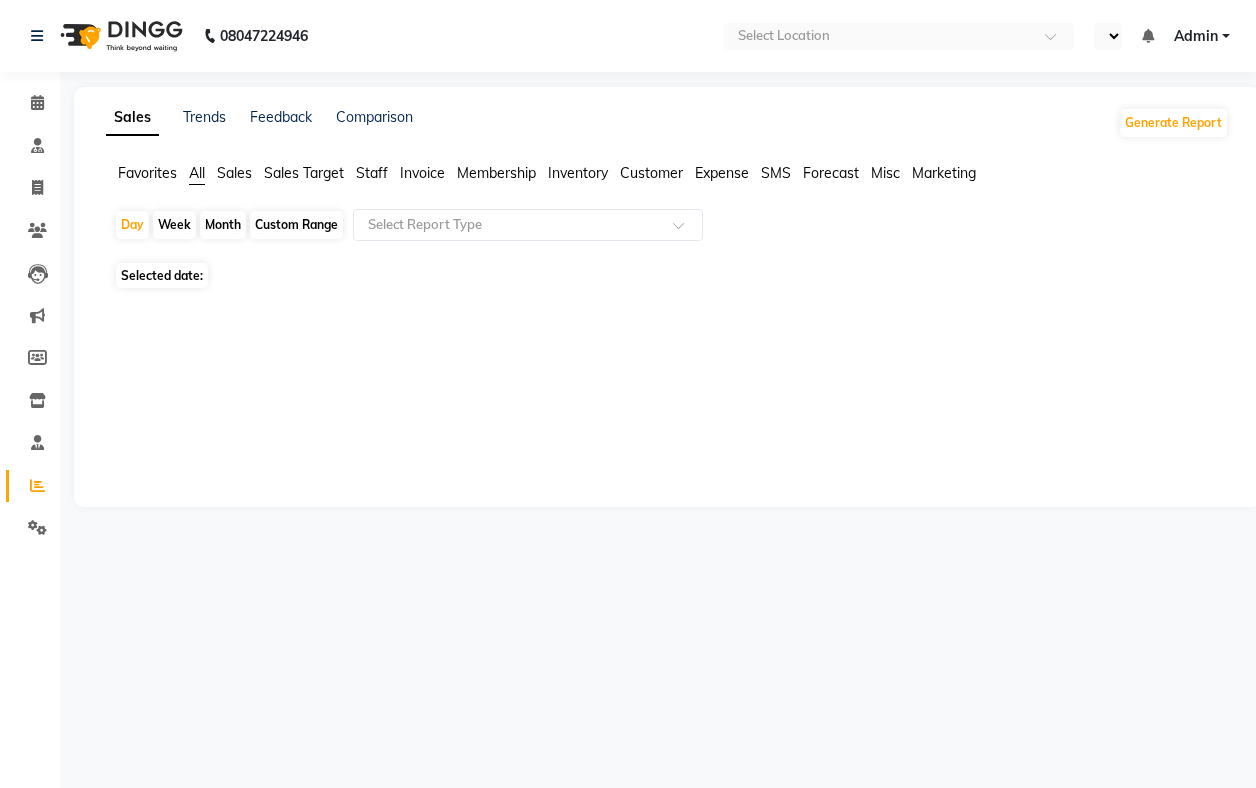 select on "en" 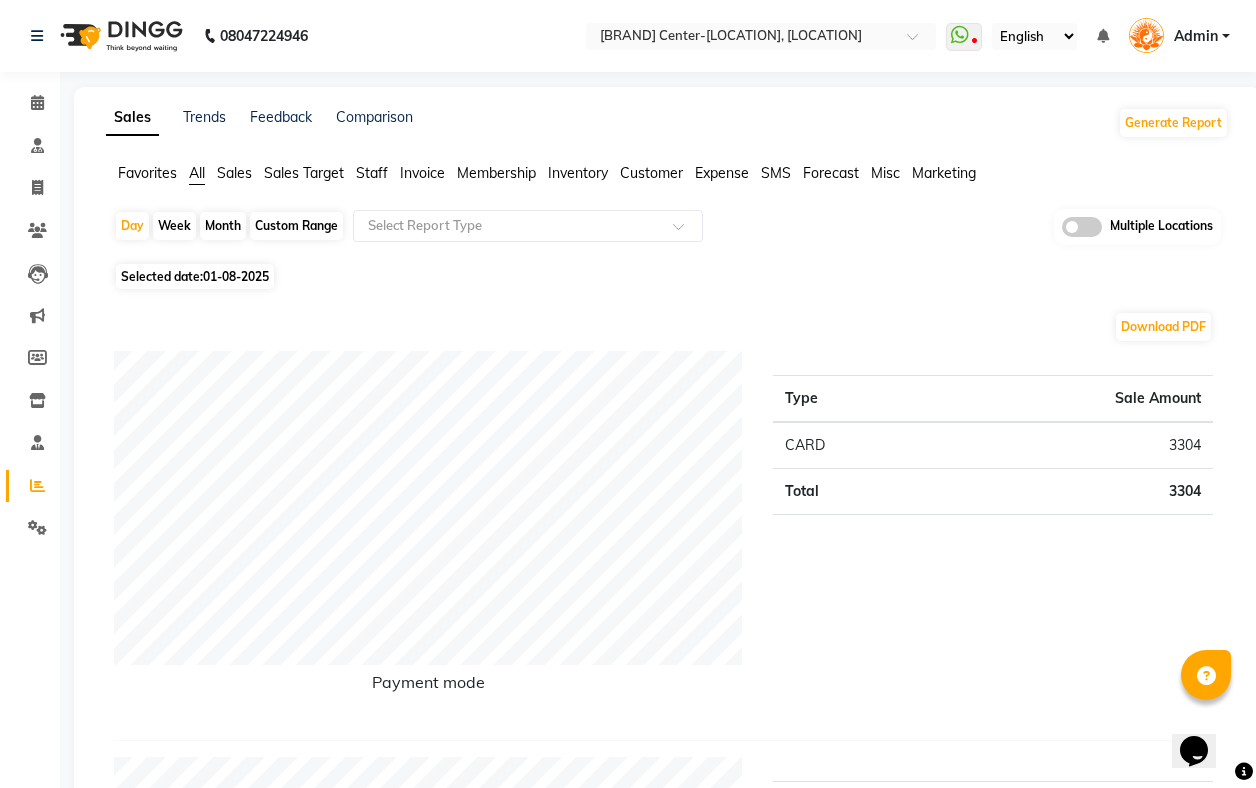 scroll, scrollTop: 0, scrollLeft: 0, axis: both 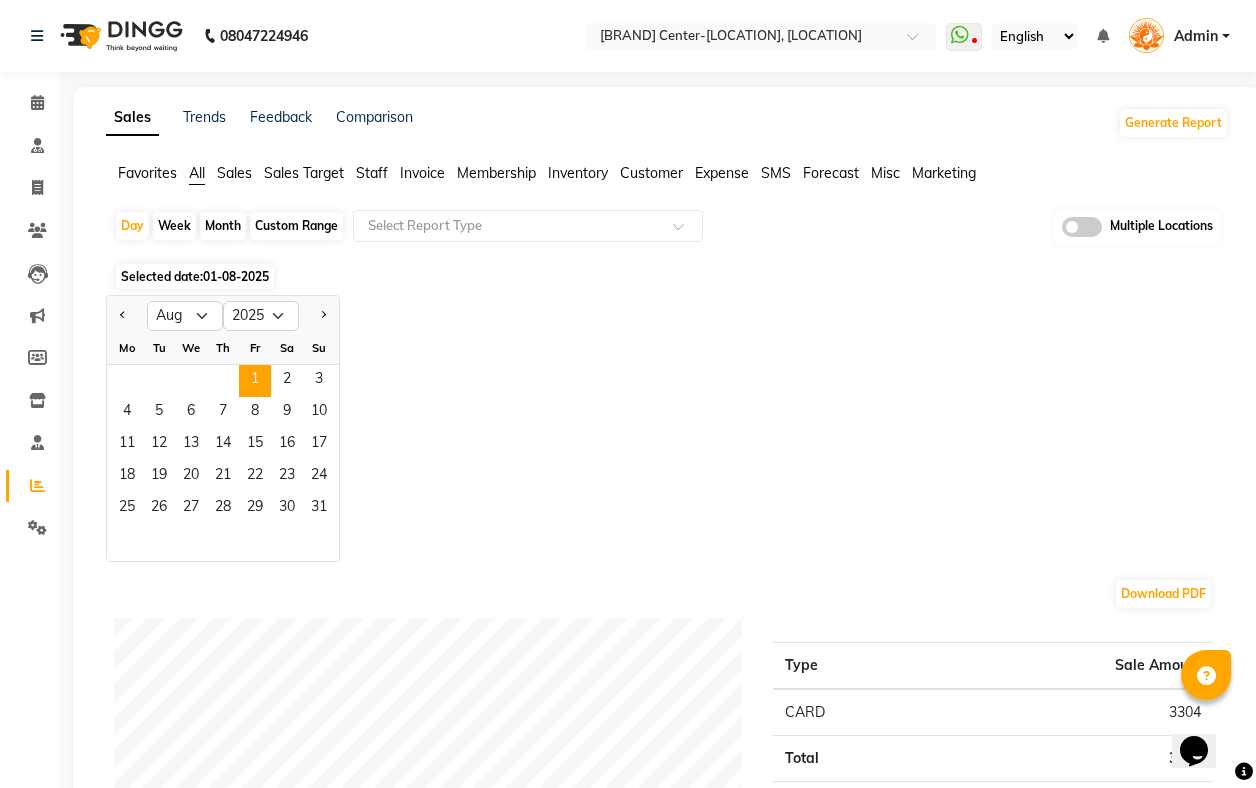 click on "Month" 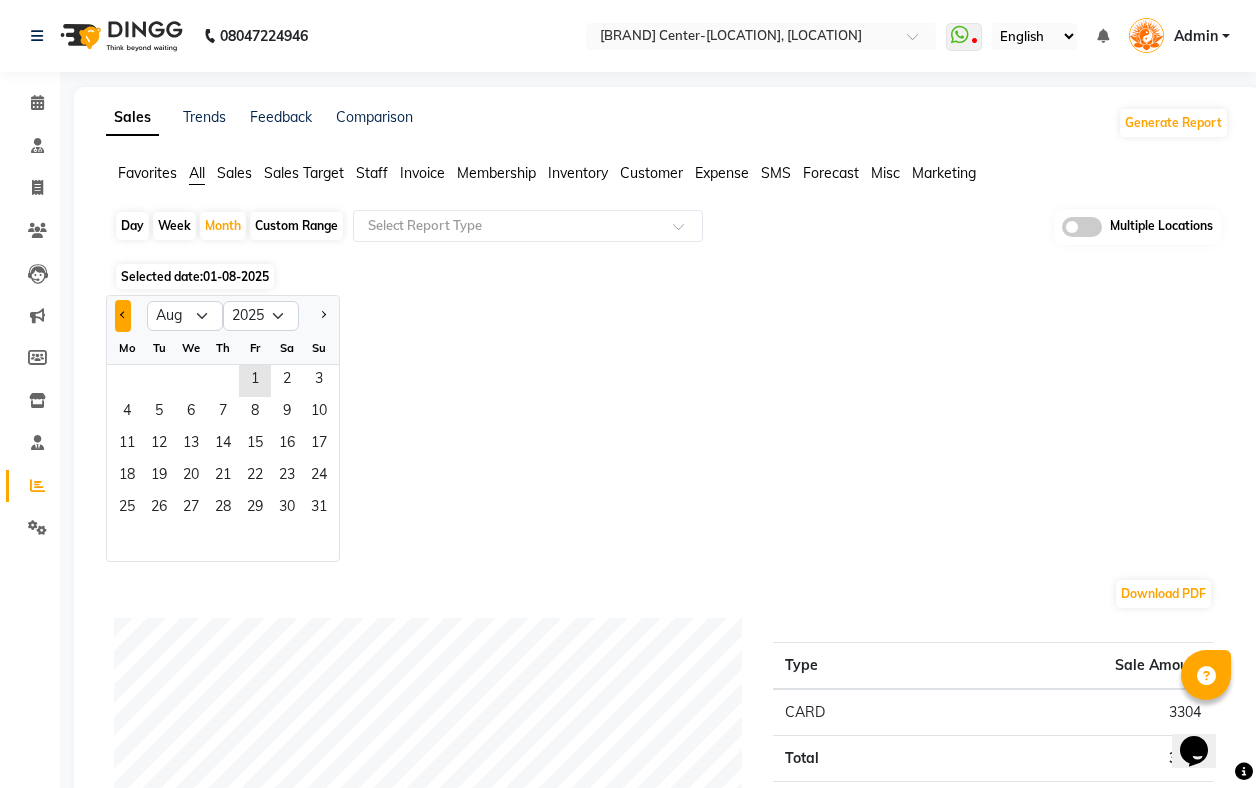 click 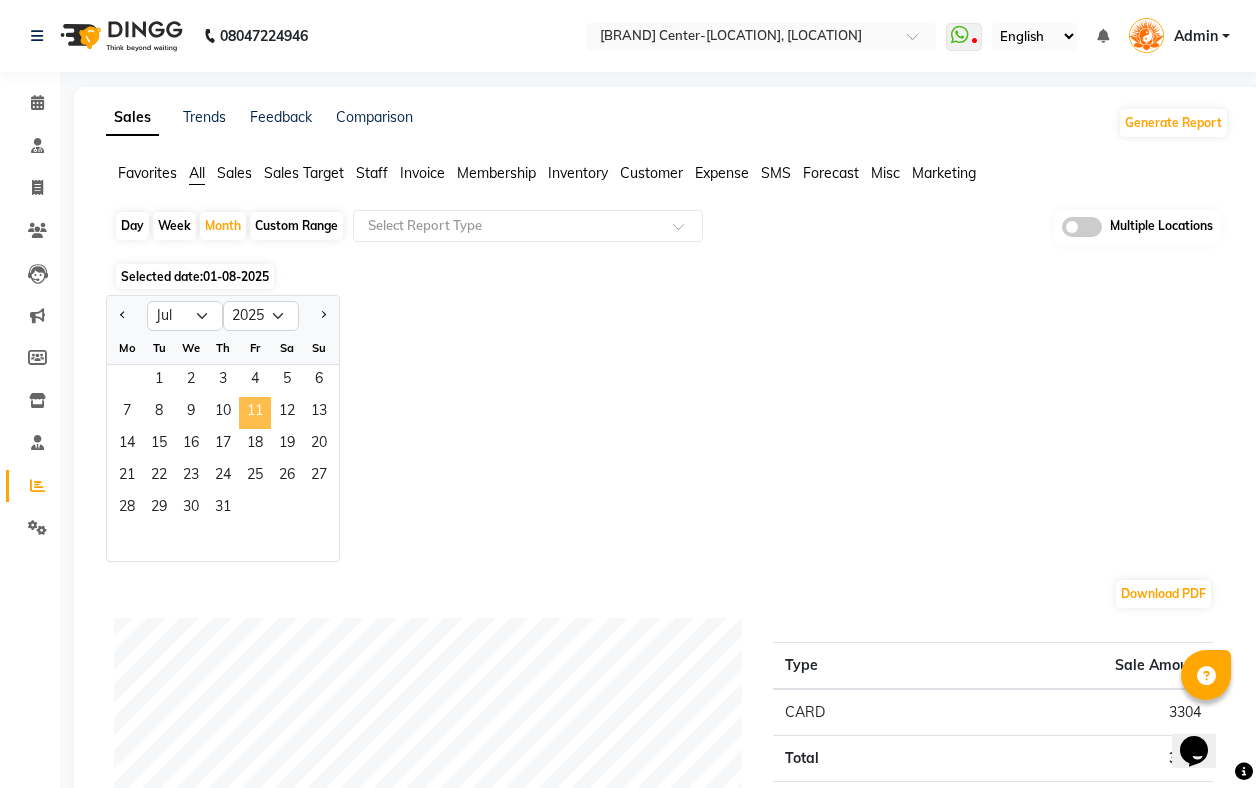 click on "11" 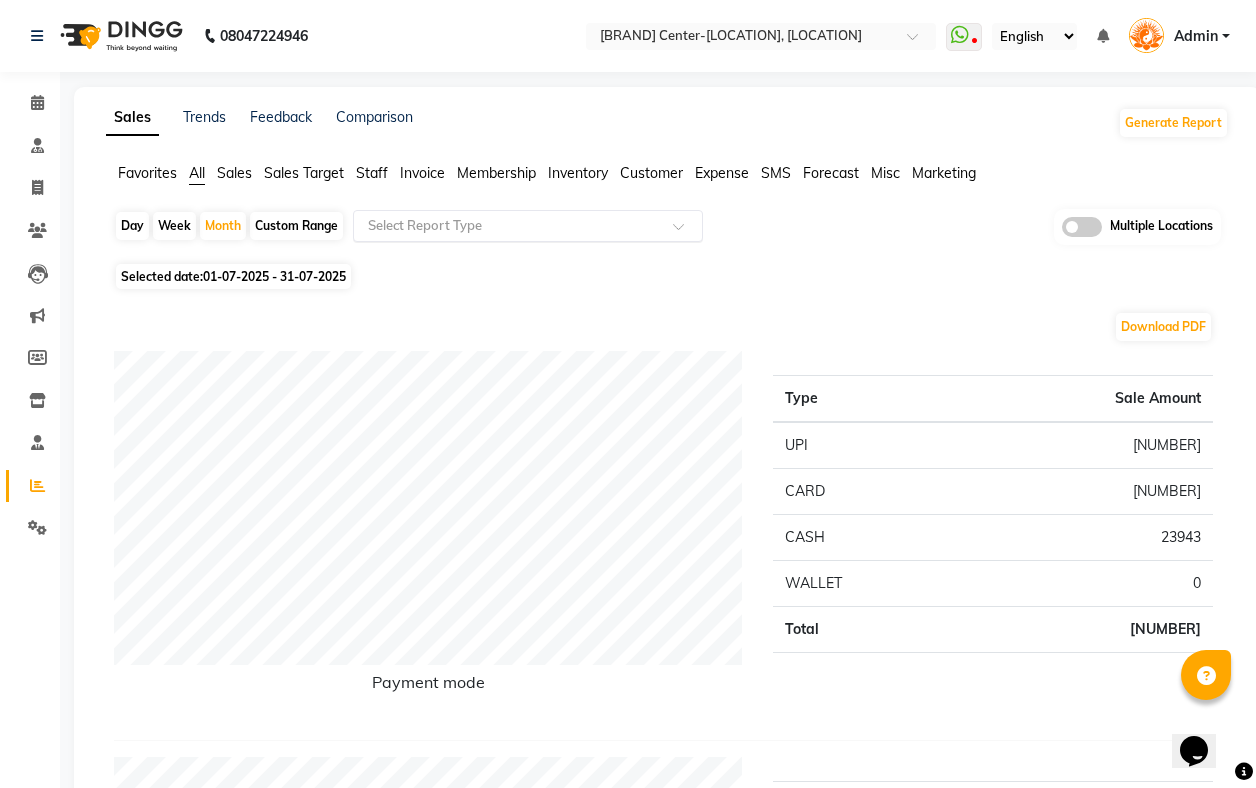 click on "Select Report Type" 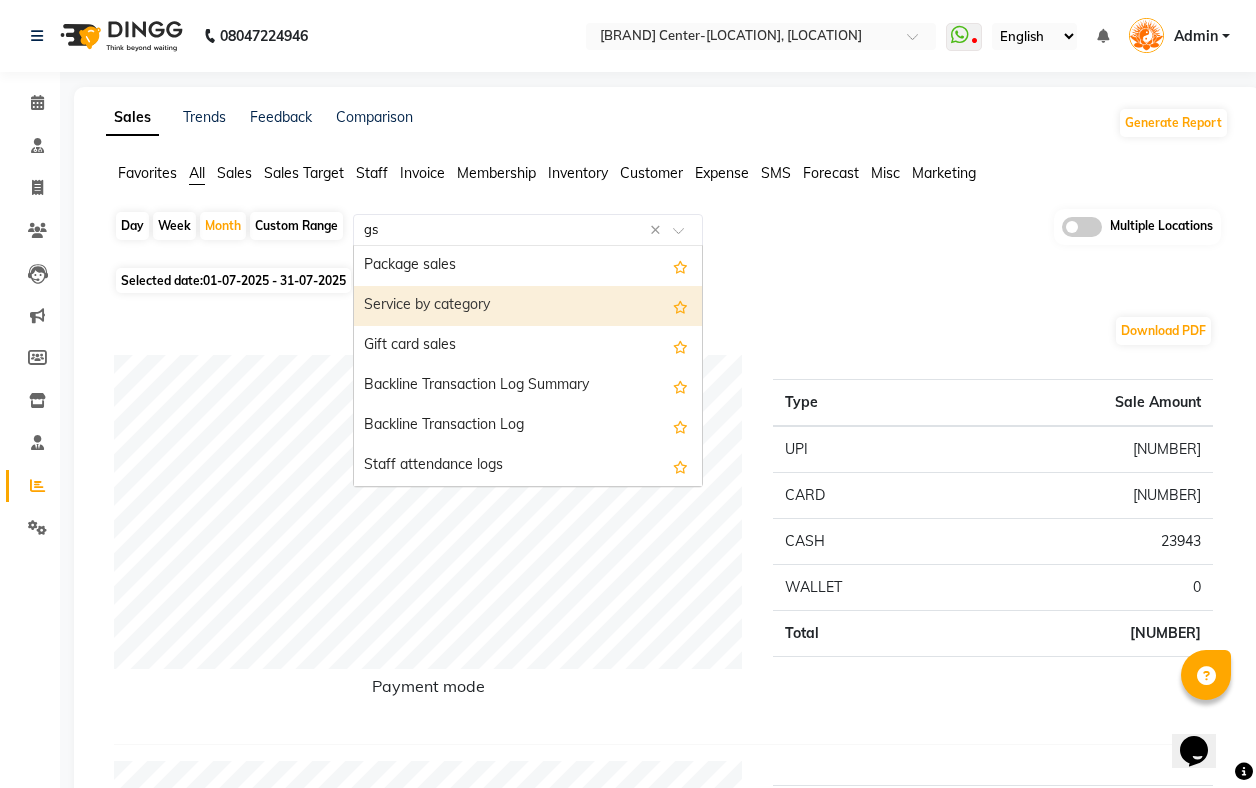 type on "gst" 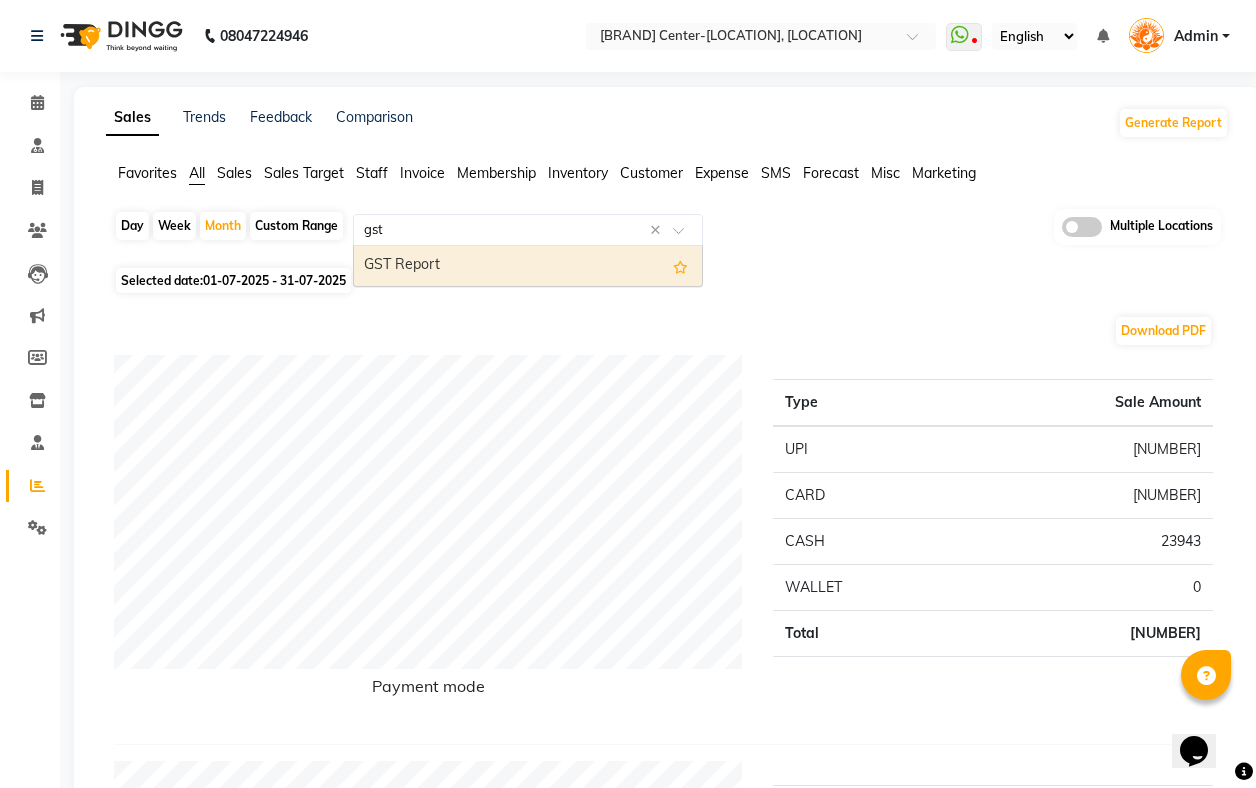 click on "GST Report" at bounding box center (528, 266) 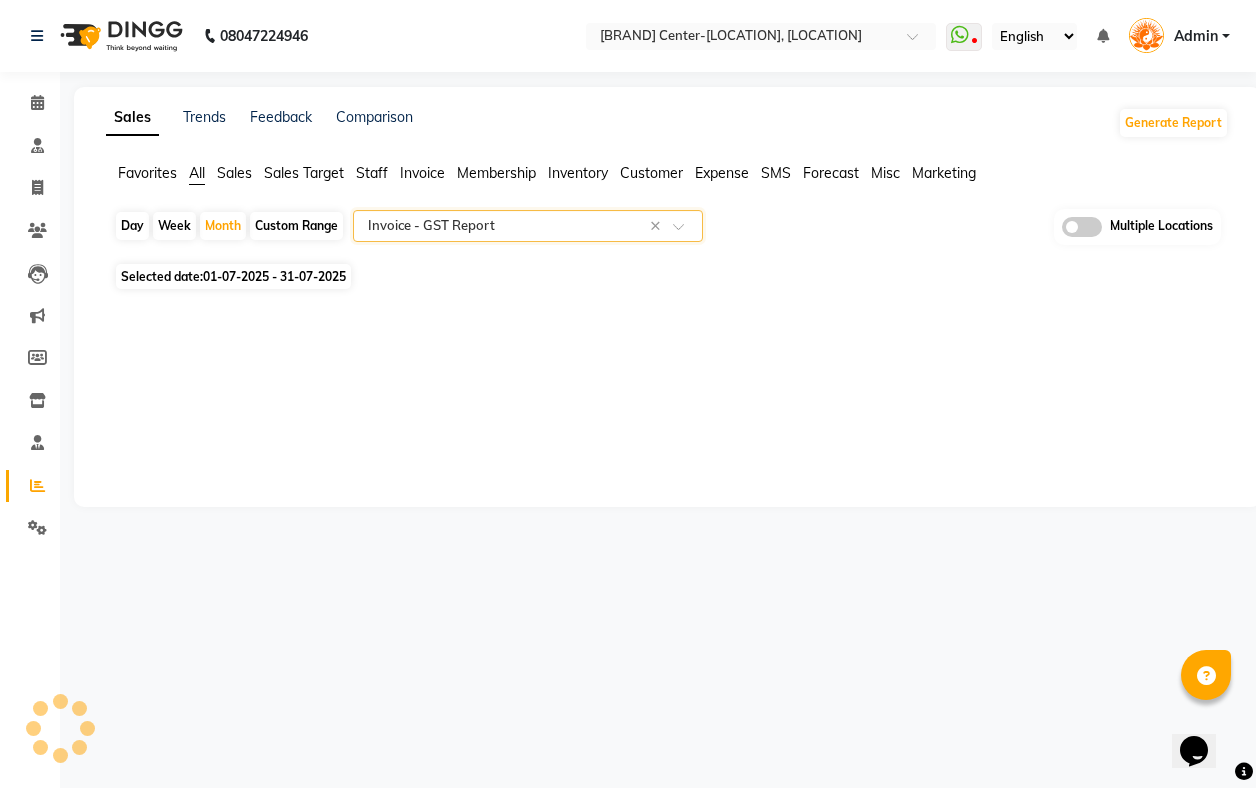 click on "Day   Week   Month   Custom Range  Select Report Type × Invoice -  GST Report × Multiple Locations" 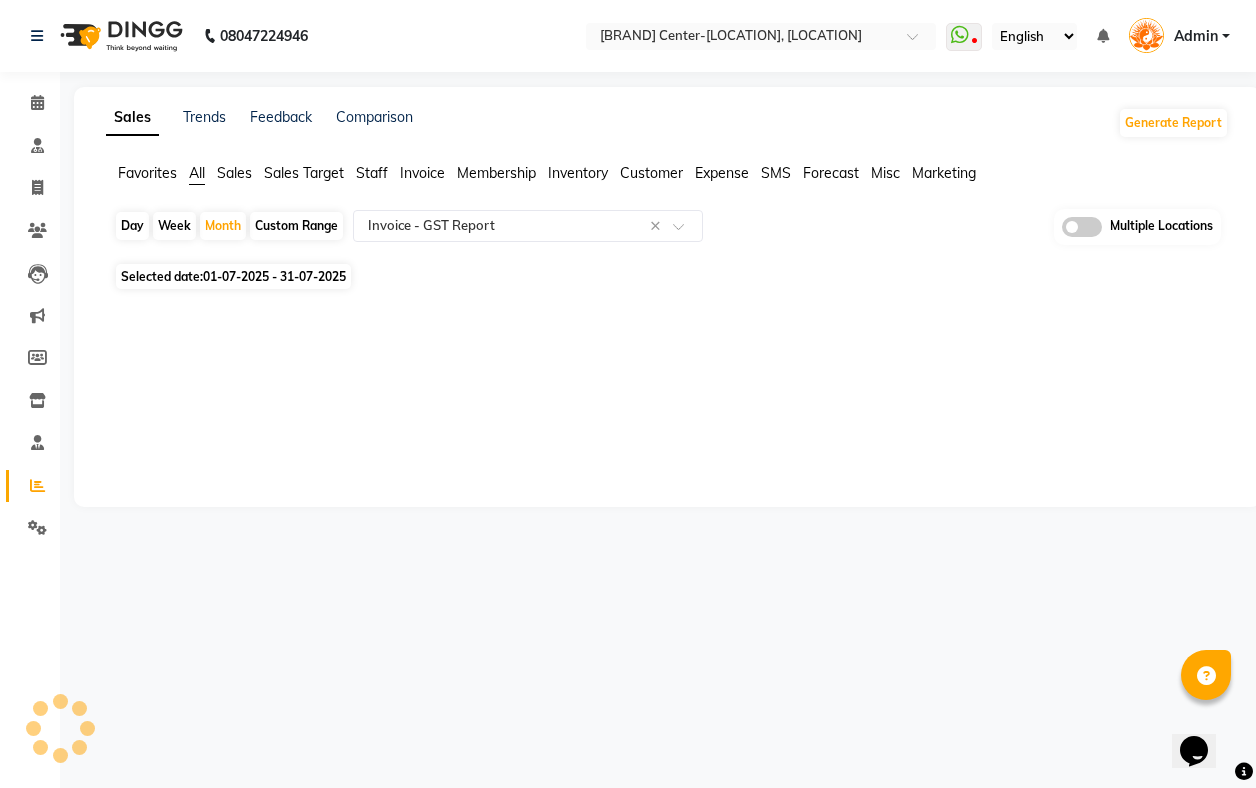 select on "full_report" 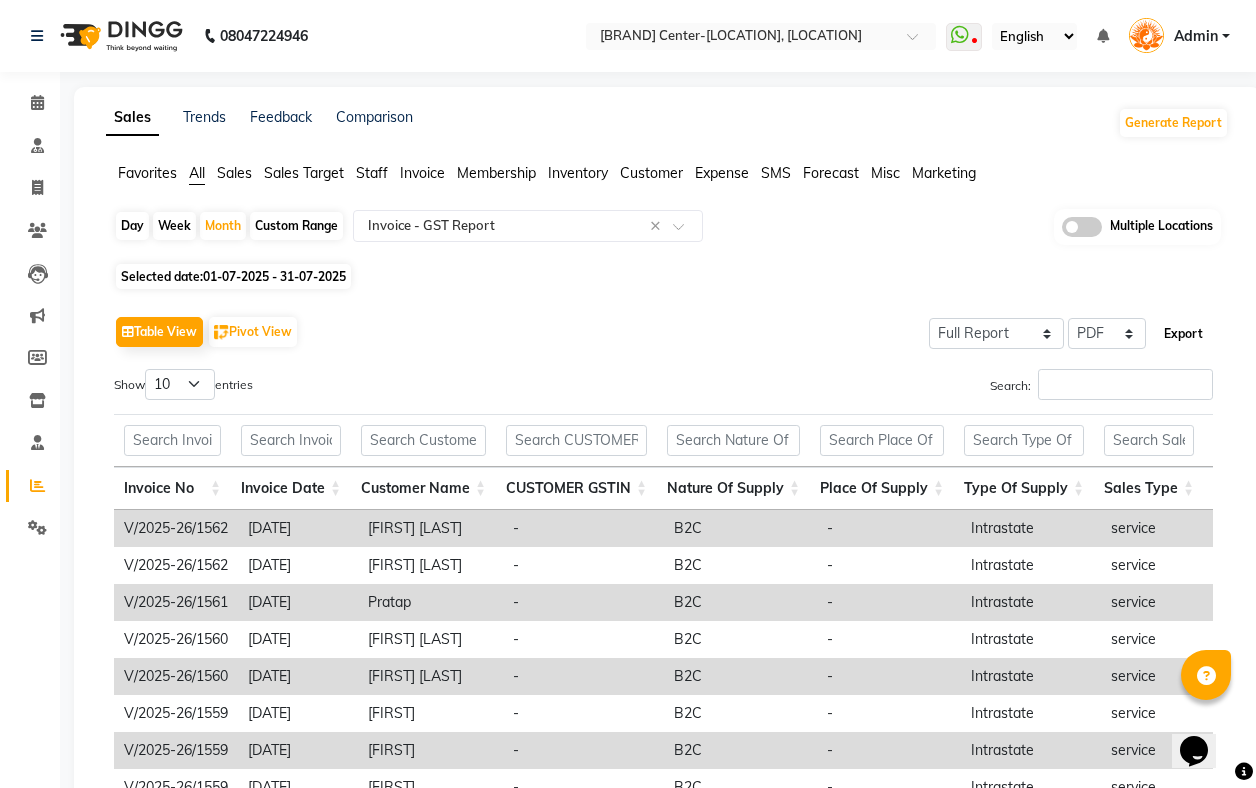 click on "Export" 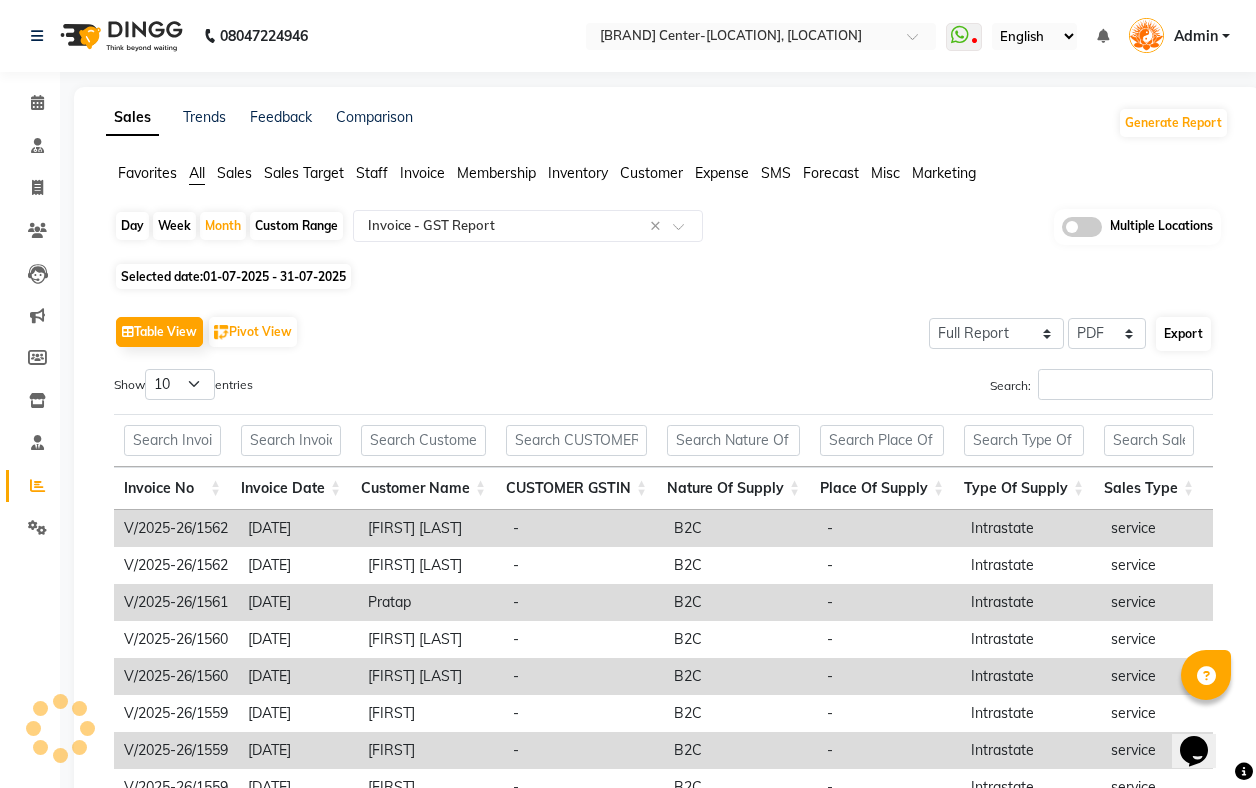 select on "sans-serif" 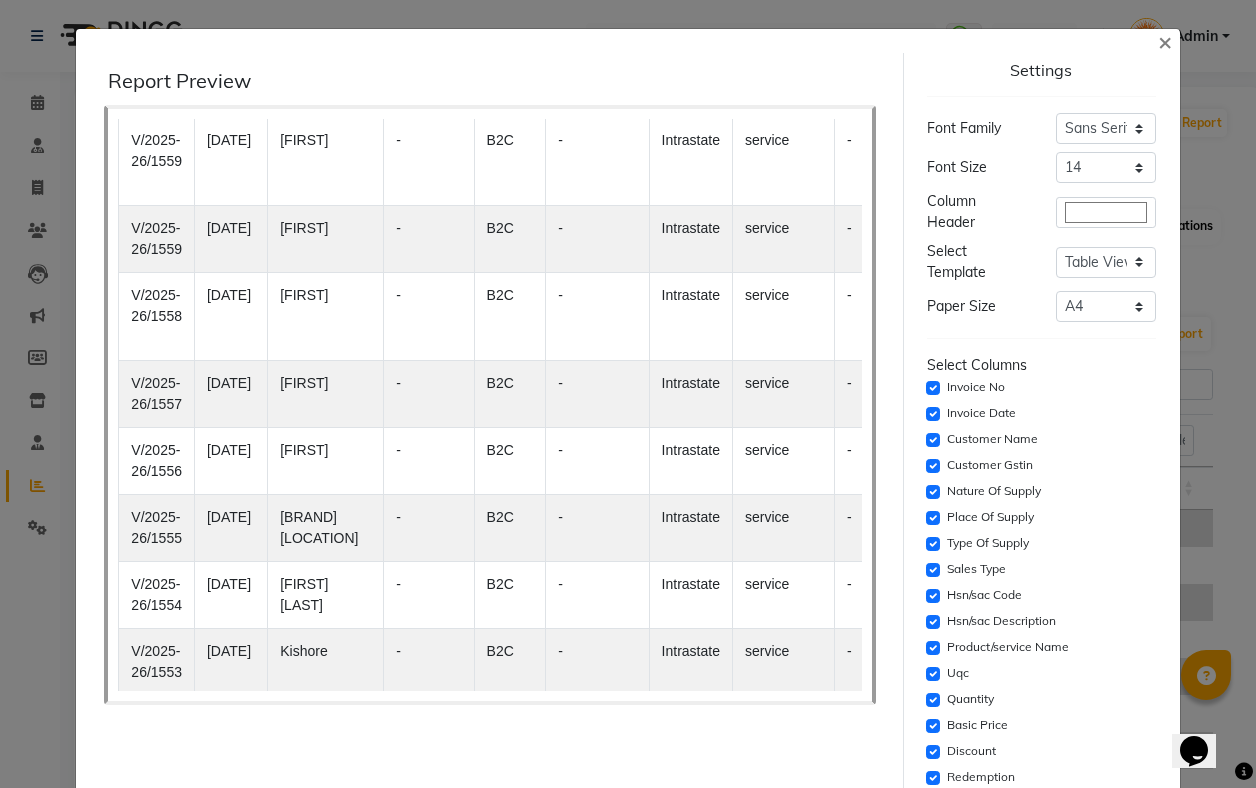 scroll, scrollTop: 0, scrollLeft: 0, axis: both 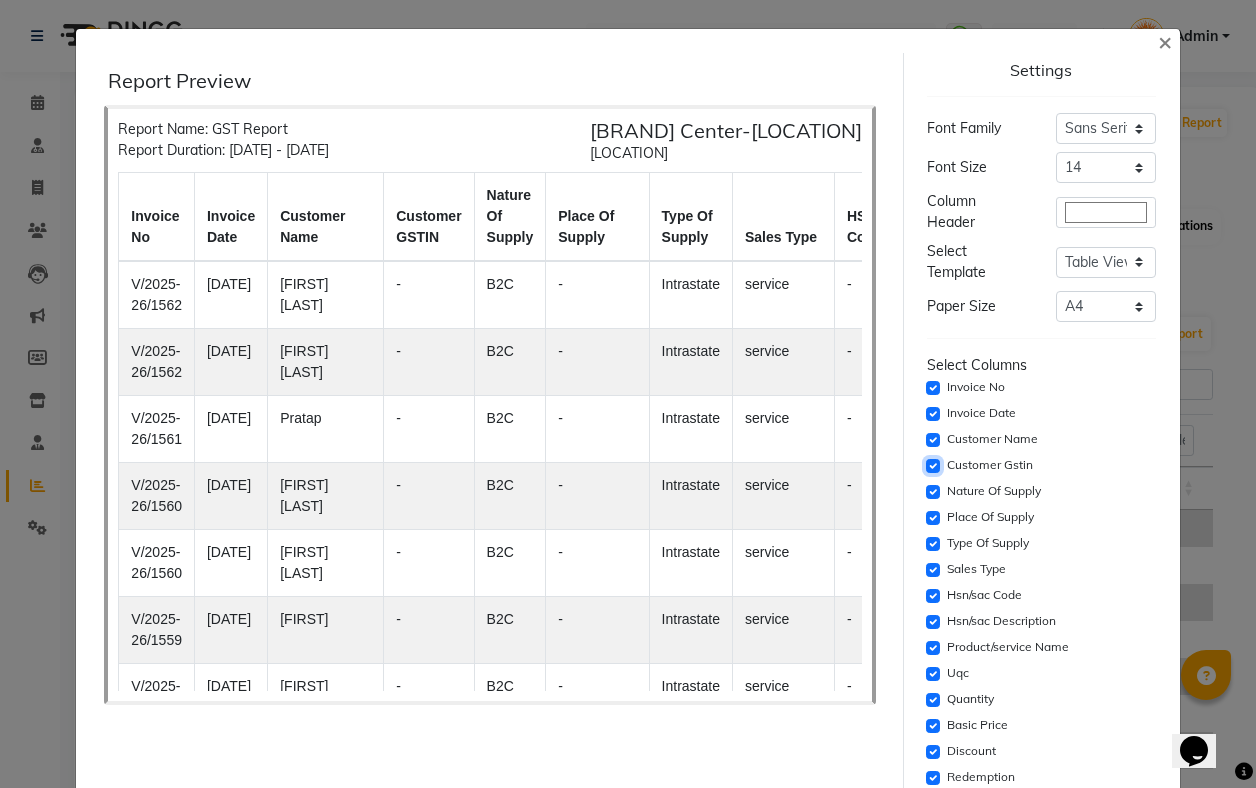 click 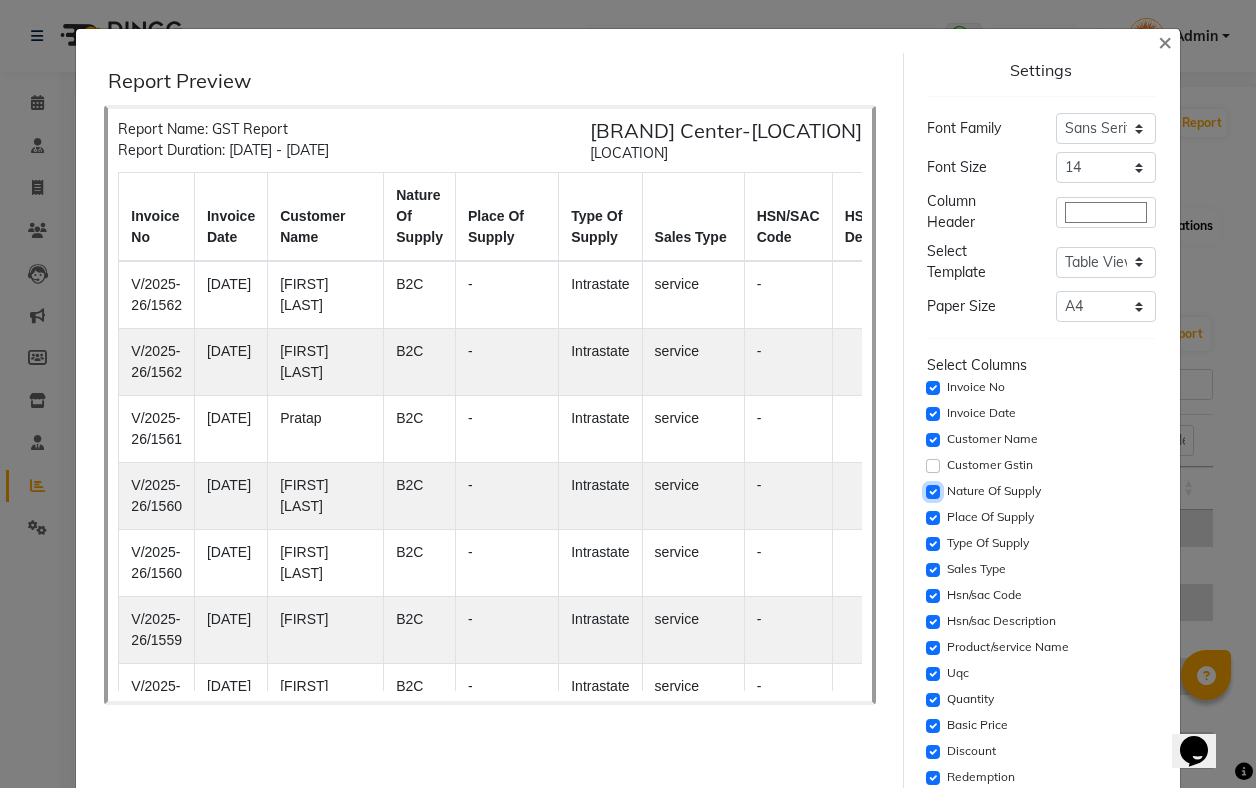 click 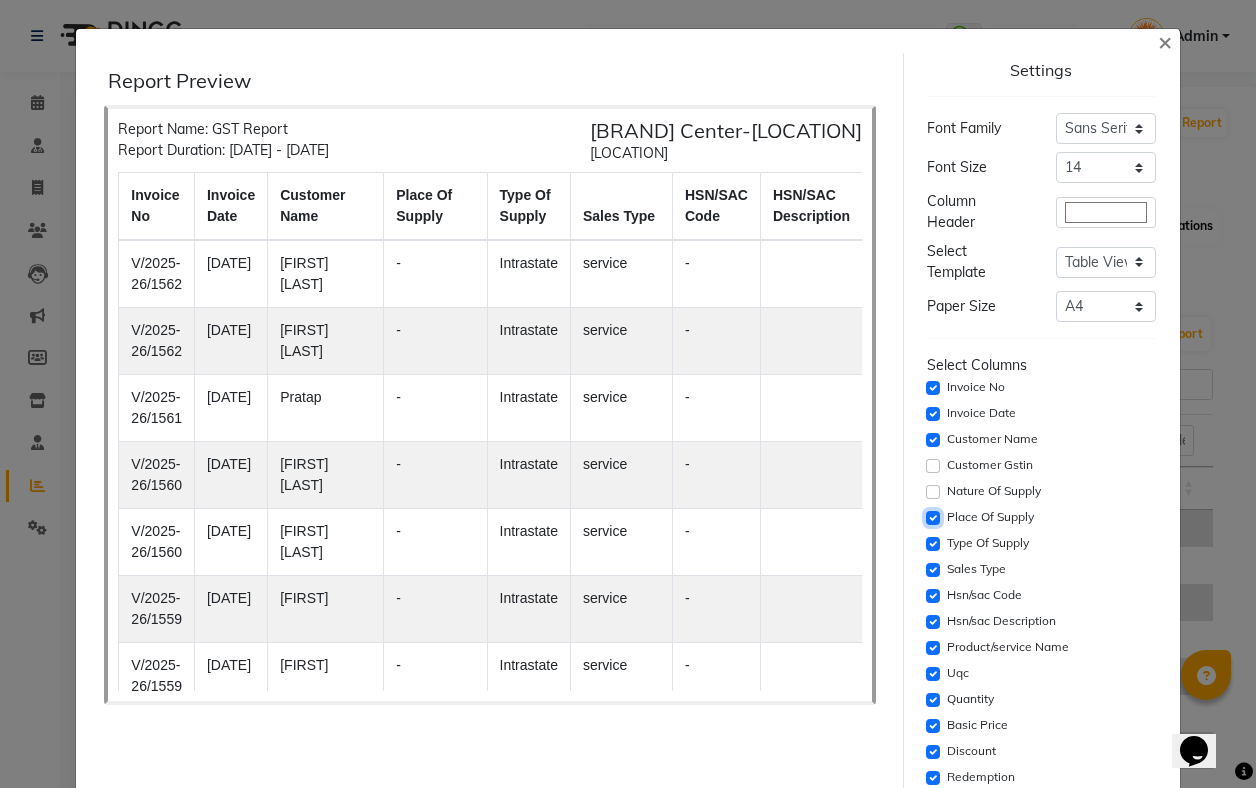 click 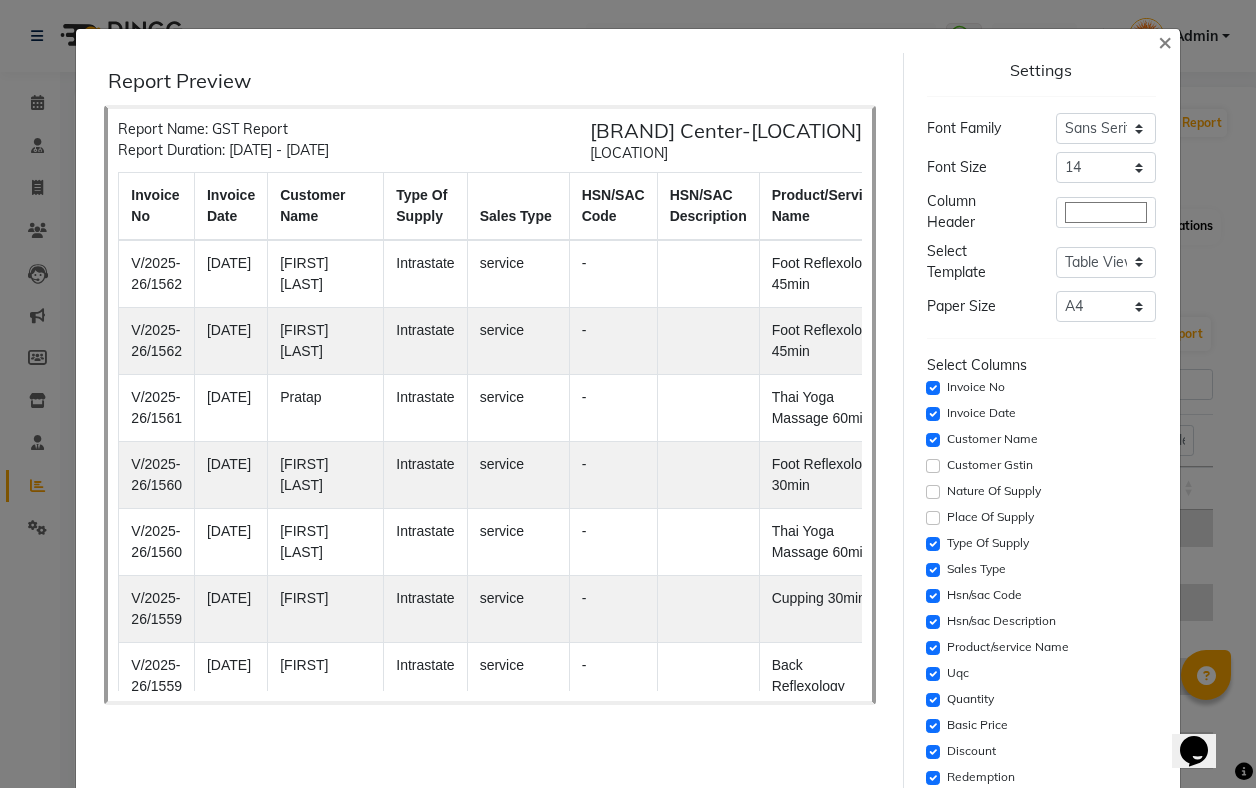 click on "Type Of Supply" 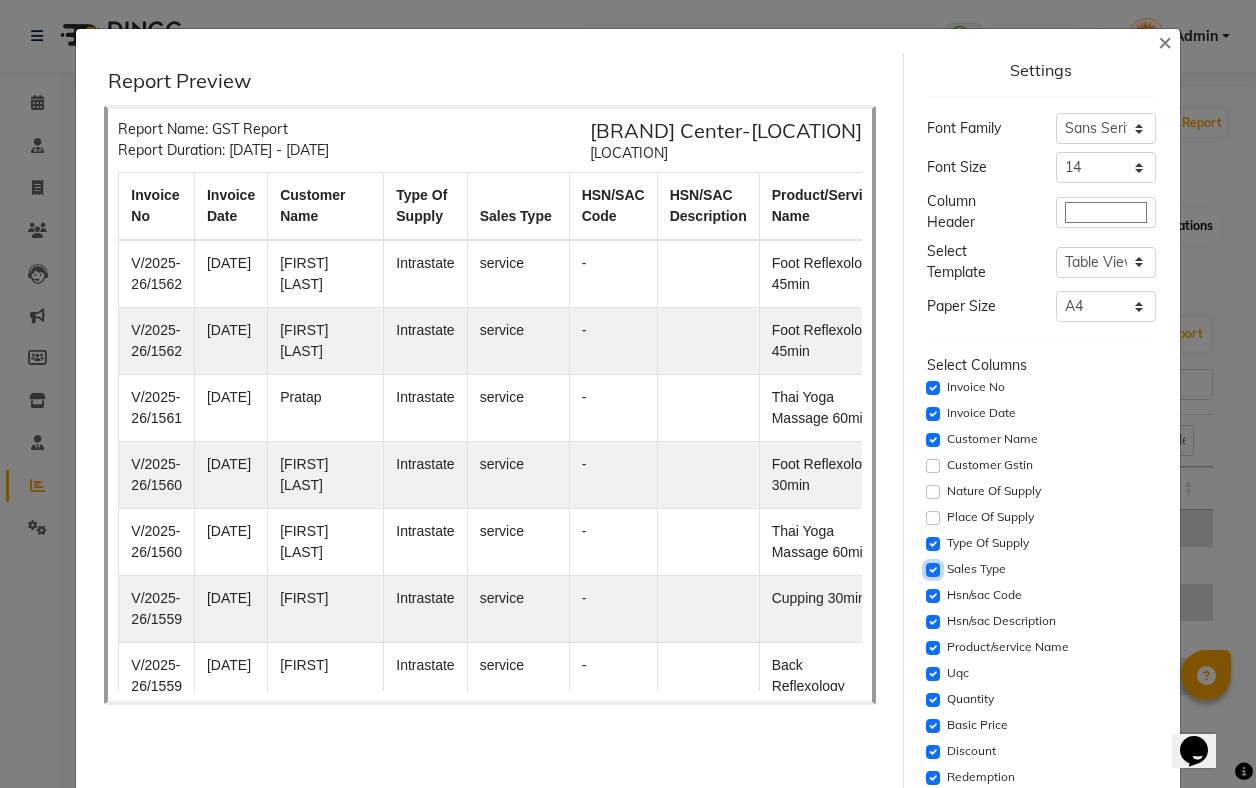 click 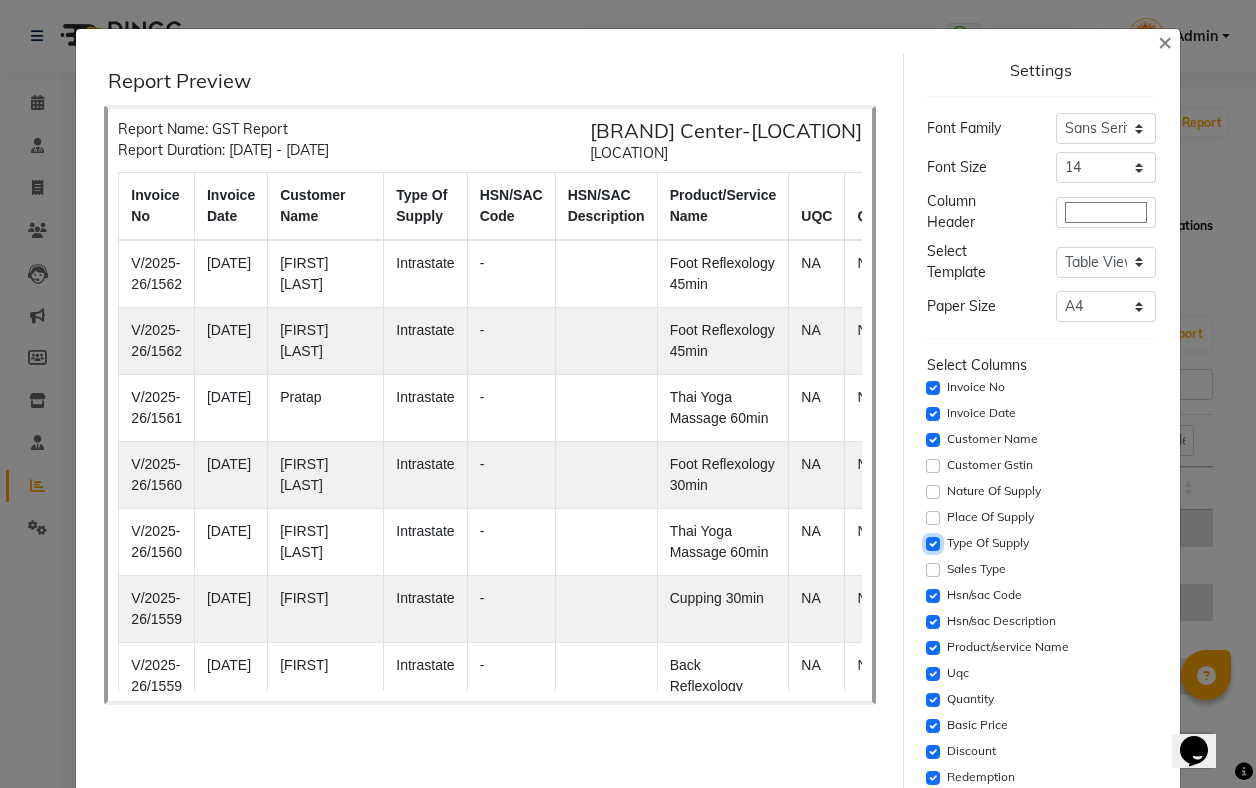 click 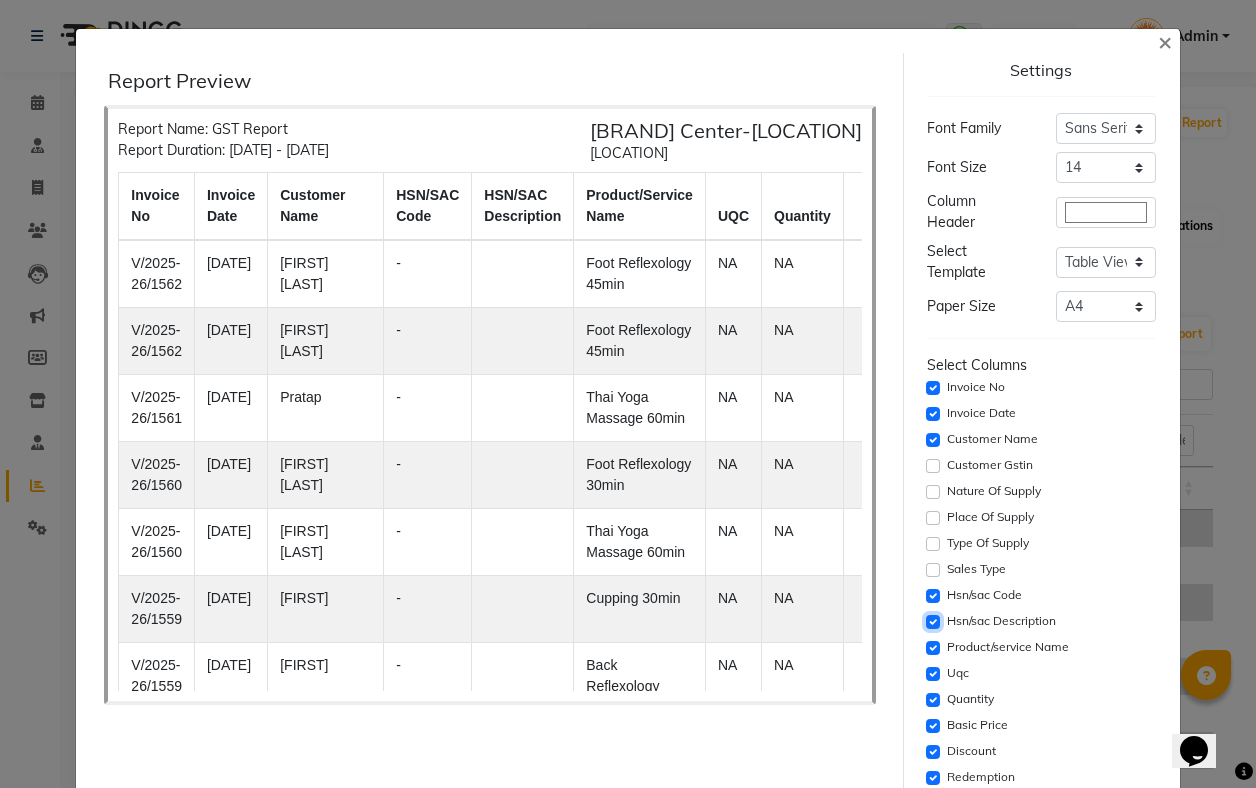 click 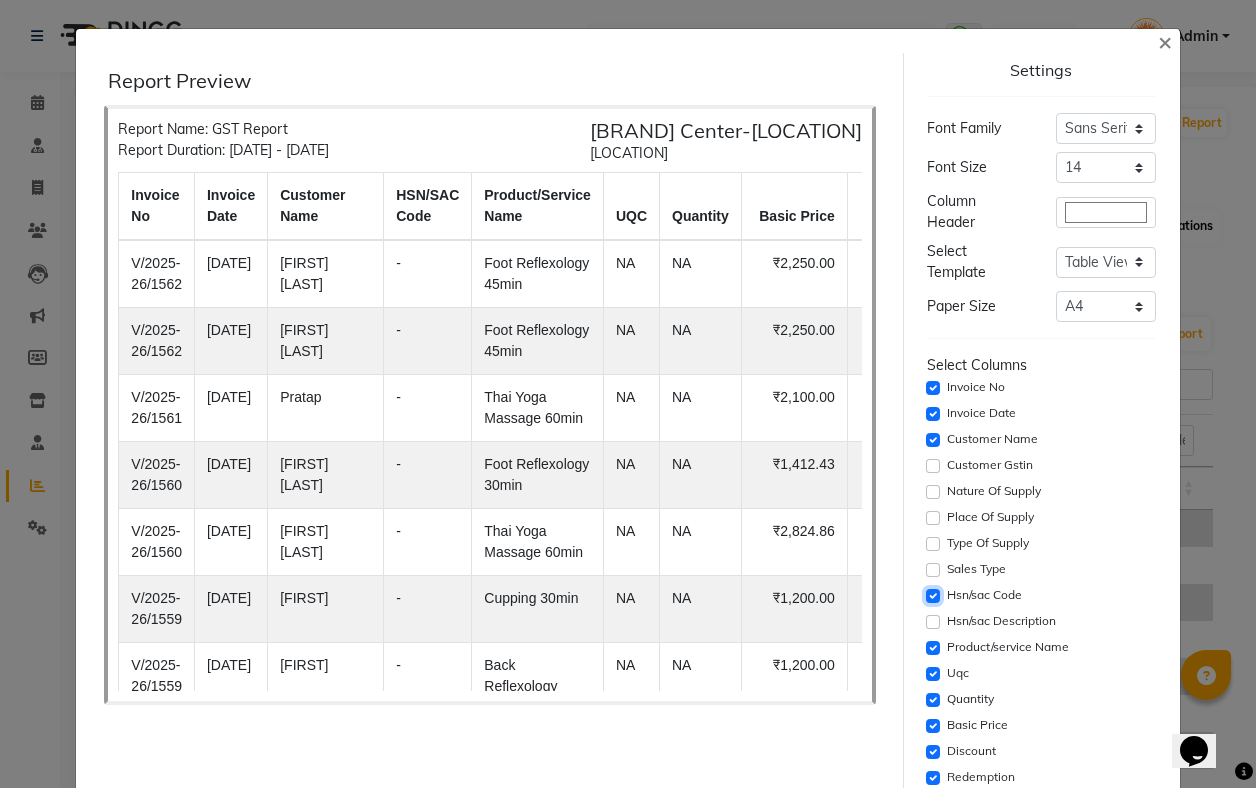 click 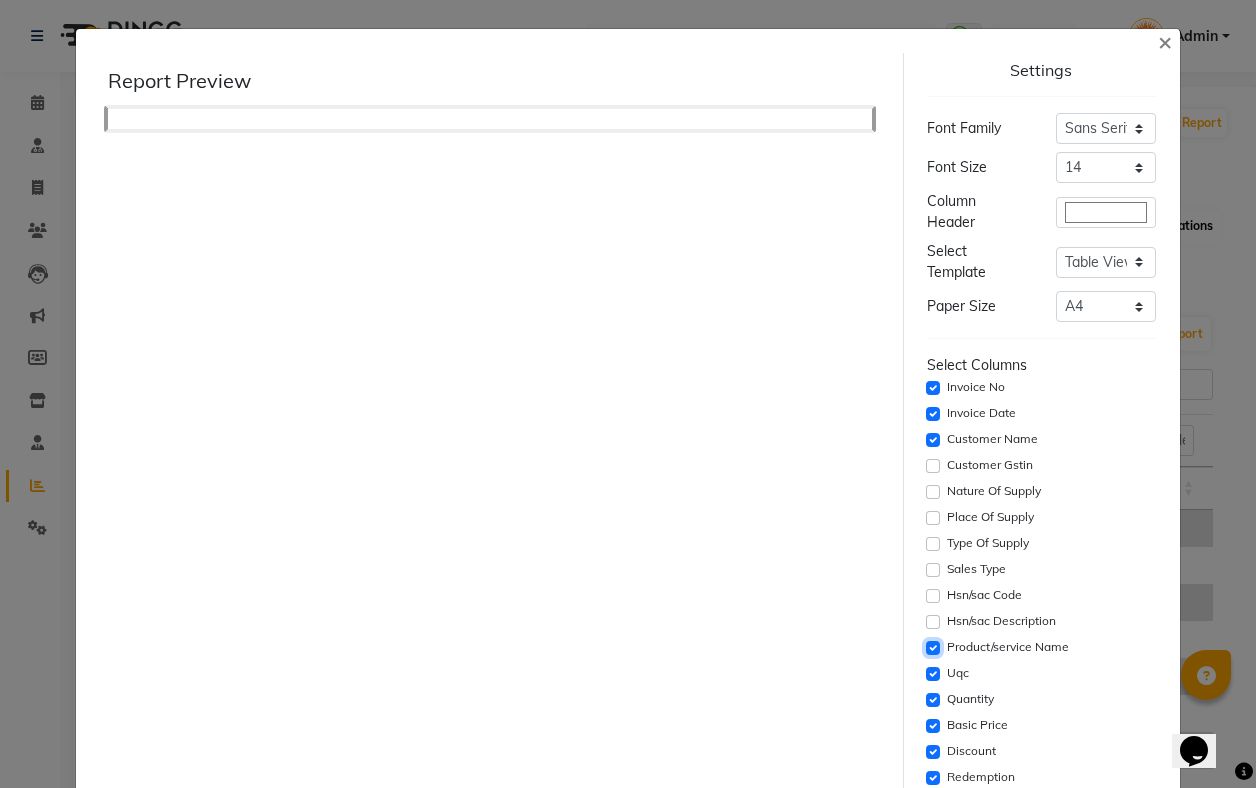click 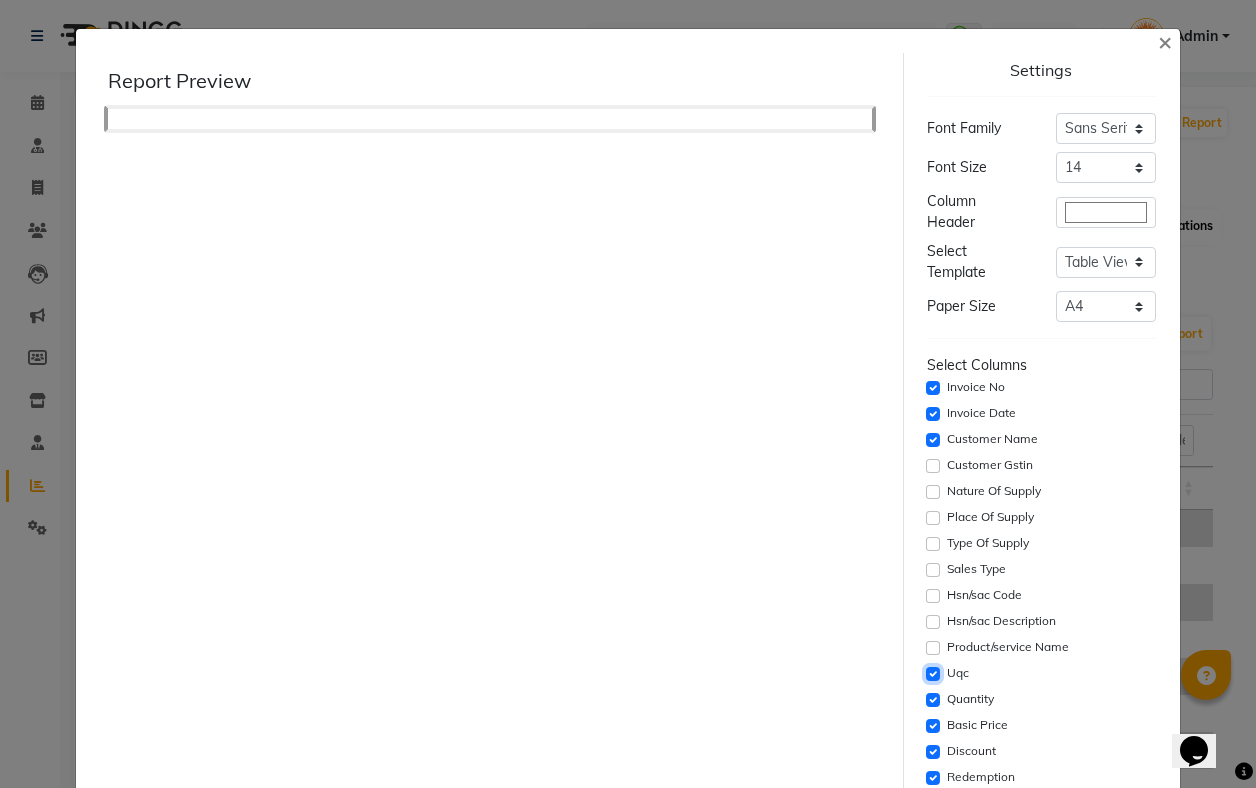 click 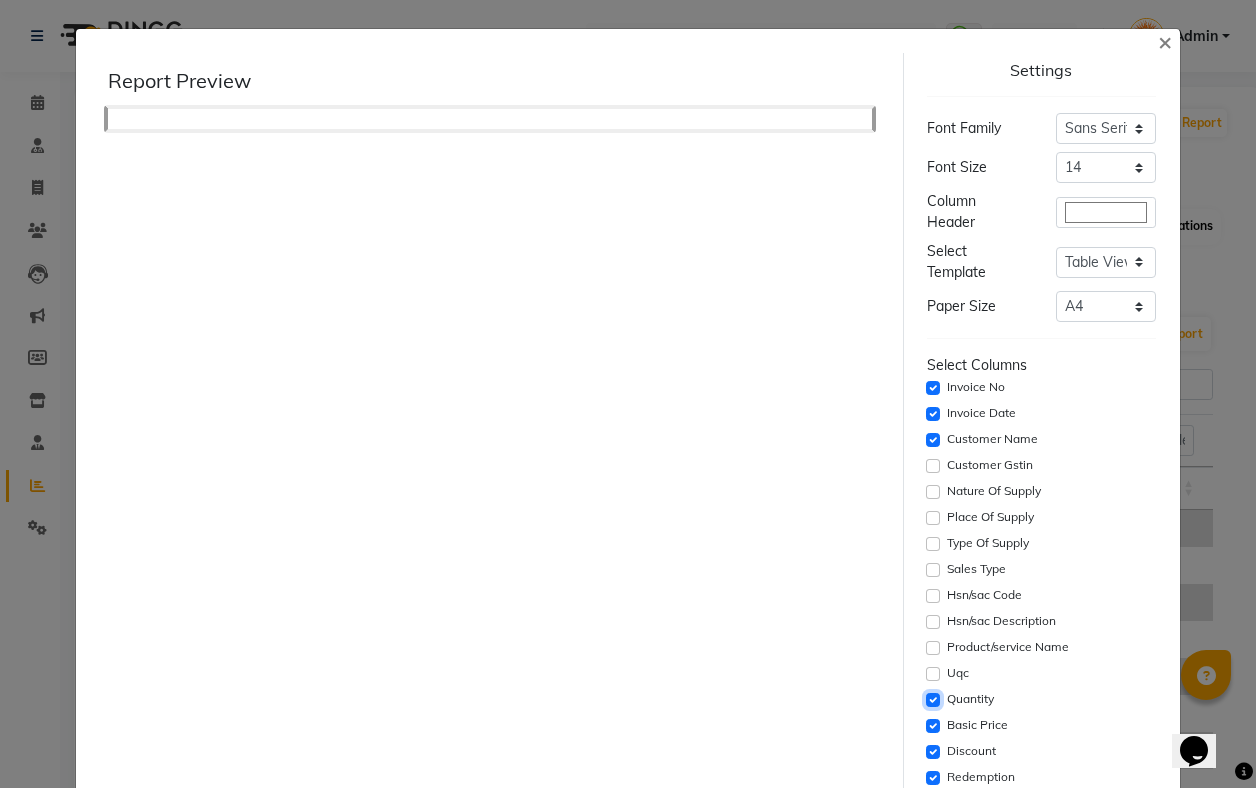 click 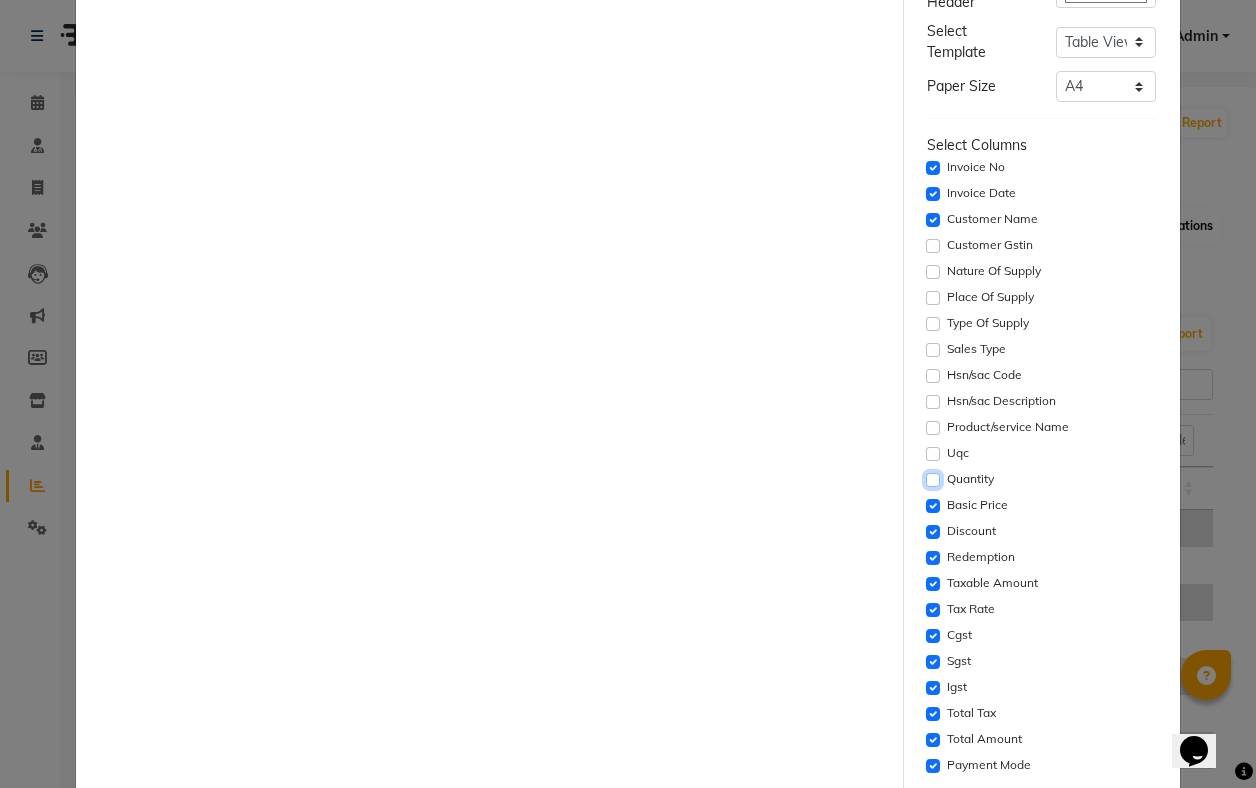 scroll, scrollTop: 226, scrollLeft: 0, axis: vertical 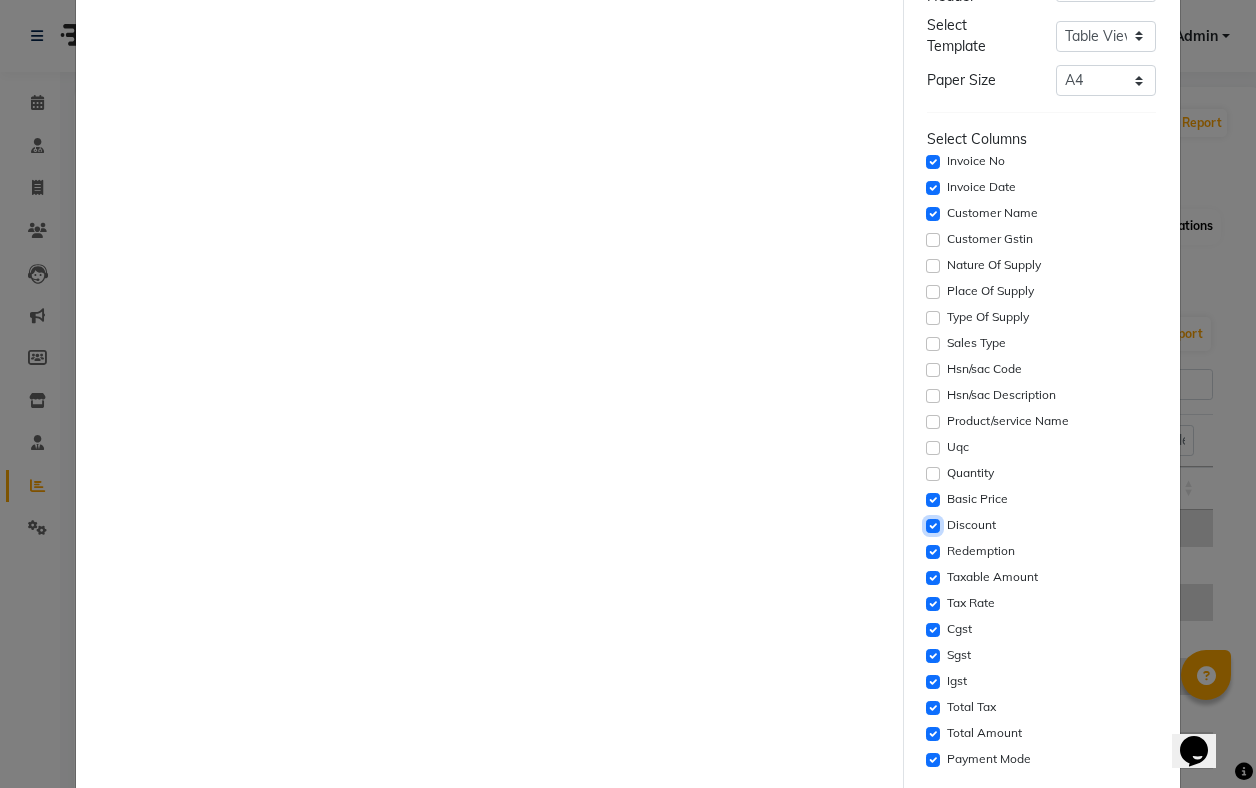 click 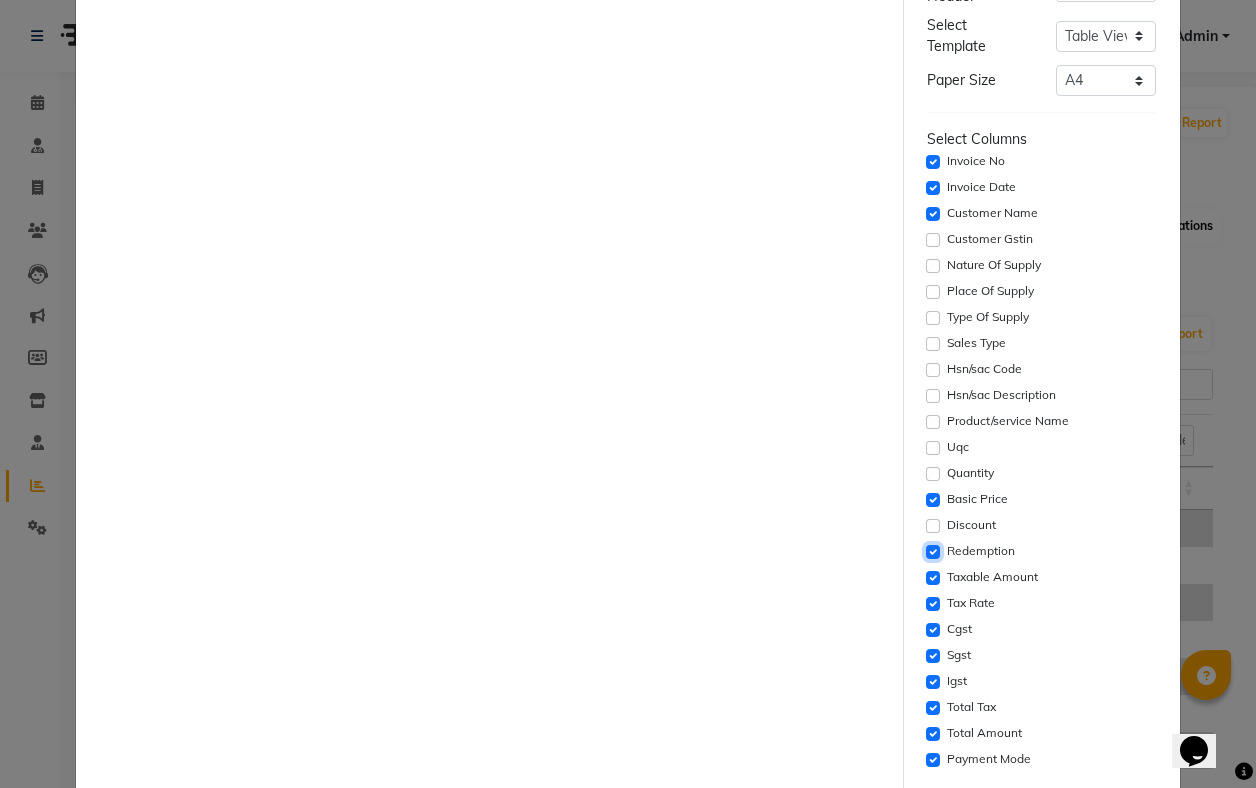 click 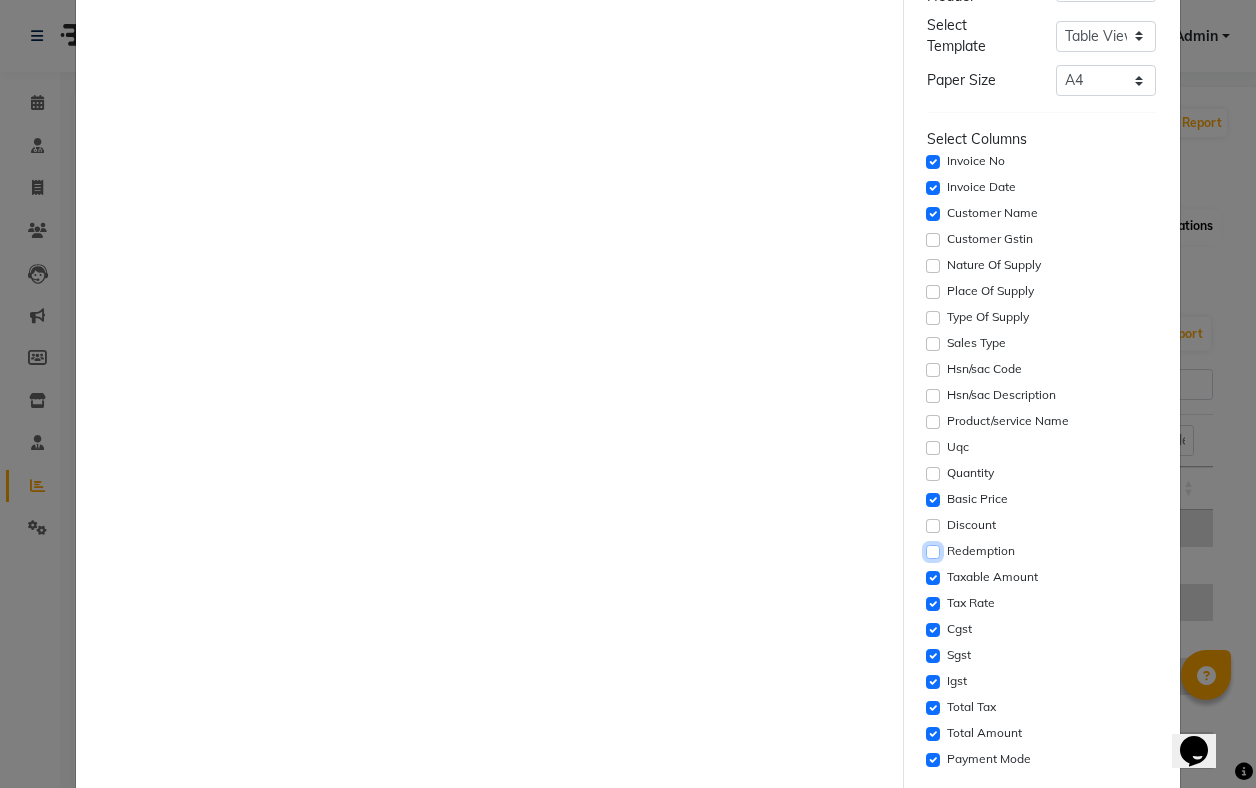 click 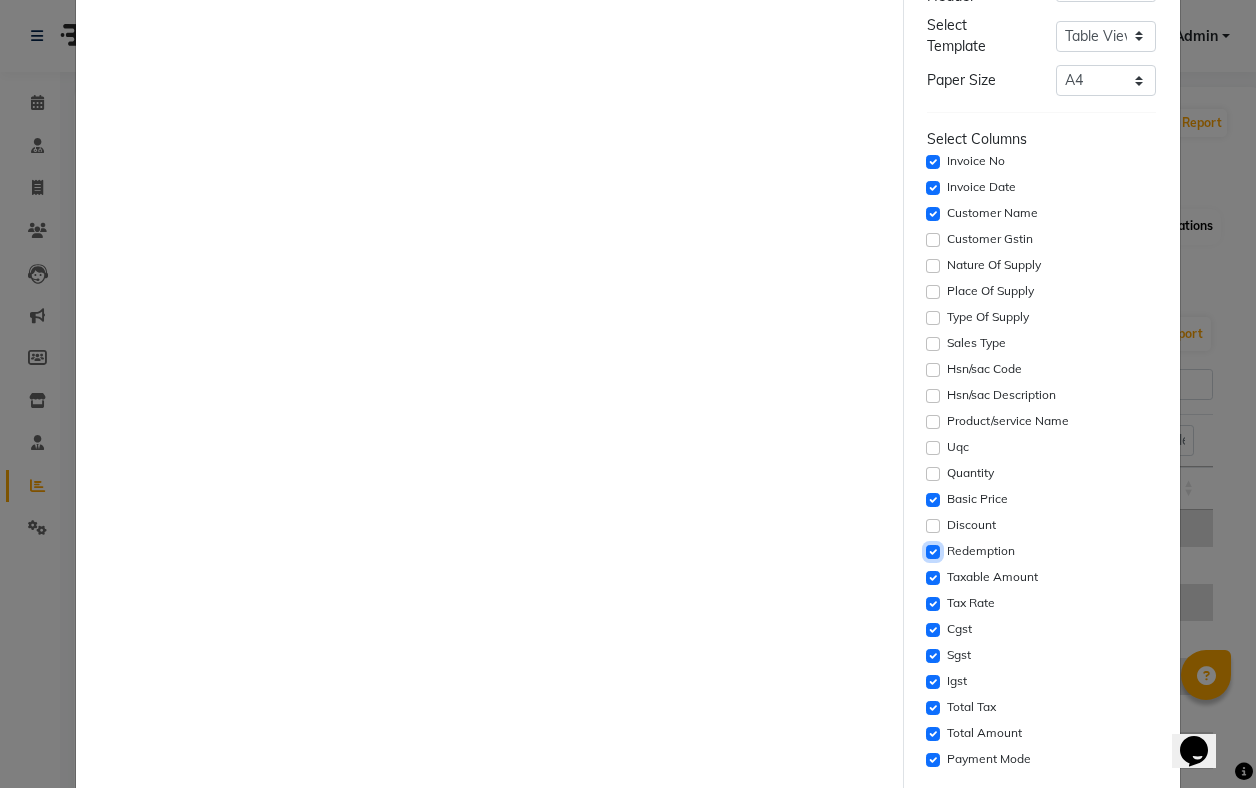 scroll, scrollTop: 18636, scrollLeft: 0, axis: vertical 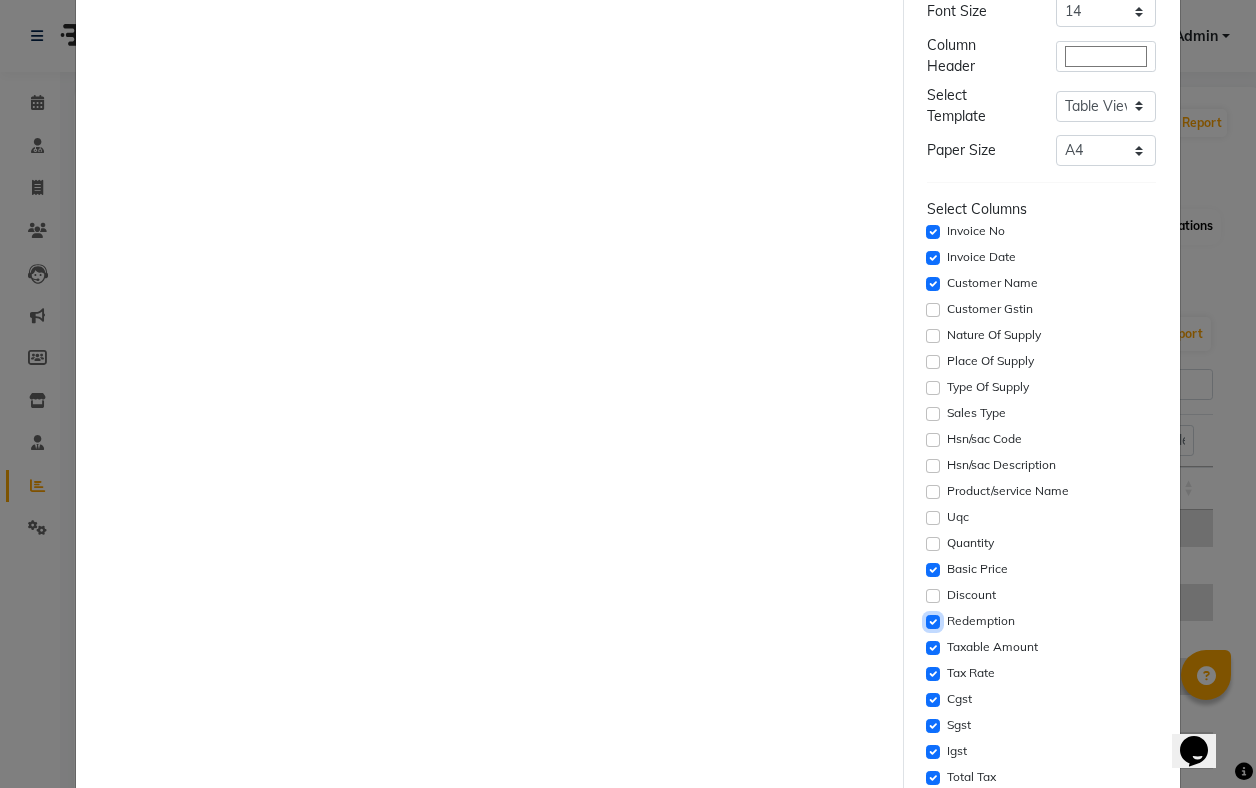 click 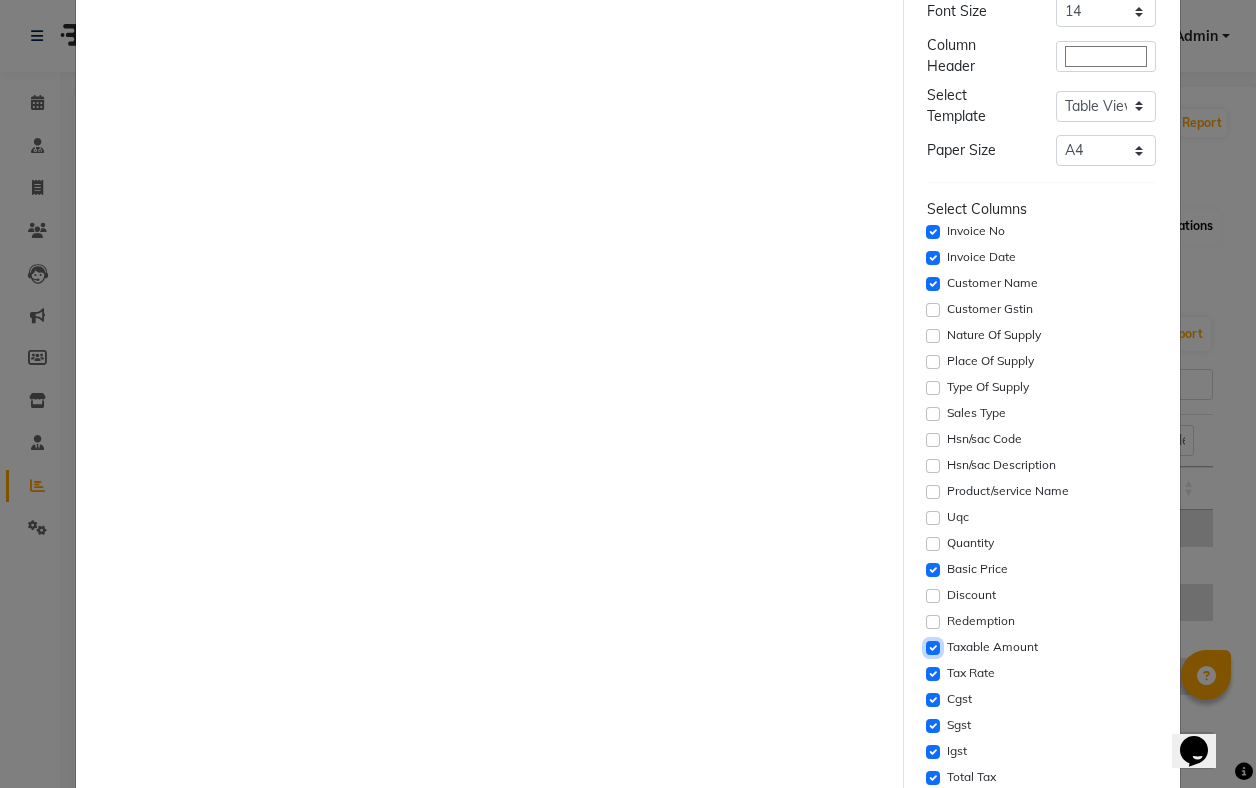click 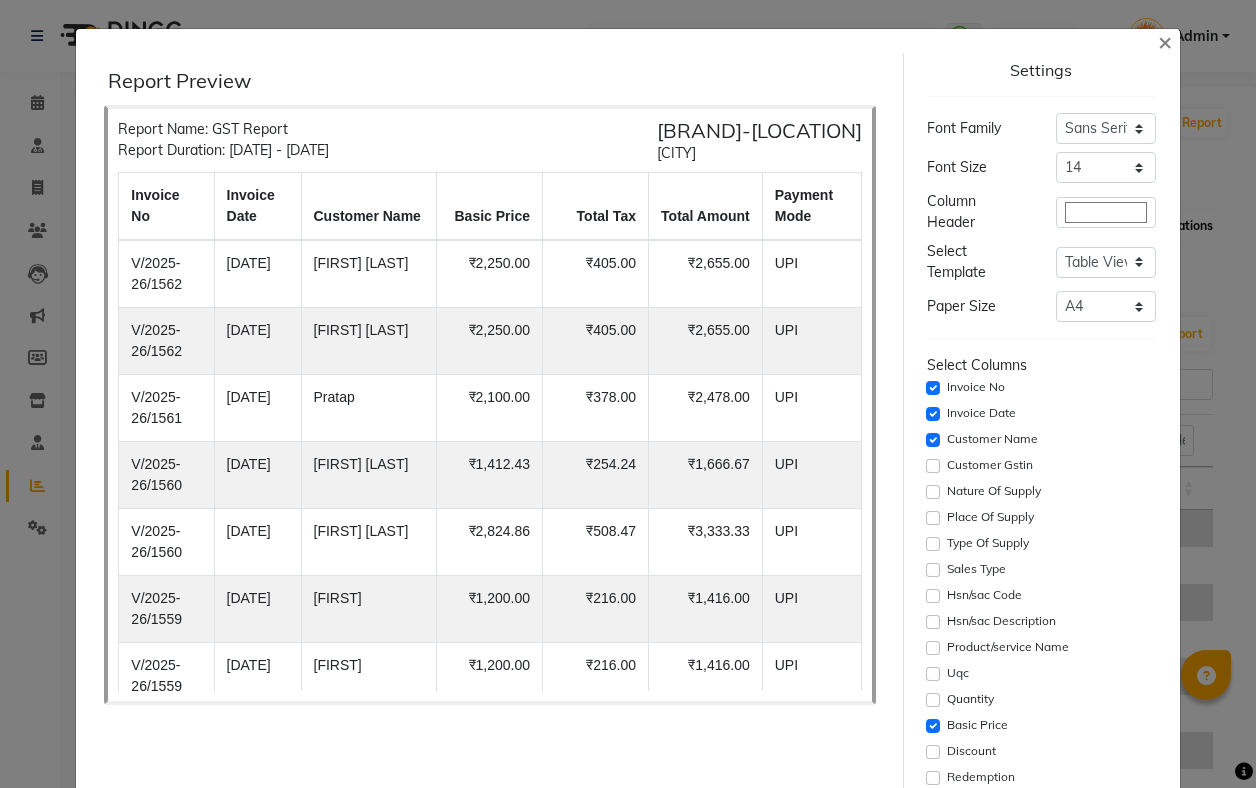 select on "full_report" 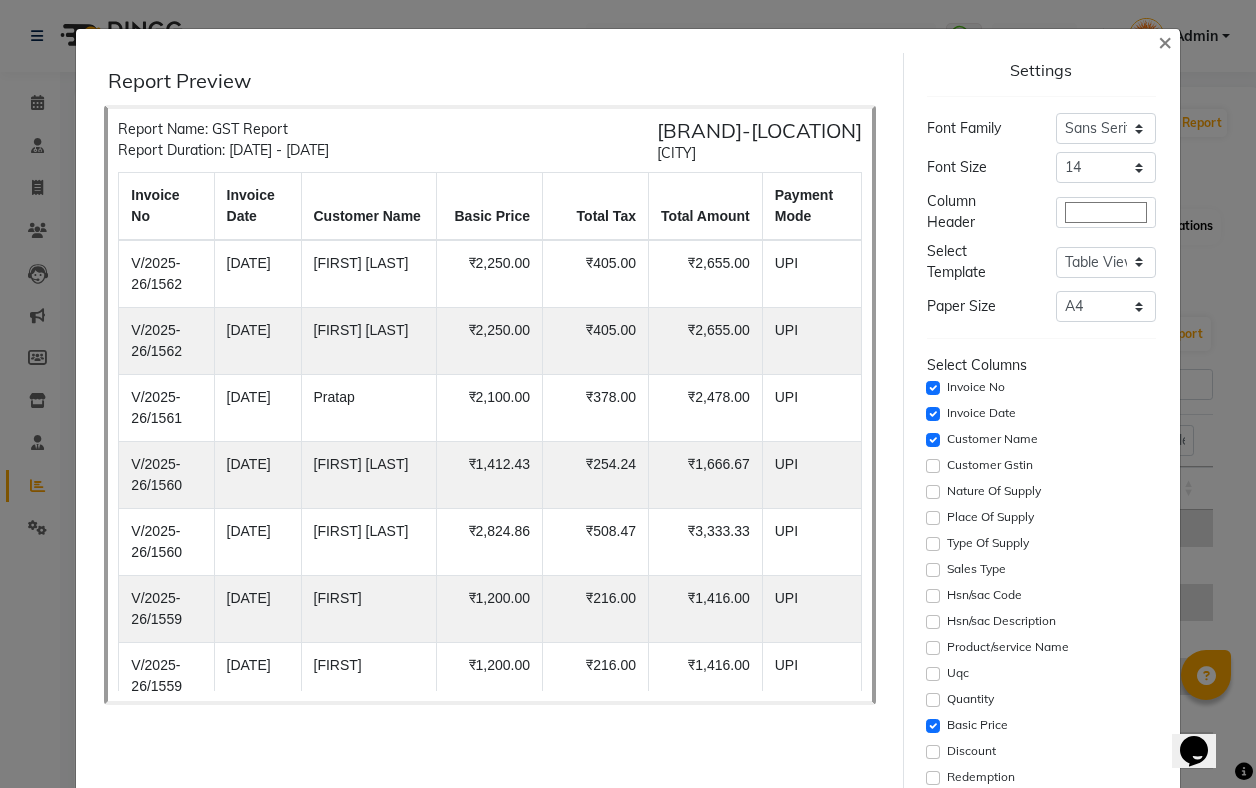 scroll, scrollTop: 0, scrollLeft: 0, axis: both 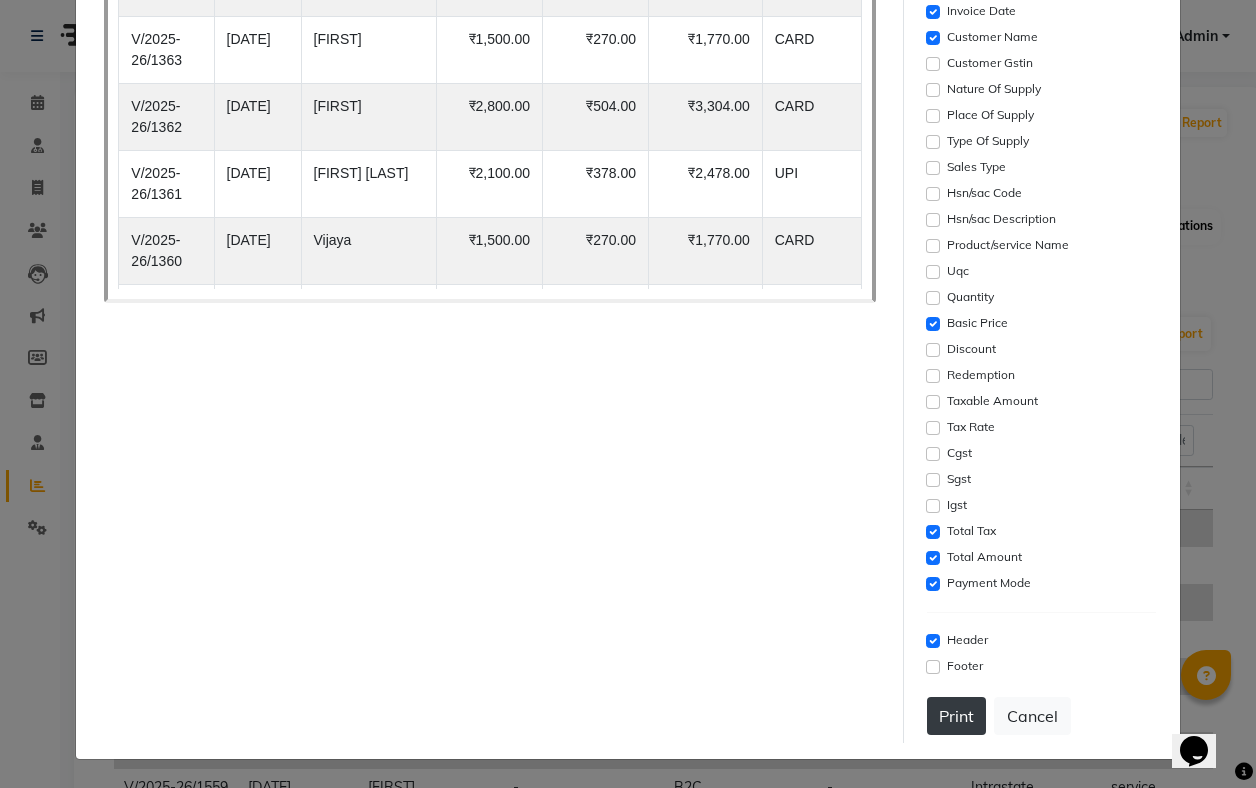 click on "Print" 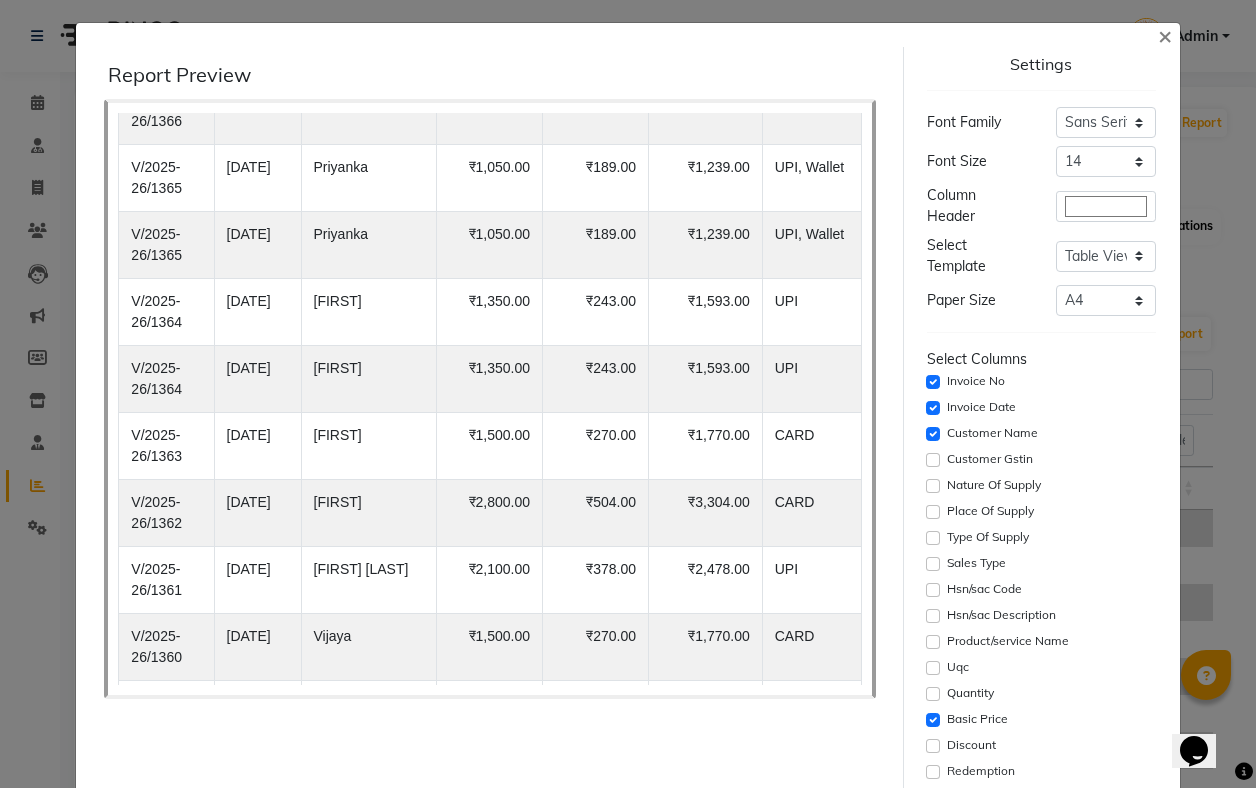 scroll, scrollTop: 0, scrollLeft: 0, axis: both 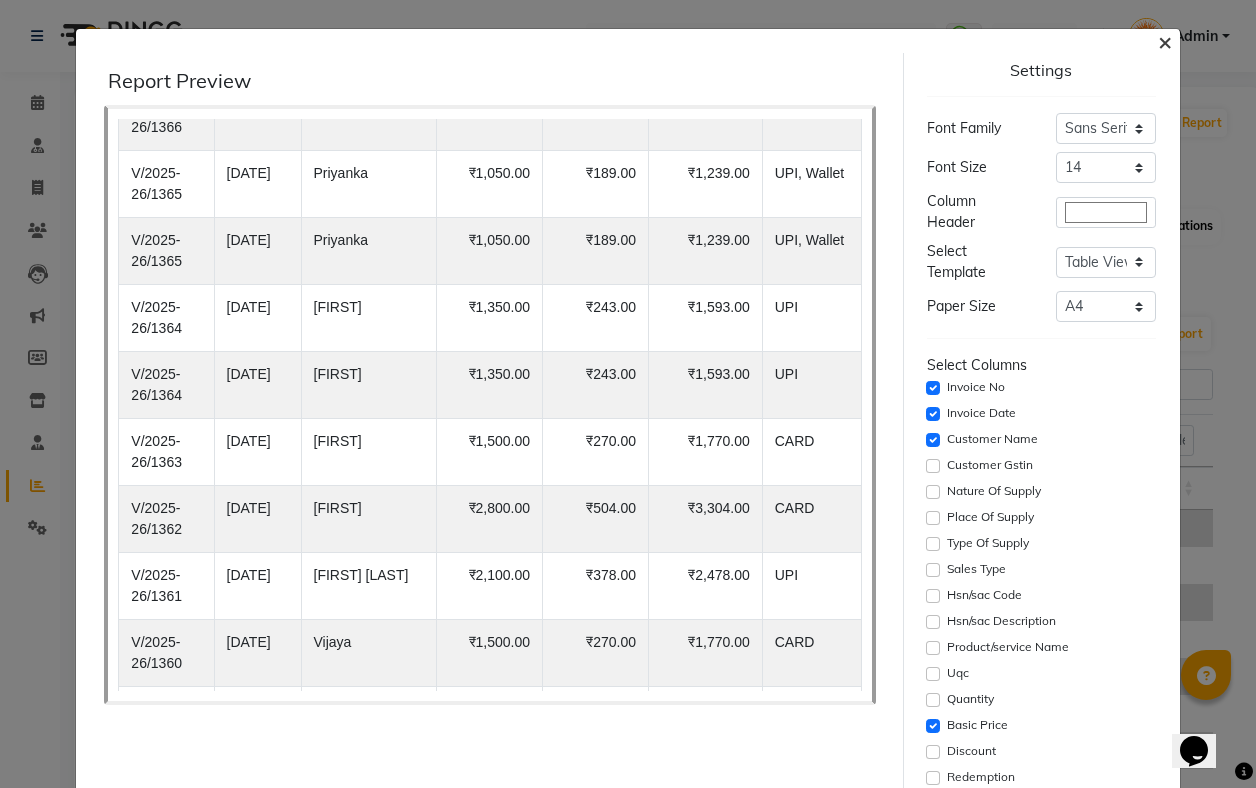 click on "×" 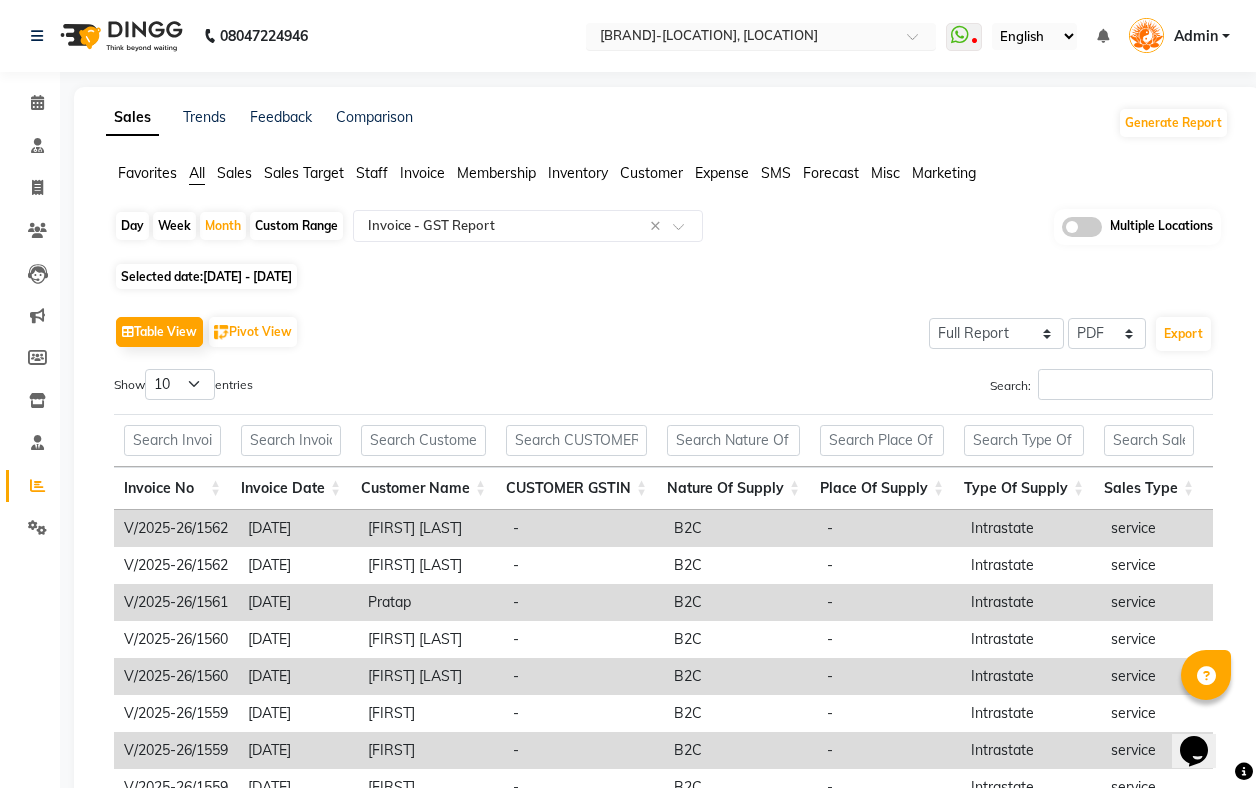 click at bounding box center (761, 38) 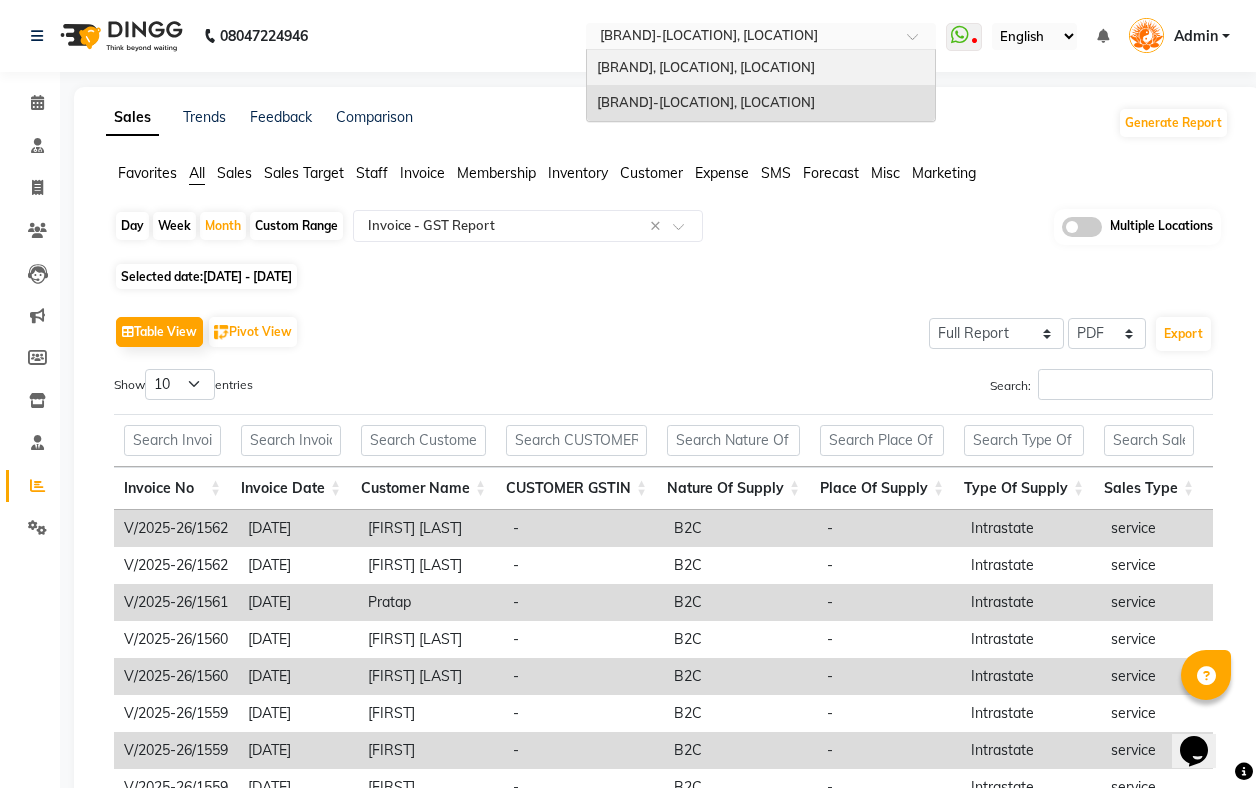 click on "[BRAND] Center,kokapet, [CITY]" at bounding box center (761, 68) 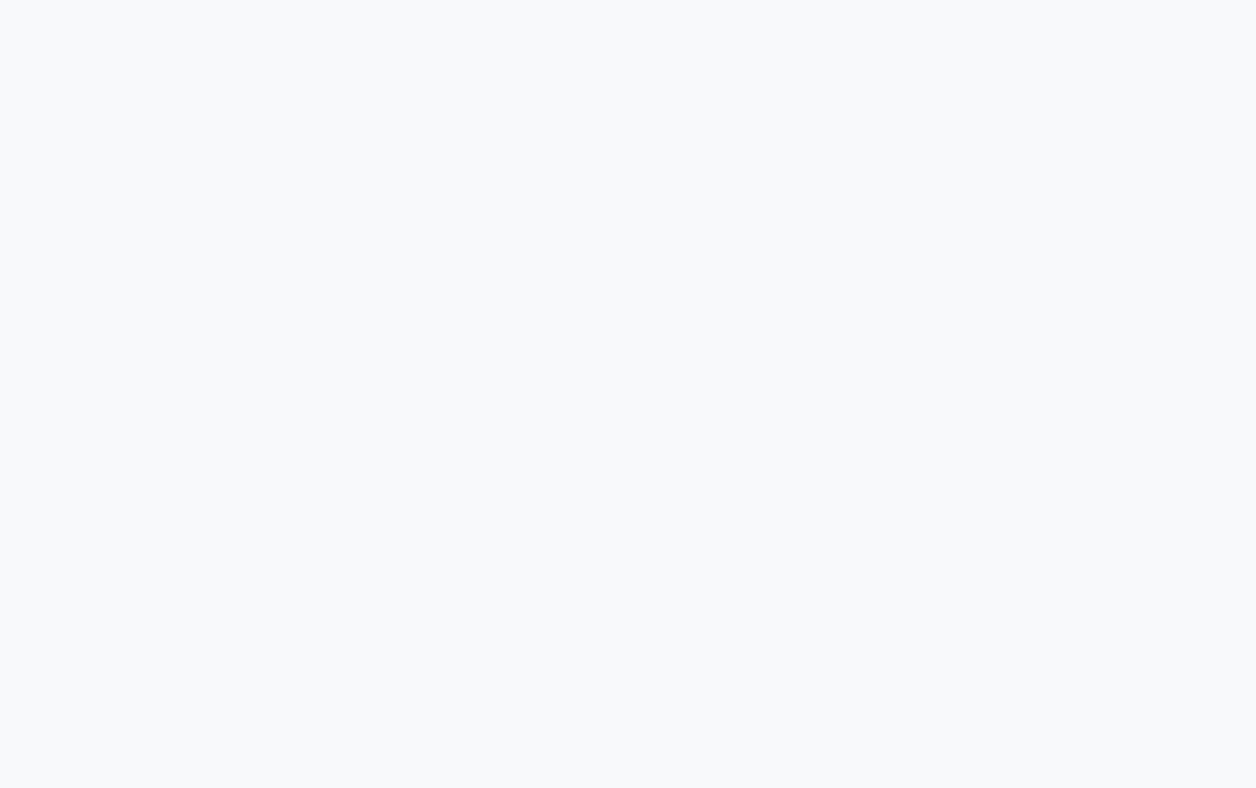 scroll, scrollTop: 0, scrollLeft: 0, axis: both 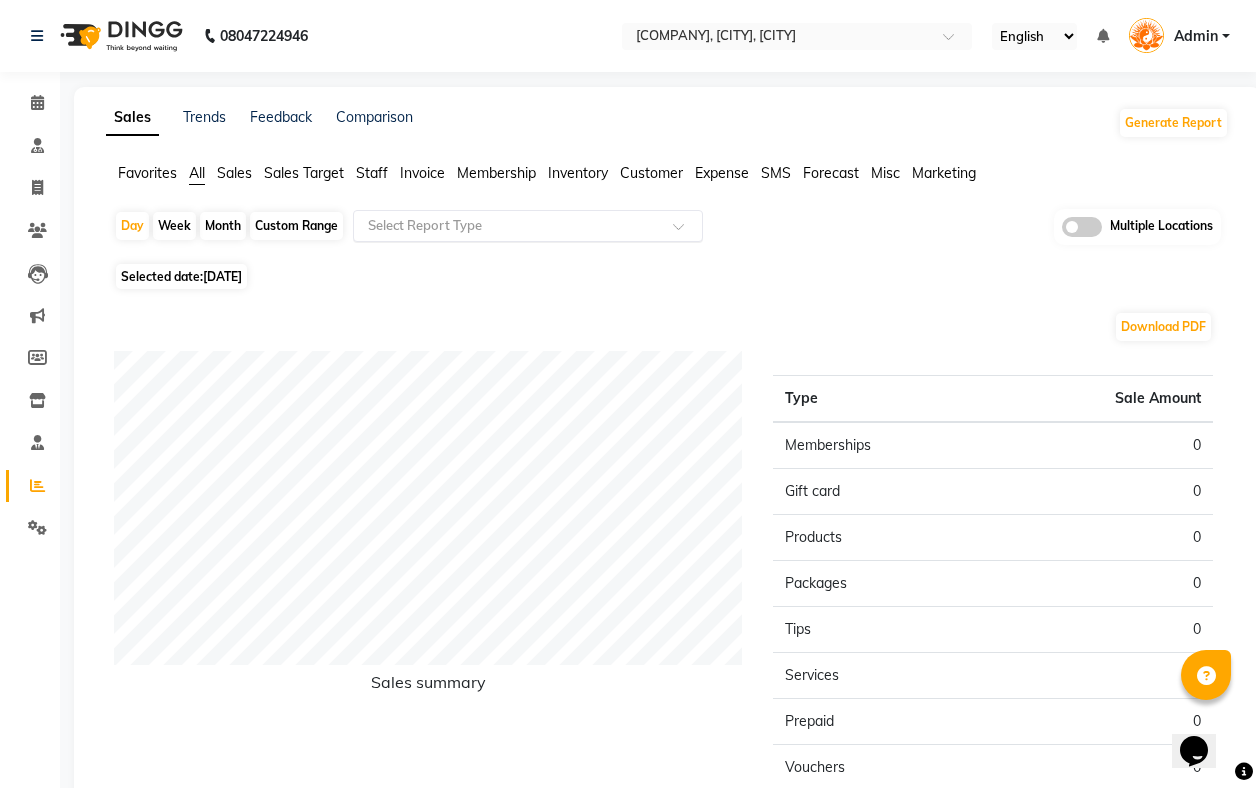 click 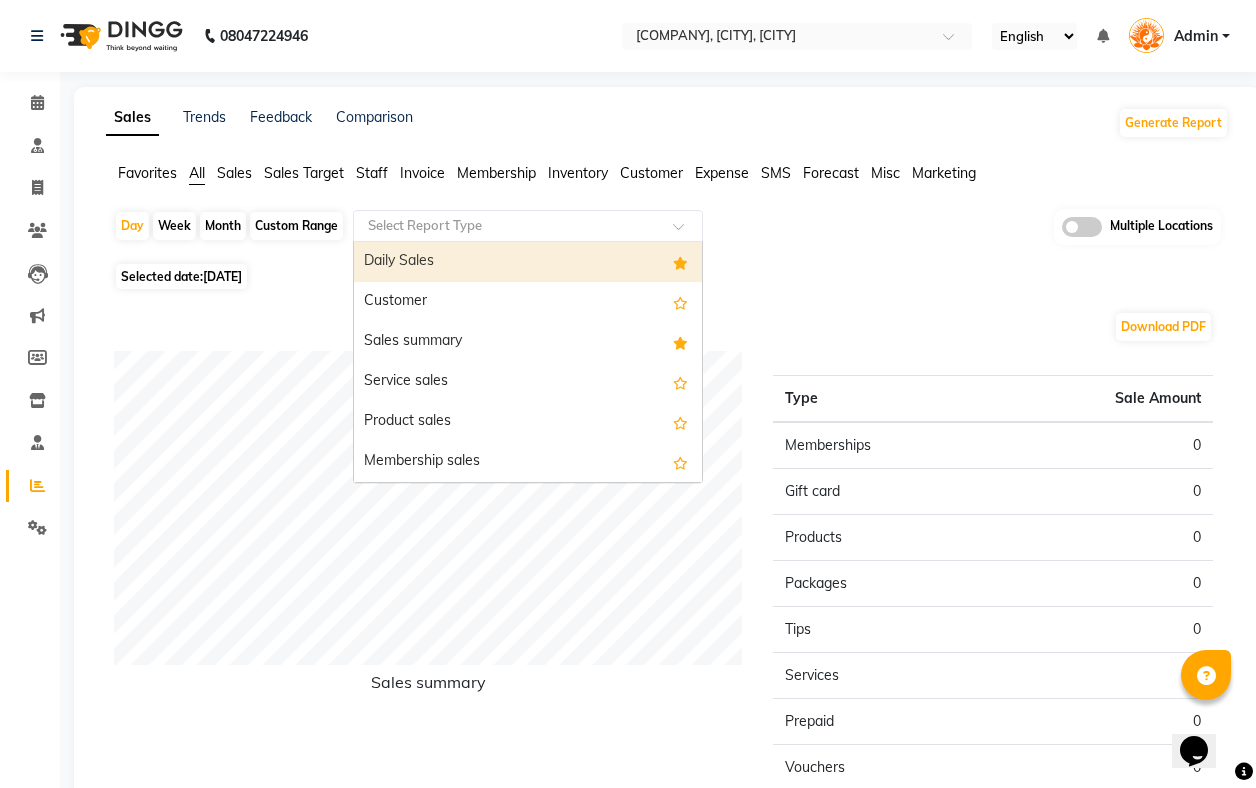 click on "Favorites All Sales Sales Target Staff Invoice Membership Inventory Customer Expense SMS Forecast Misc Marketing  Day   Week   Month   Custom Range  Select Report Type  Daily Sales   Customer   Sales summary   Service sales   Product sales   Membership sales   Package sales   Prepaid sales   Voucher sales   Payment mode   Service by category   Sales by center   Gift card sales   Business Analysis   Backline Transaction Log Summary   Backline Transaction Log   Collection By Date   Collection By Invoice   Staff summary   Staff by service   Staff by product   Staff by membership   Staff by customer service   Staff by customer   Staff attendance   Staff attendance logs   Staff performance   Staff performance service   Staff performance product   Staff combined summary   Staff service summary   Staff product summary   Staff membership summary   Staff prepaid summary   Staff voucher summary   Staff package summary   Staff transfer   Staff performance summary   Staff Gift card Summary   Staff Tip Summary   Invoice" 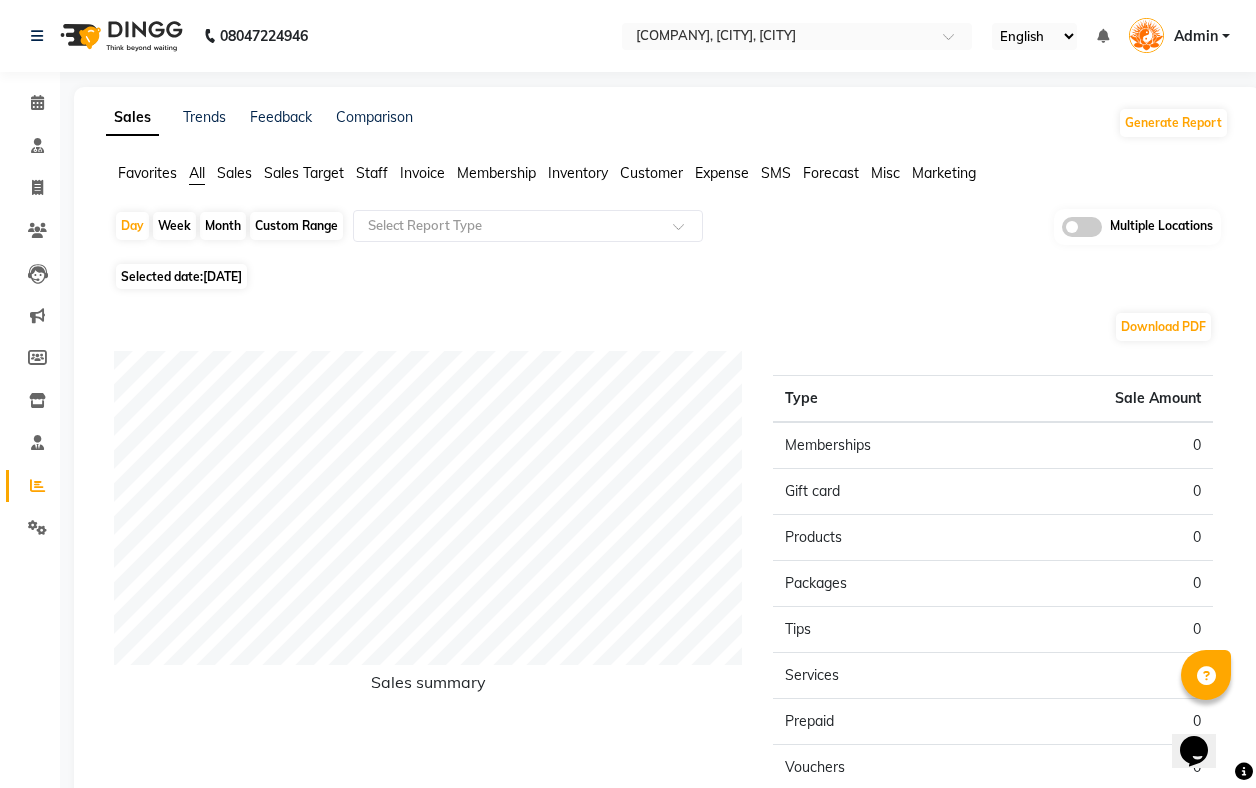 click on "Month" 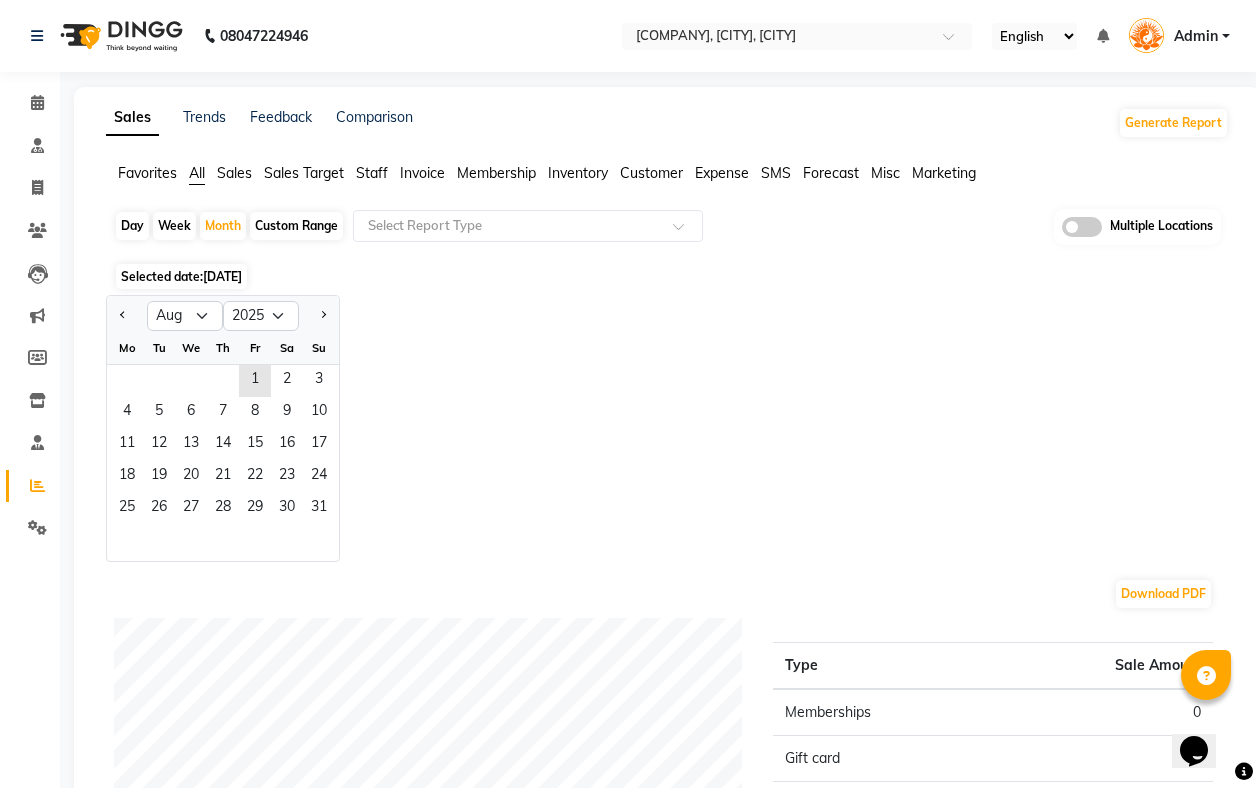 click 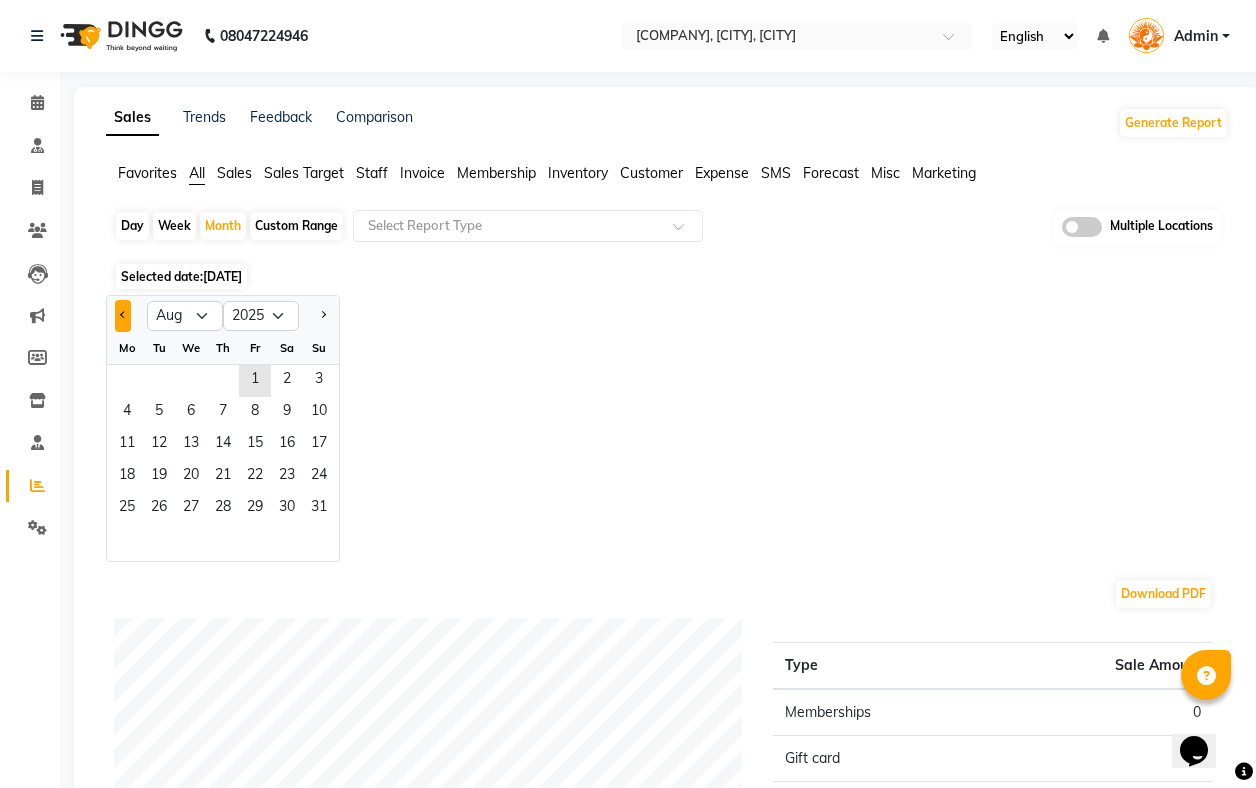click 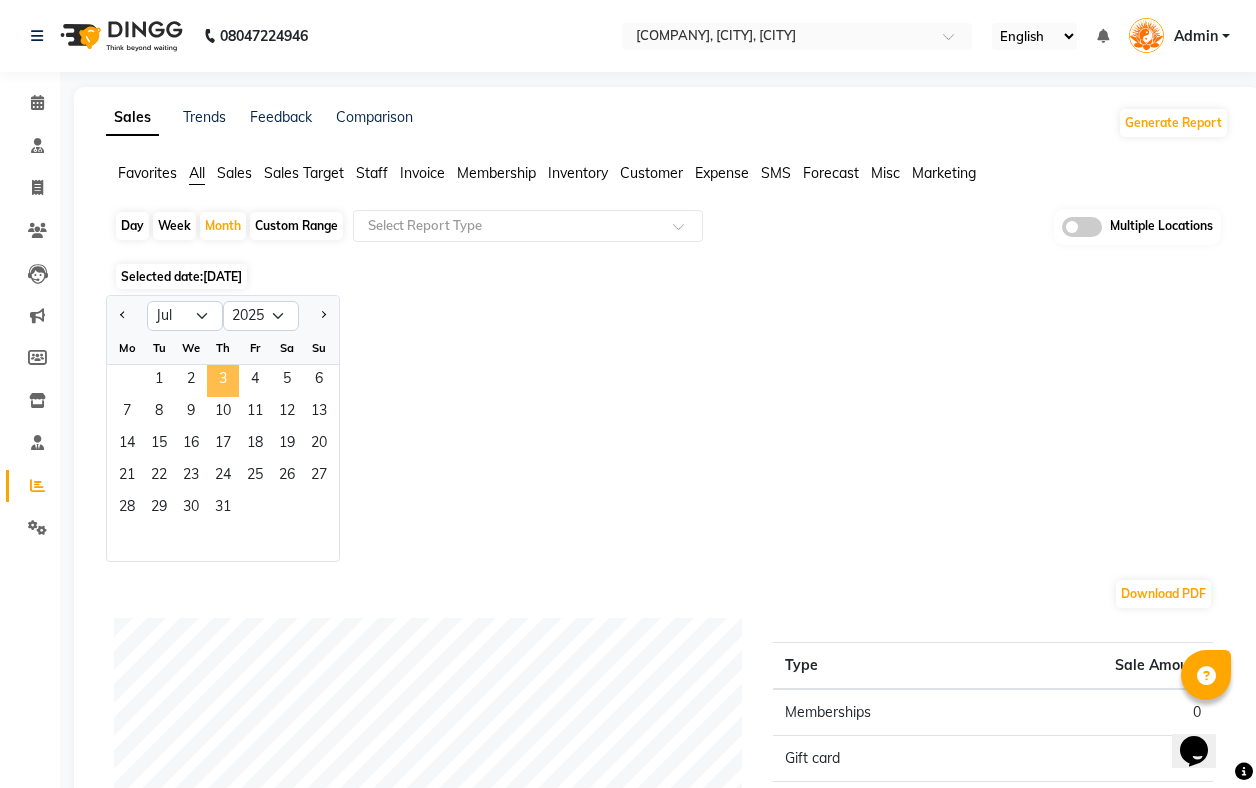 click on "3" 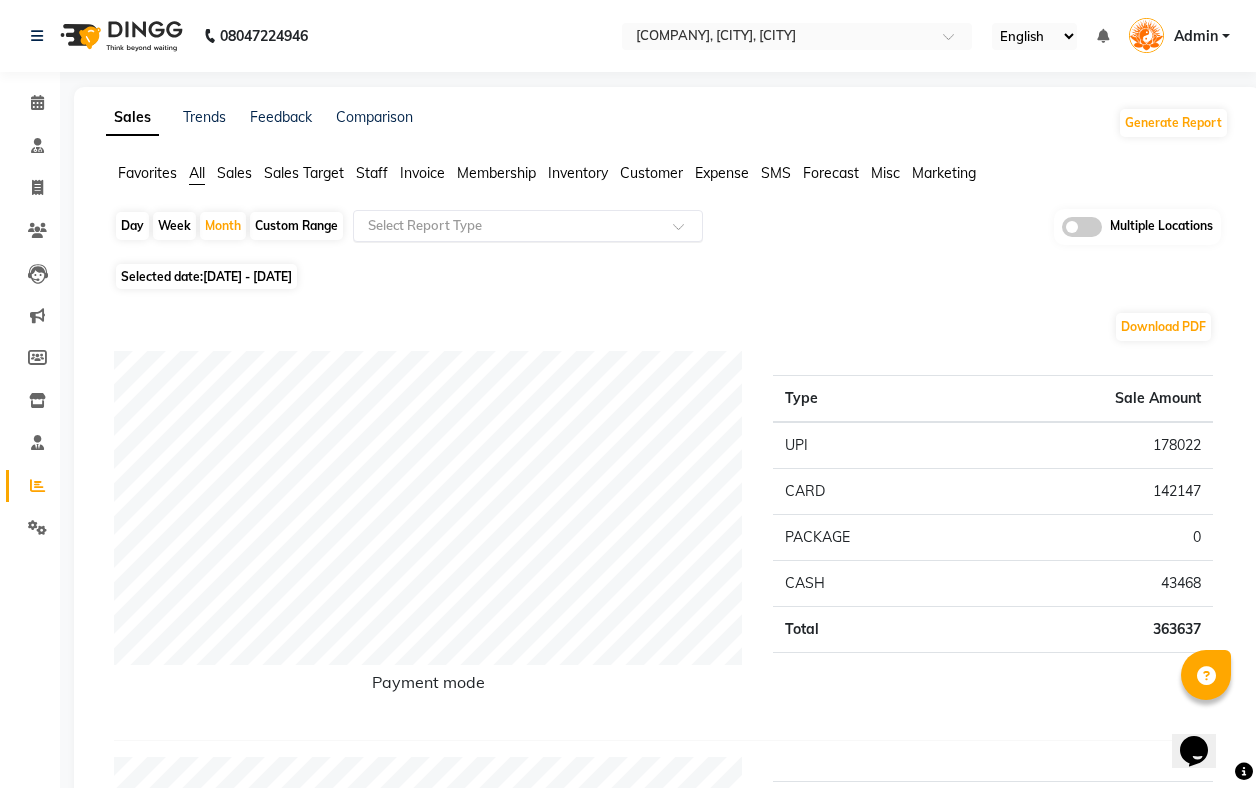 click 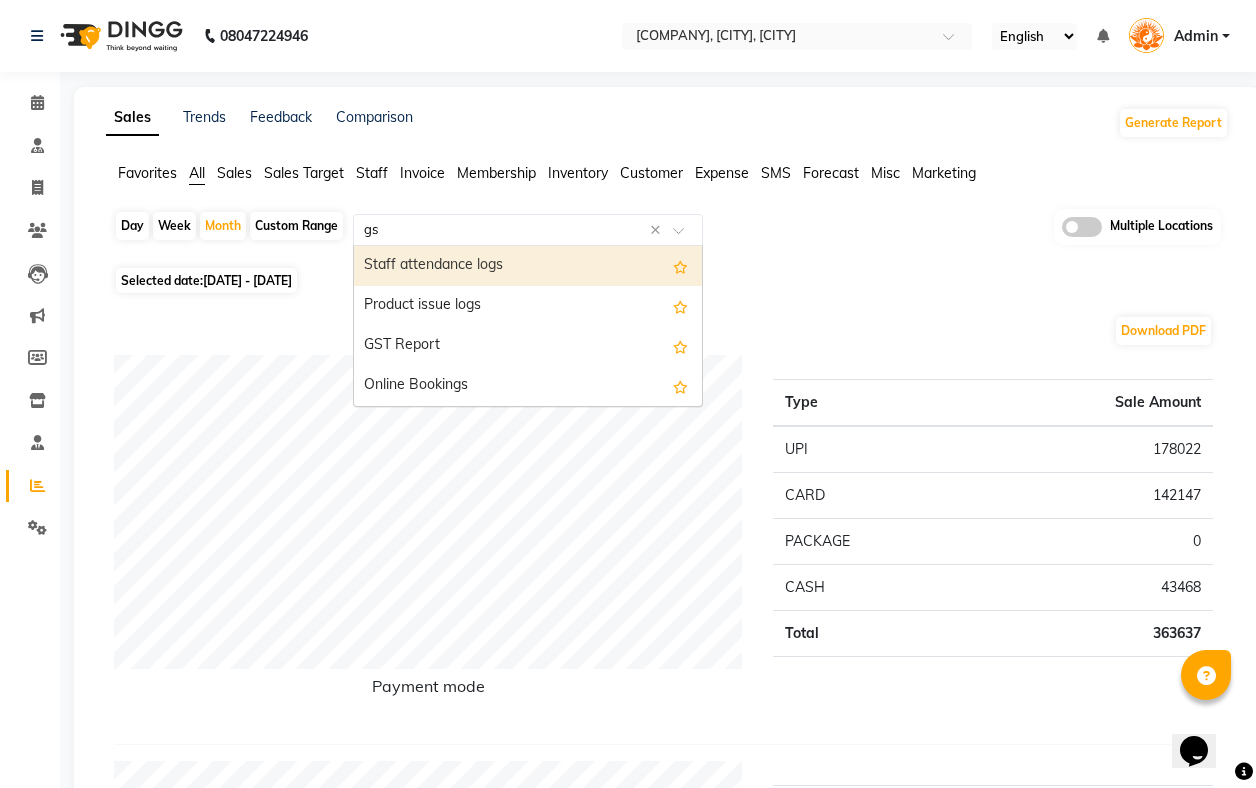 type on "gst" 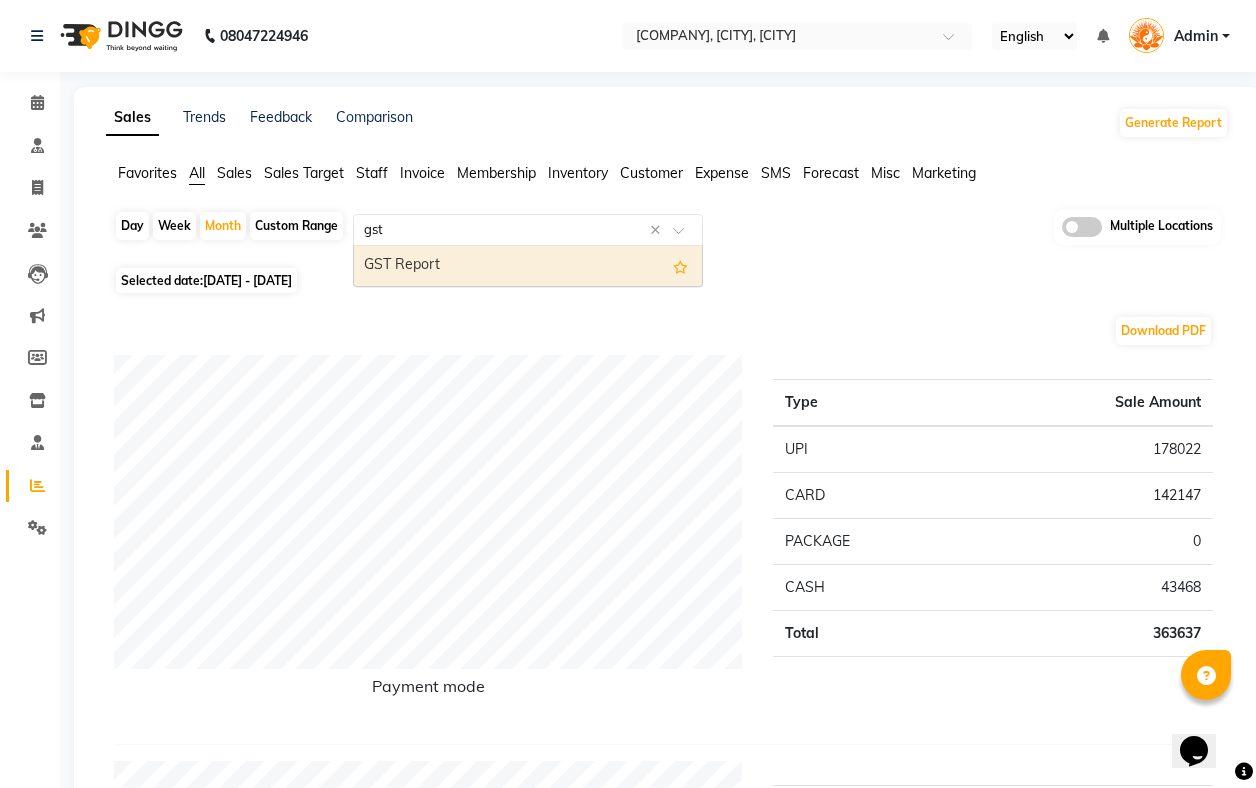 click on "GST Report" at bounding box center (528, 266) 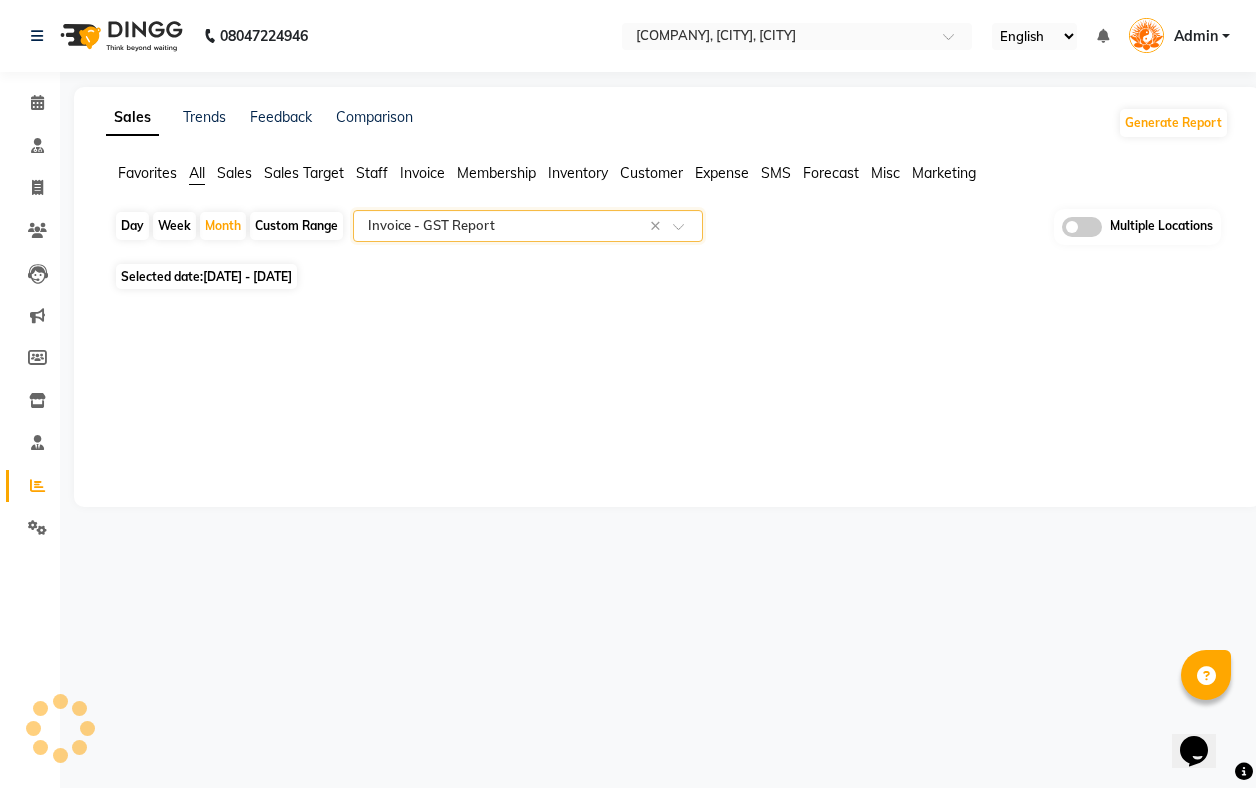 select on "filtered_report" 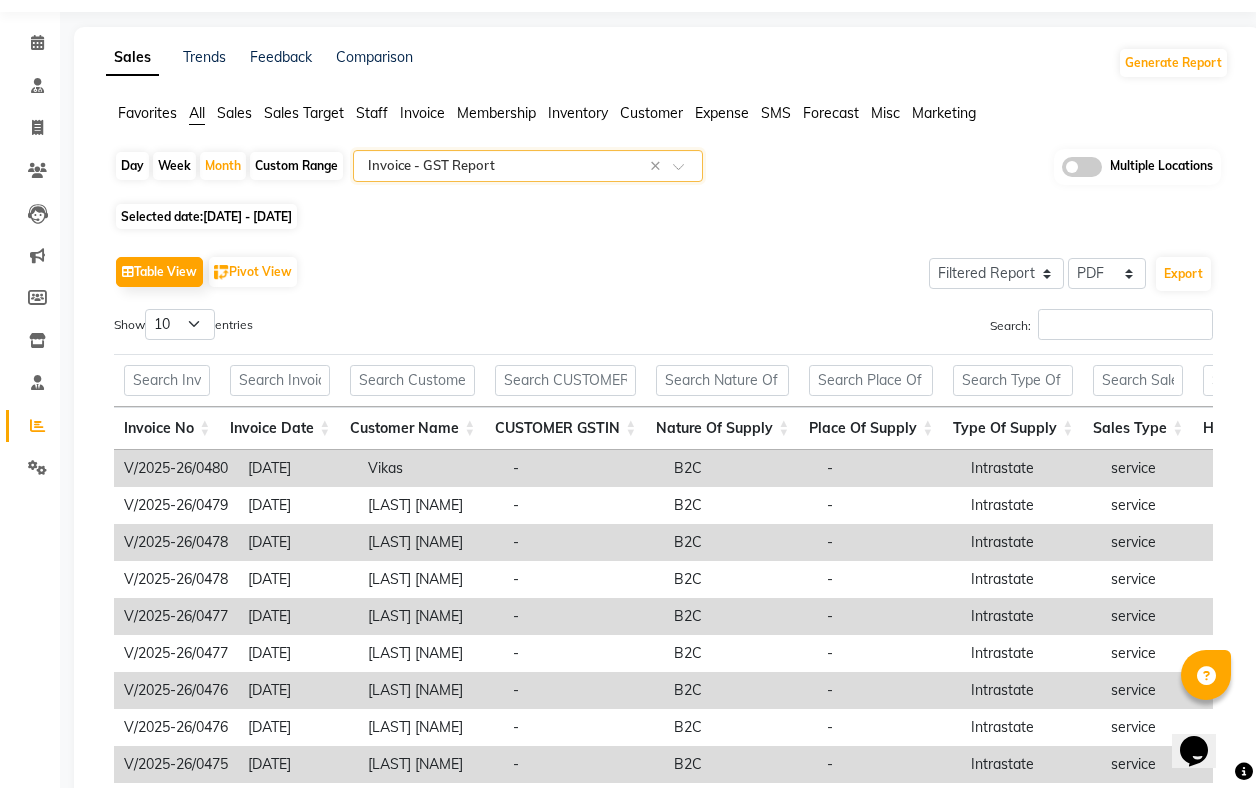 scroll, scrollTop: 79, scrollLeft: 0, axis: vertical 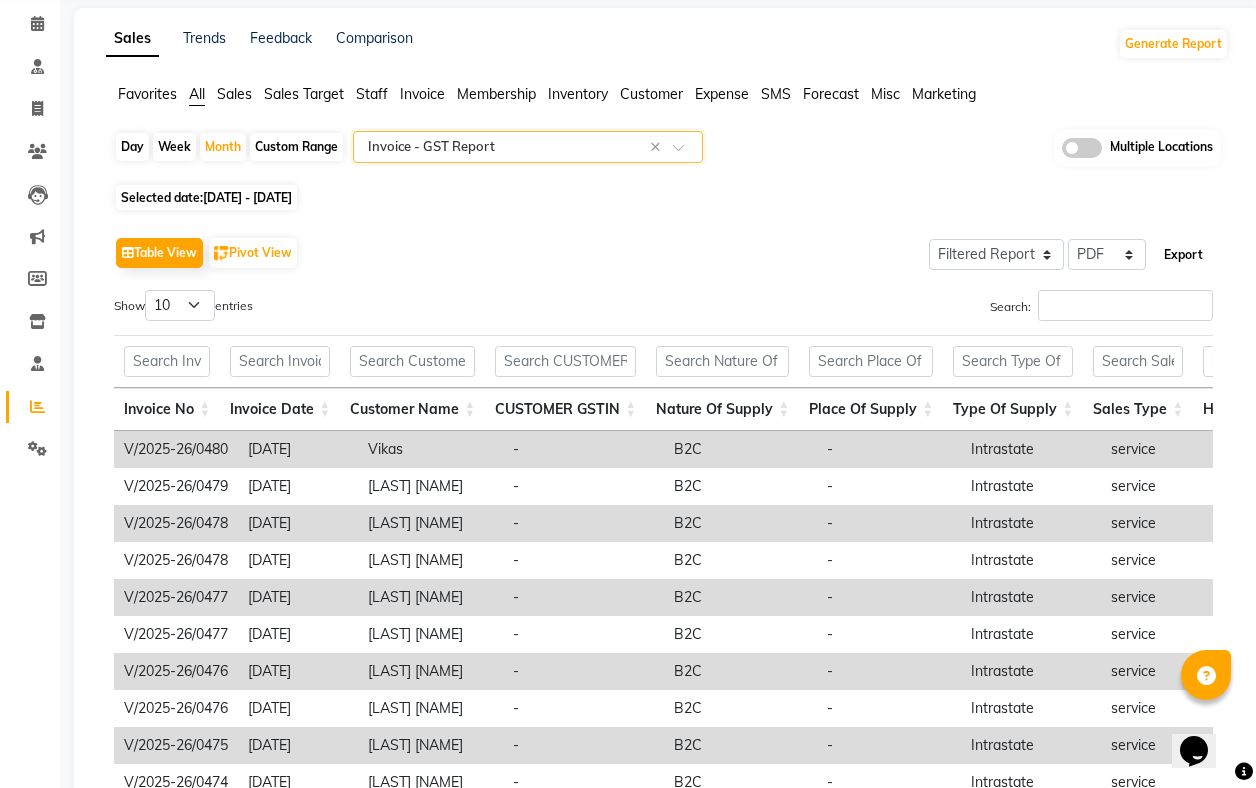 click on "Export" 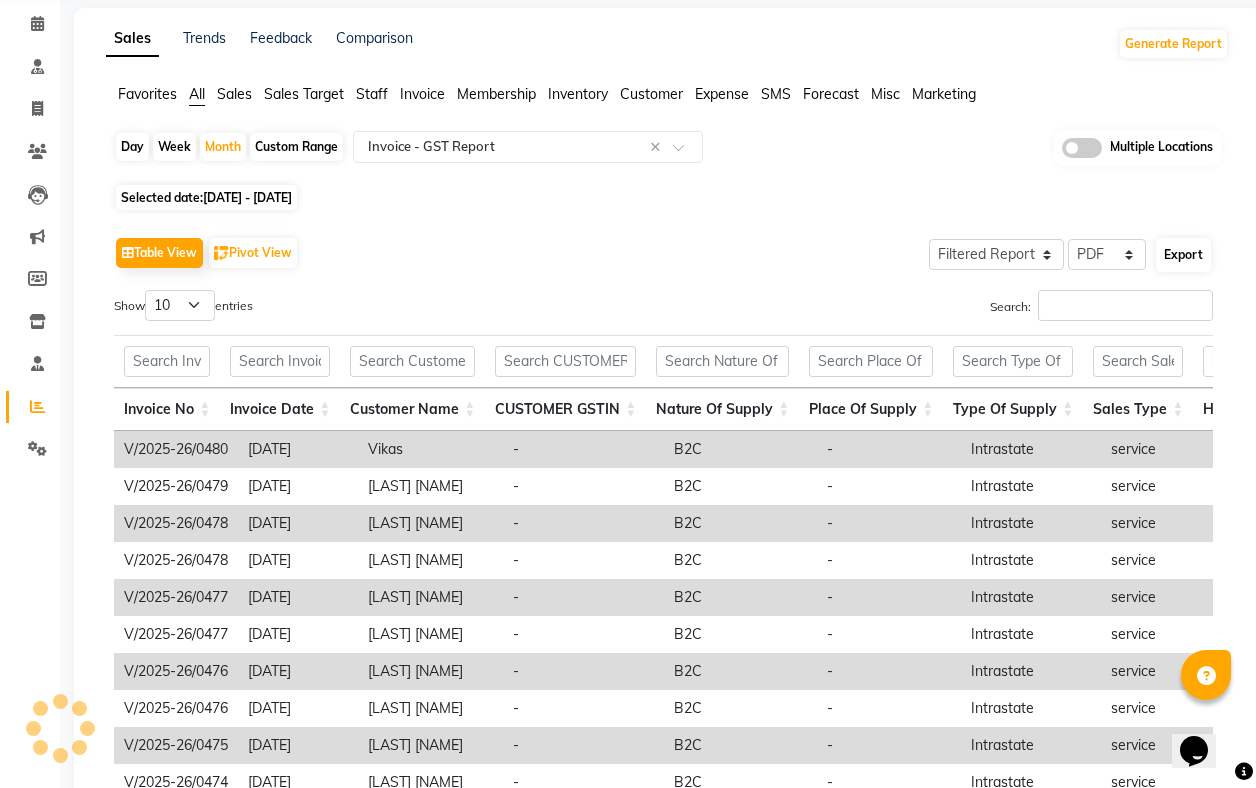 select on "sans-serif" 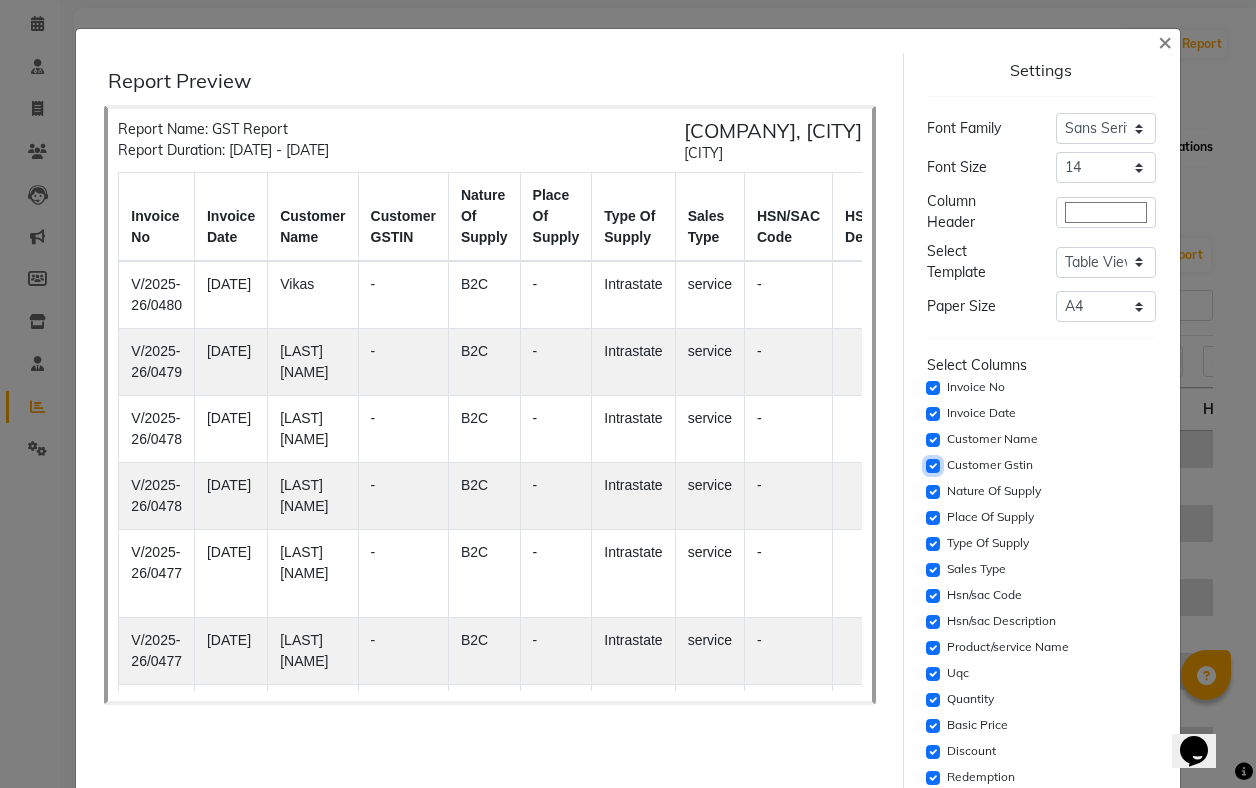 click 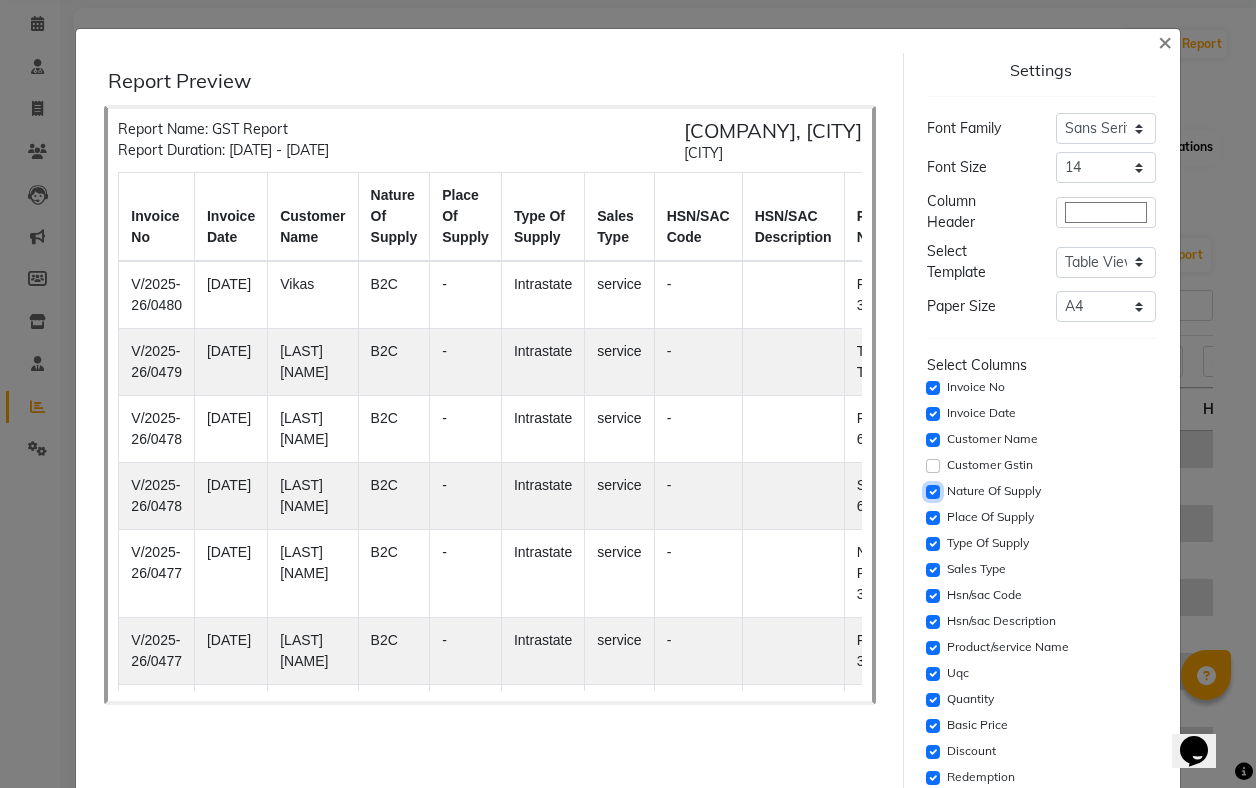 click 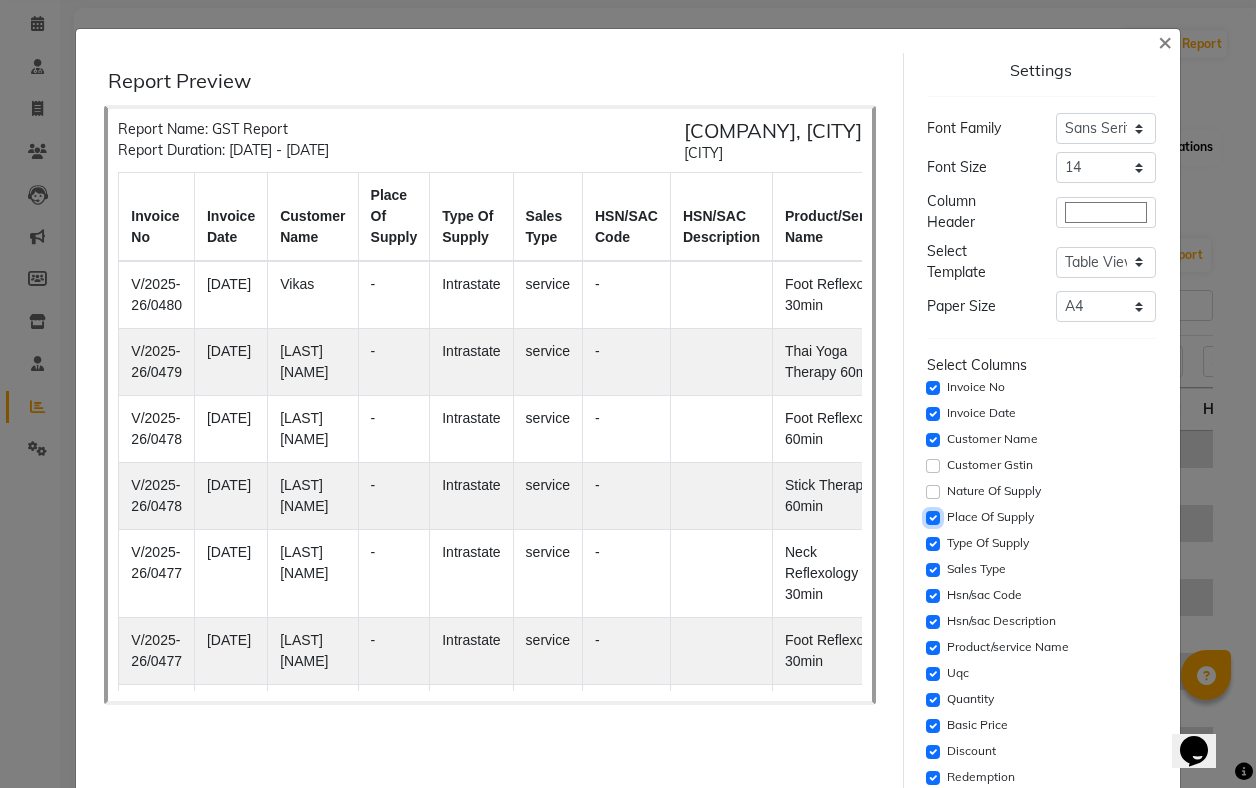 click 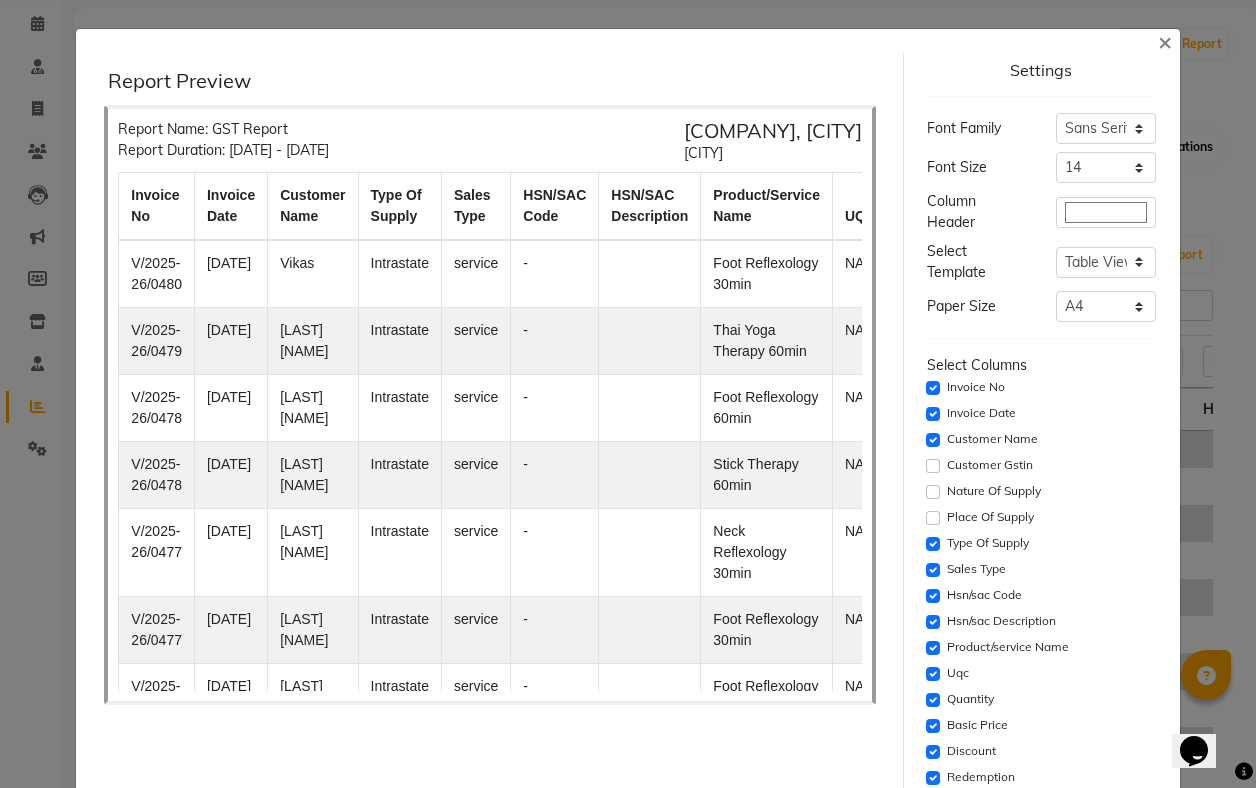 click on "Type Of Supply" 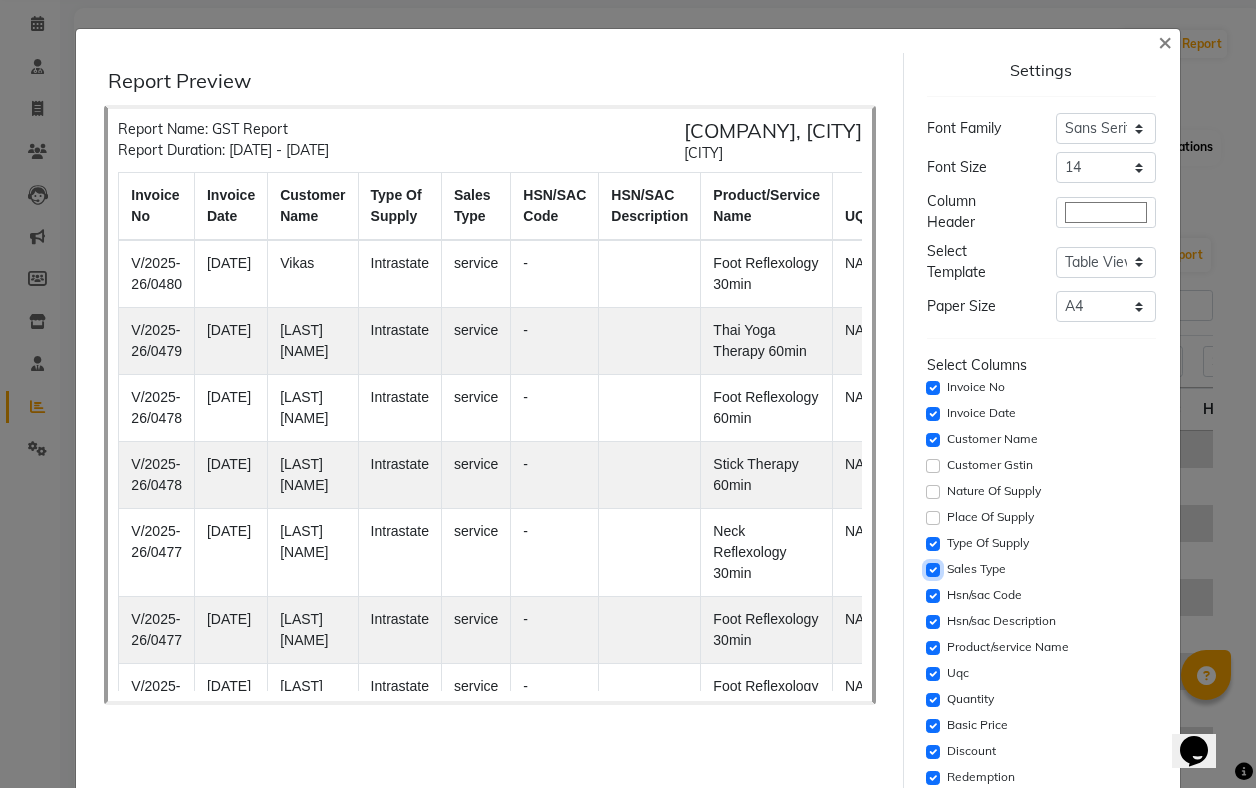 click 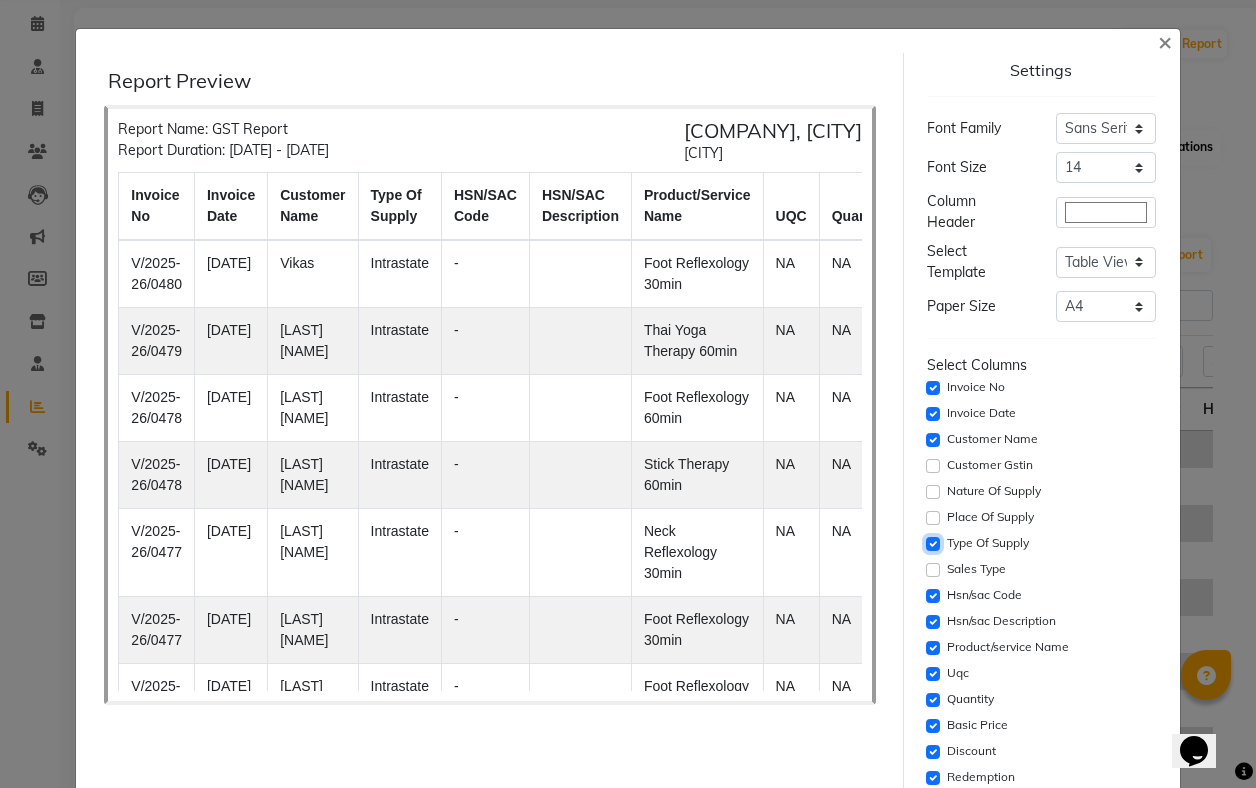 click 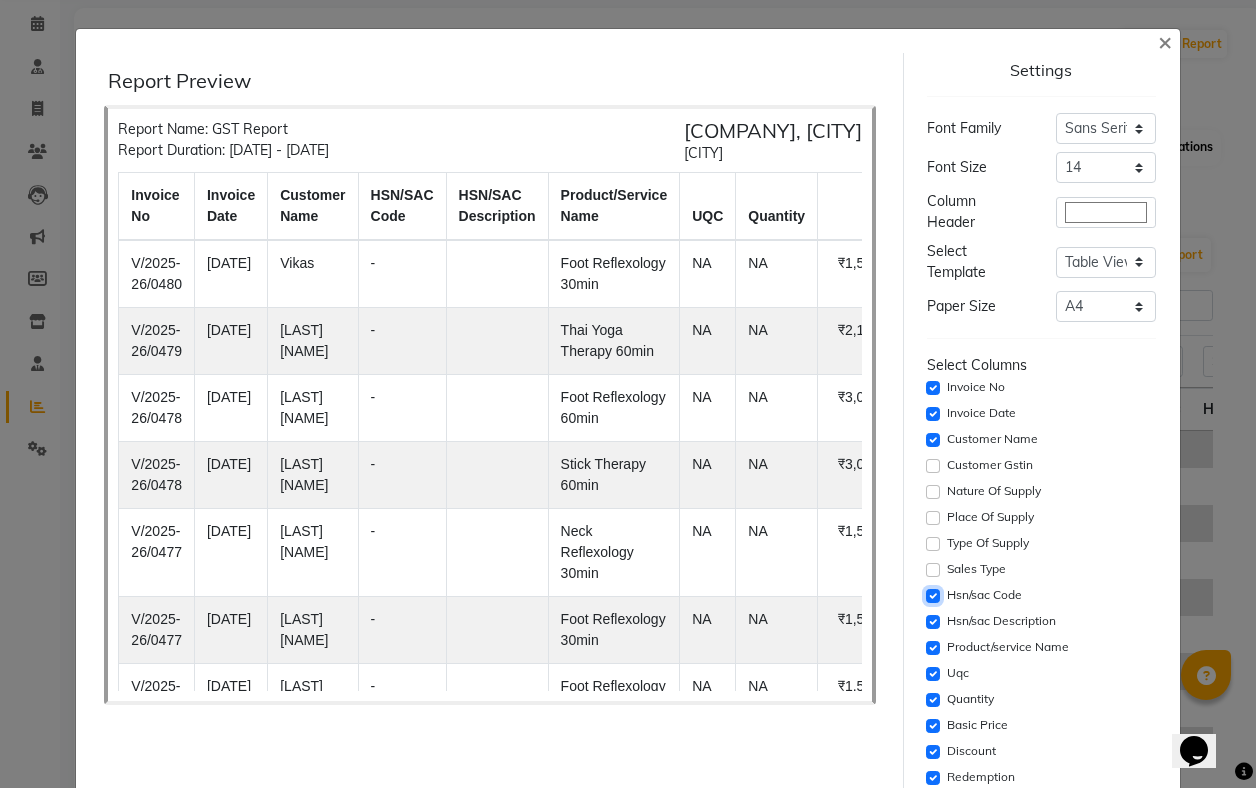 click 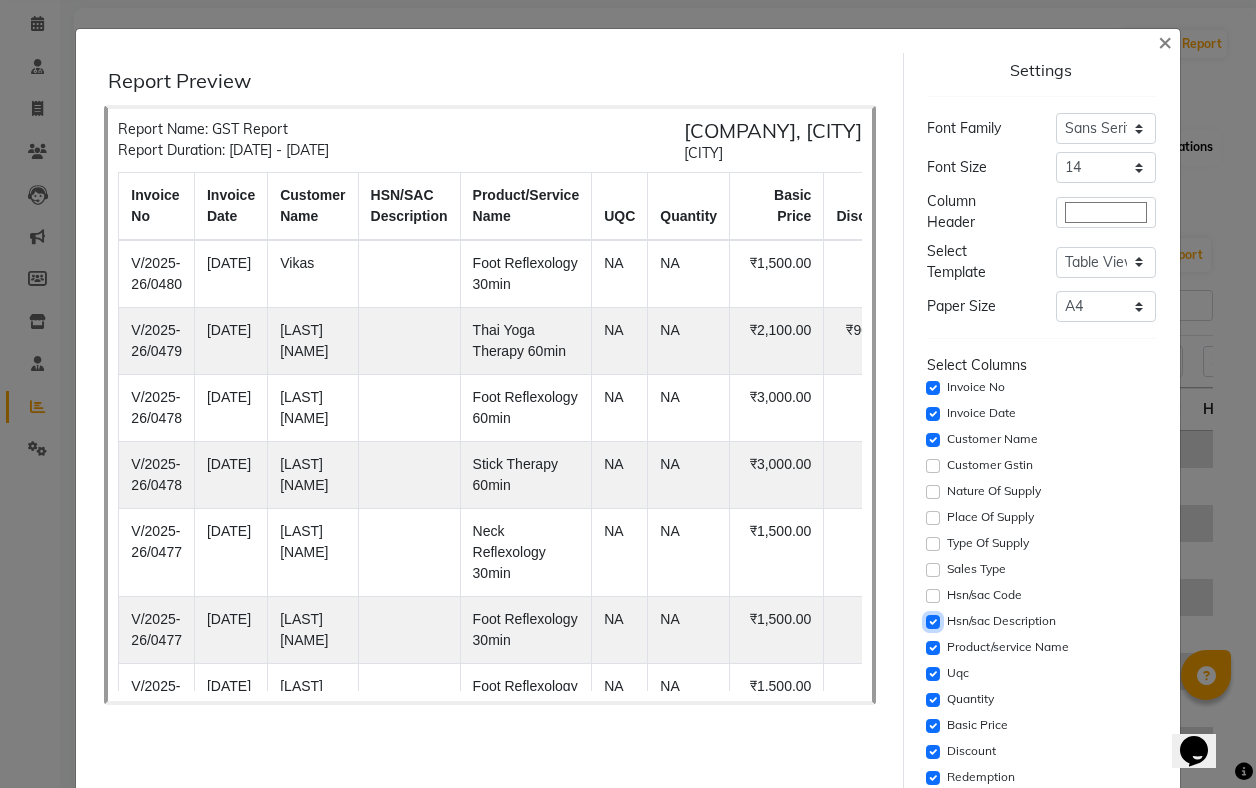click 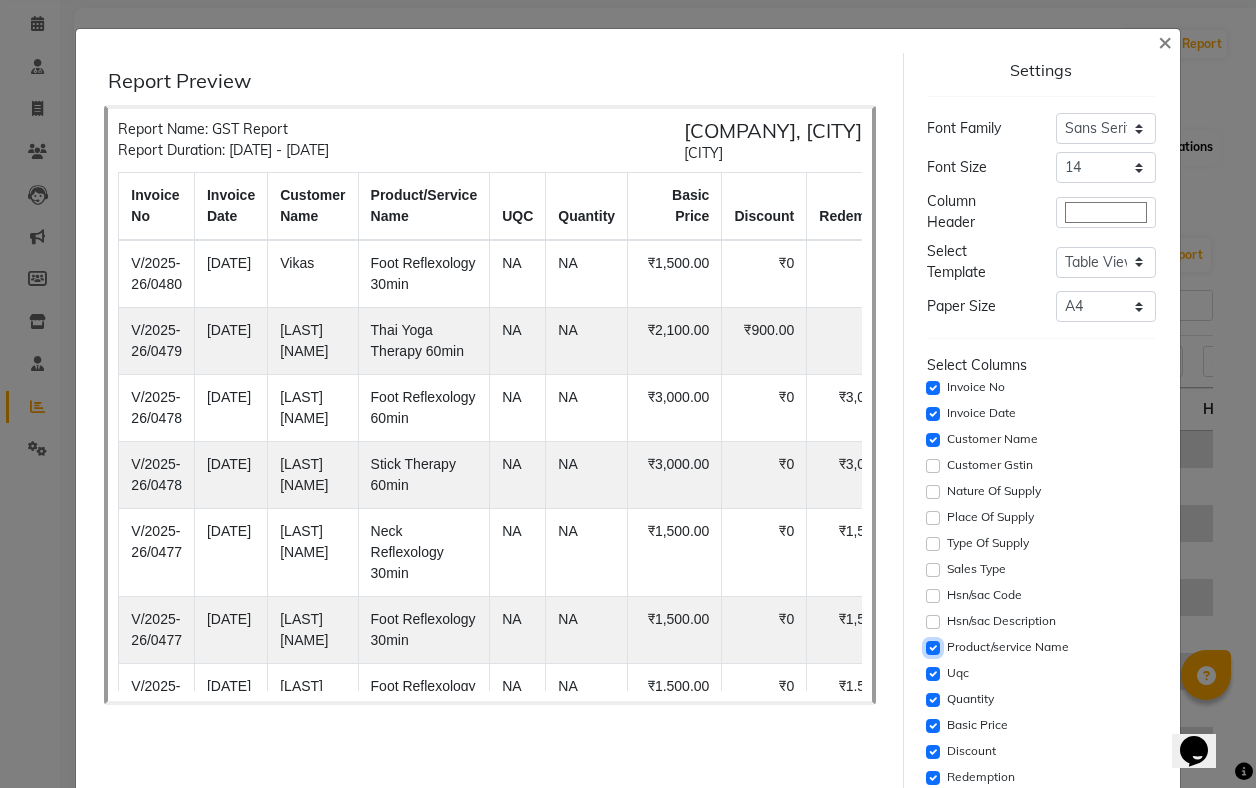 click 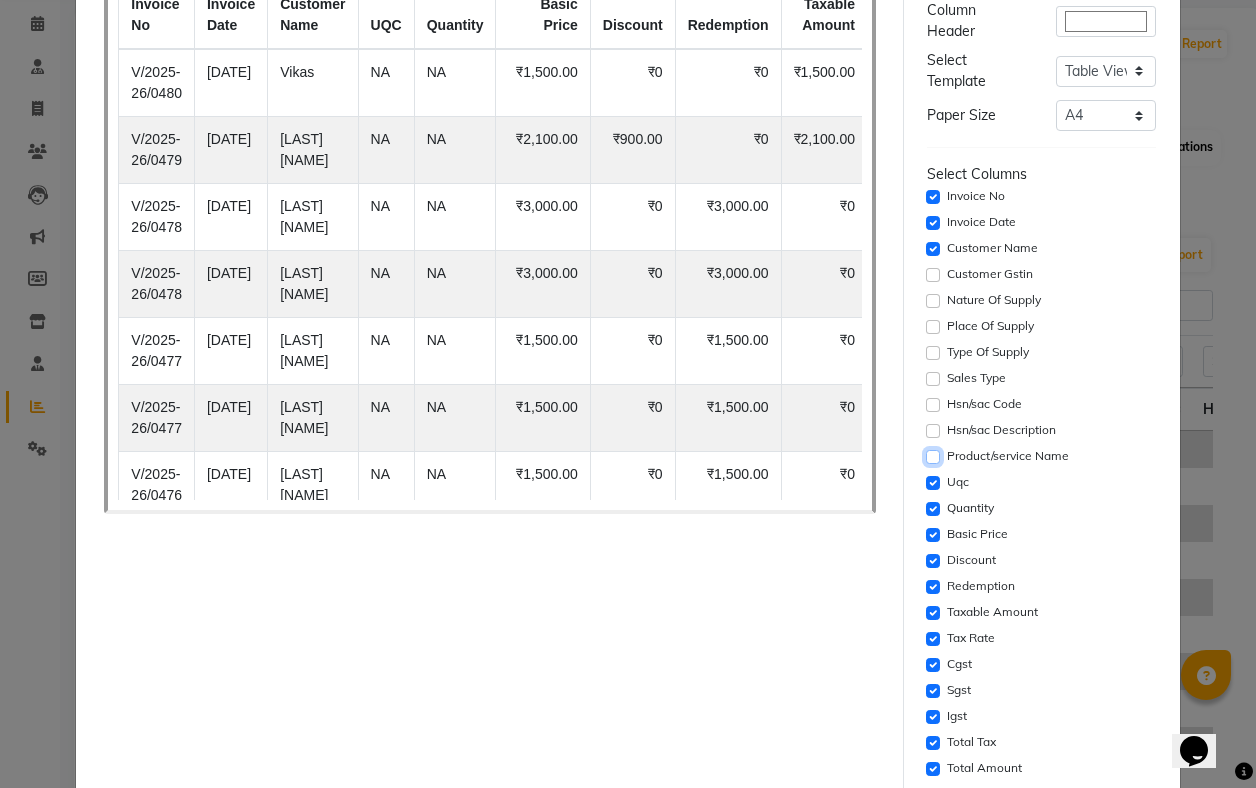 scroll, scrollTop: 194, scrollLeft: 0, axis: vertical 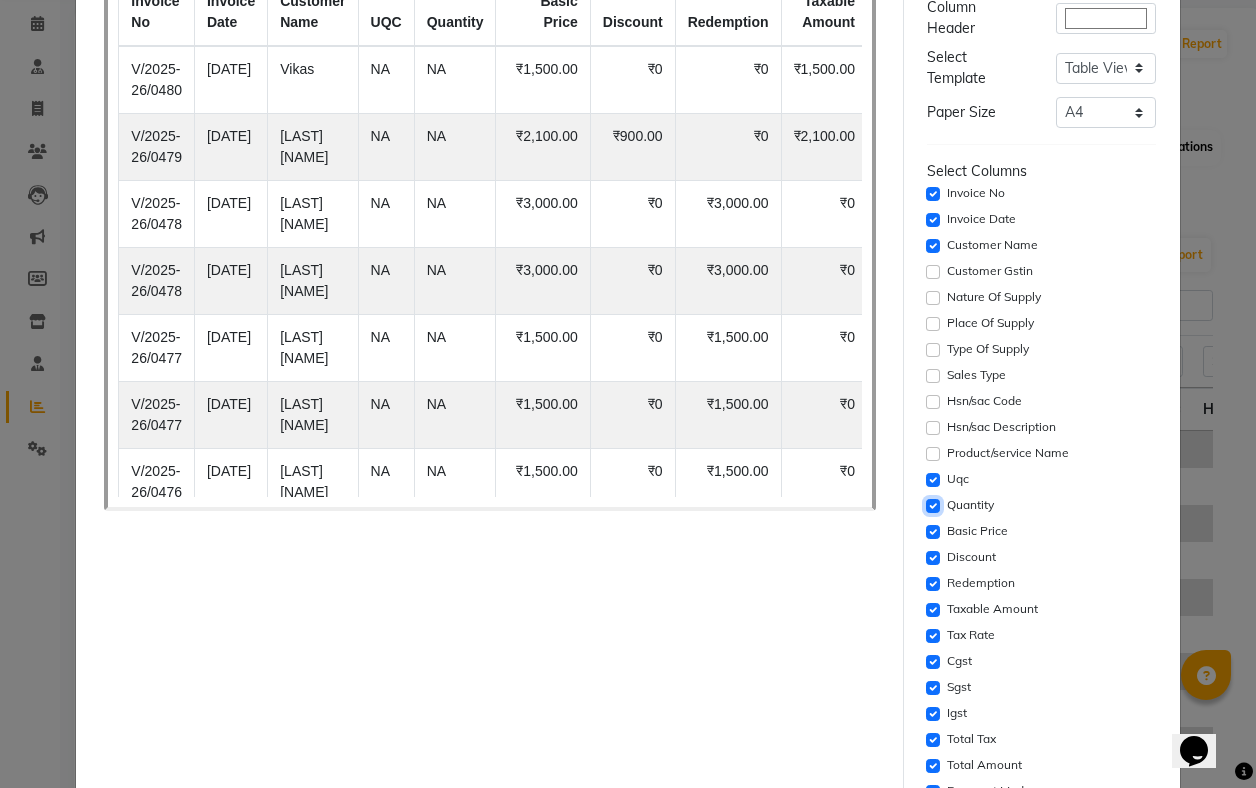 click 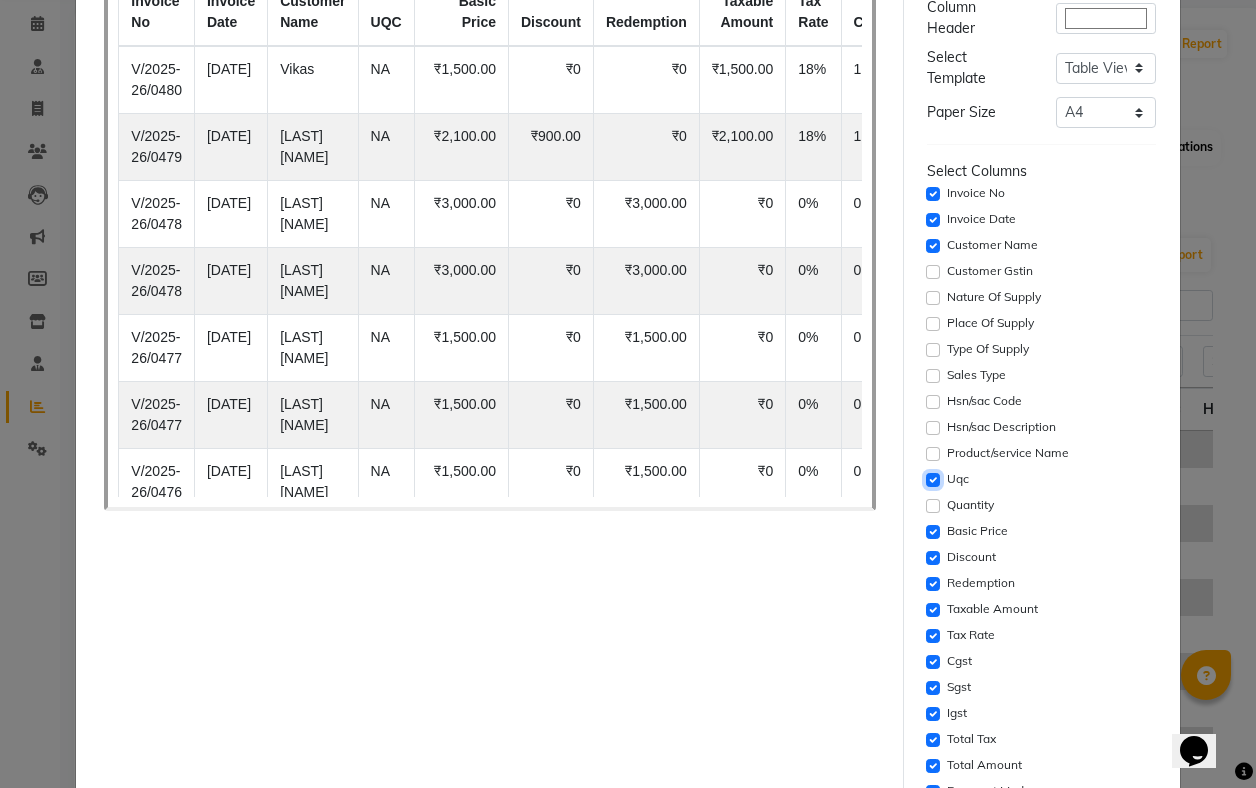click 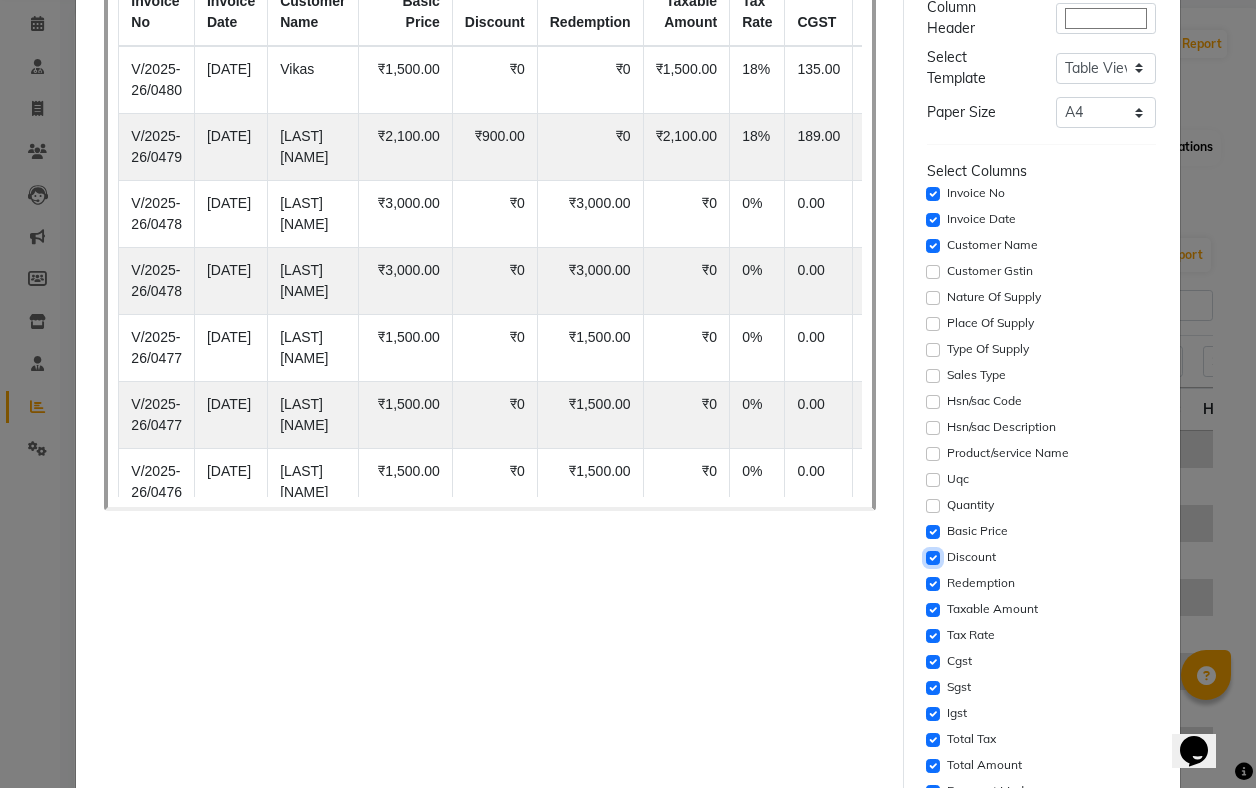 click 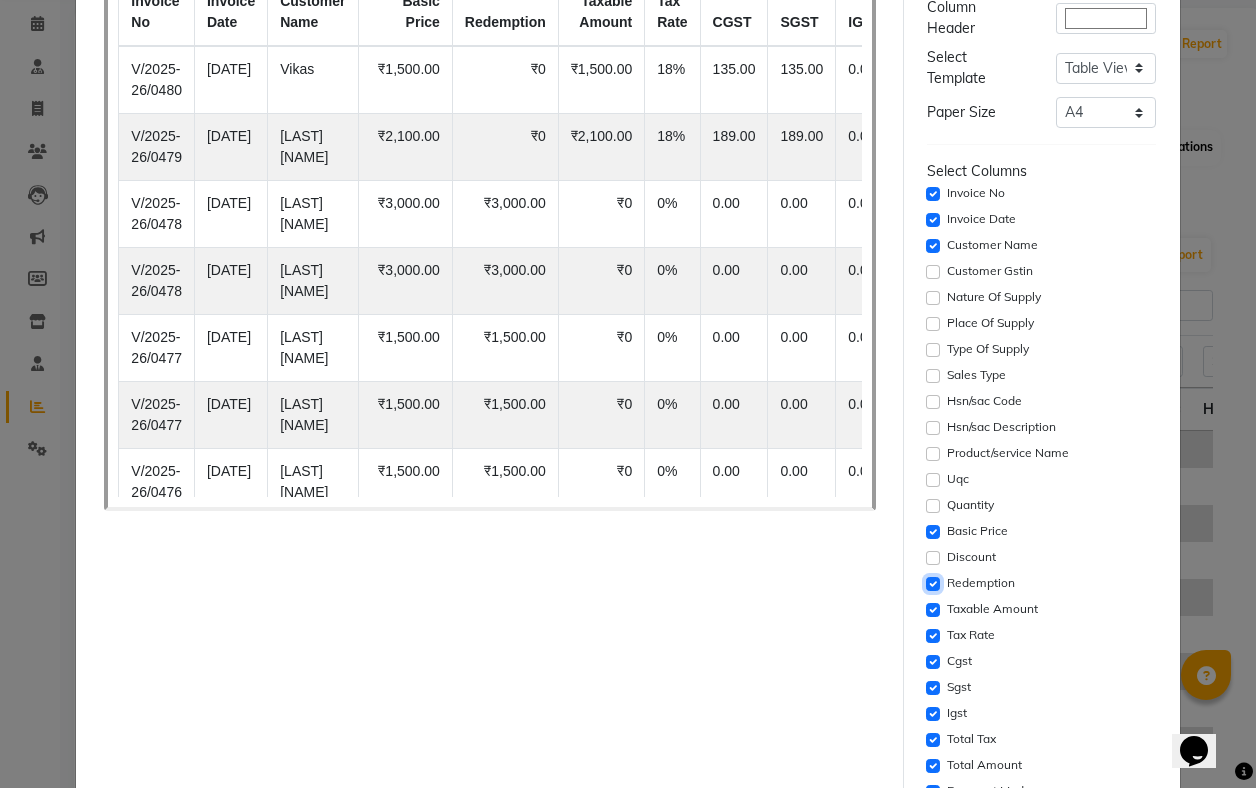 click 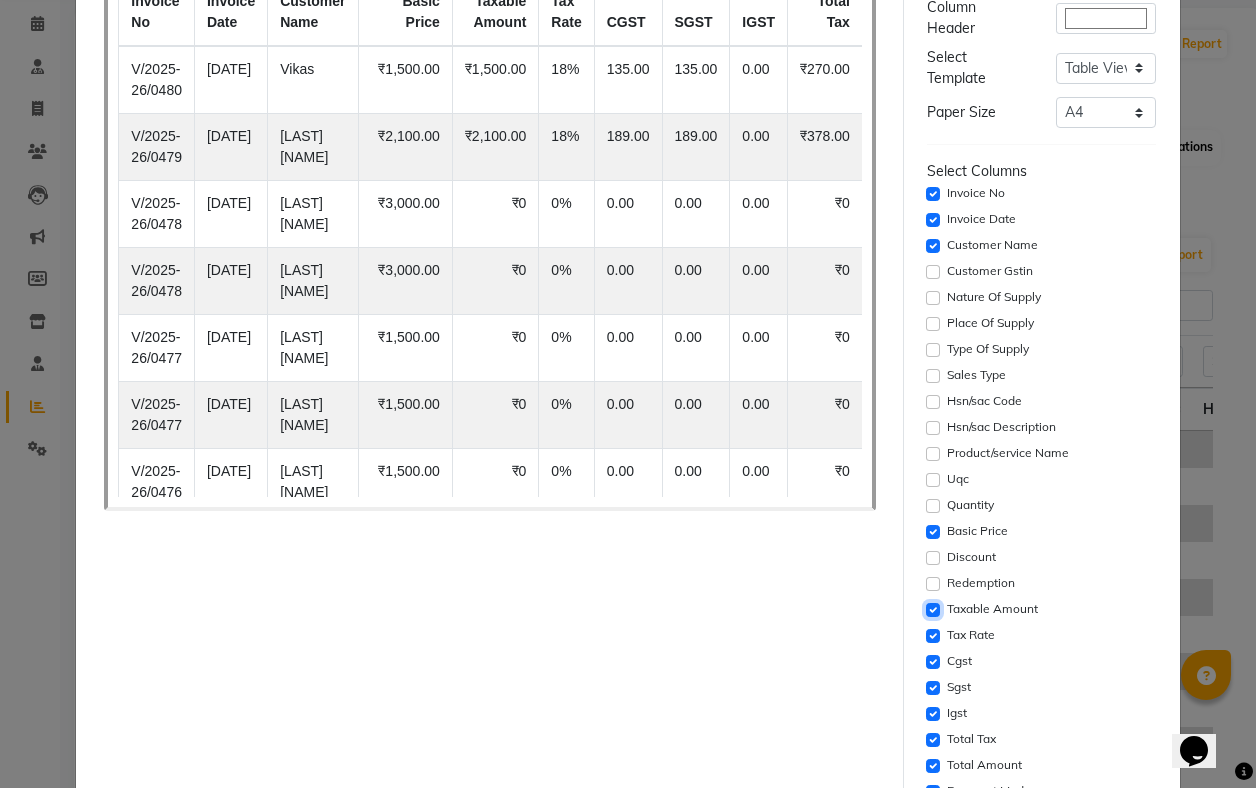 click 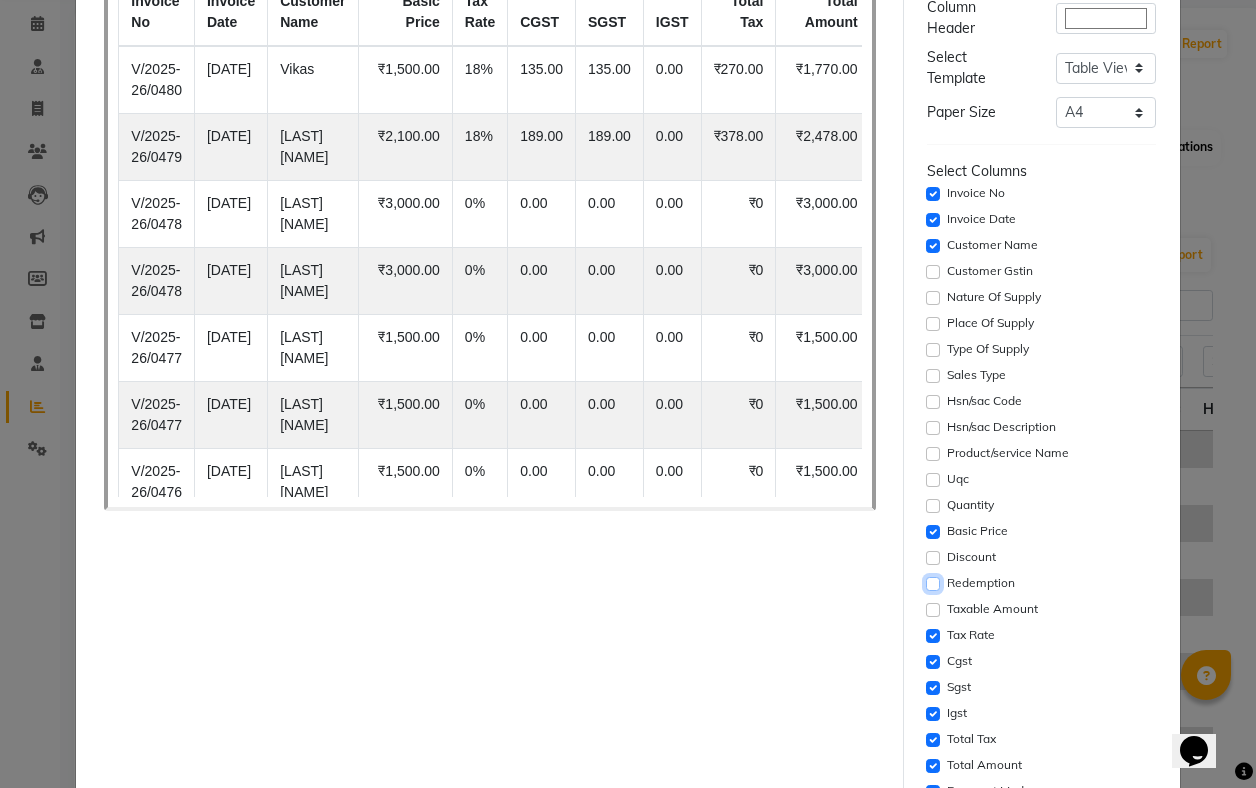 click 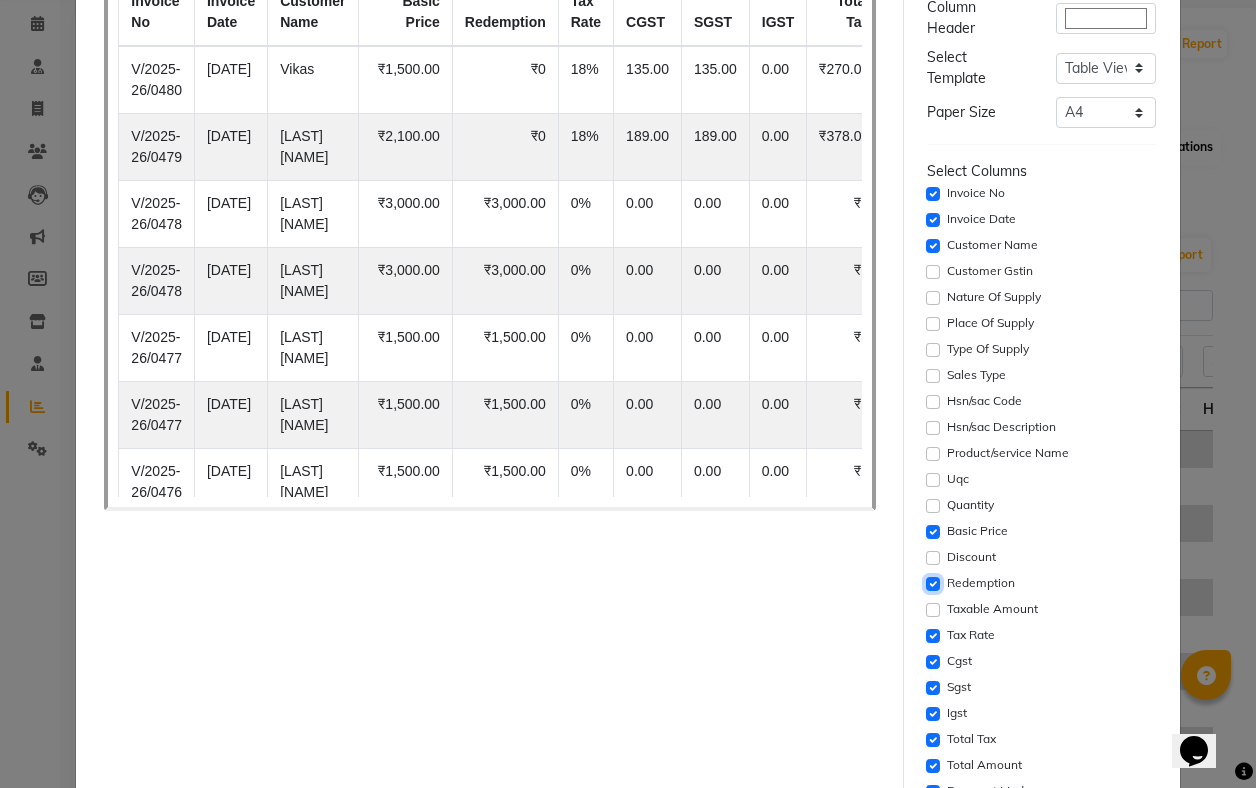 scroll, scrollTop: 242, scrollLeft: 0, axis: vertical 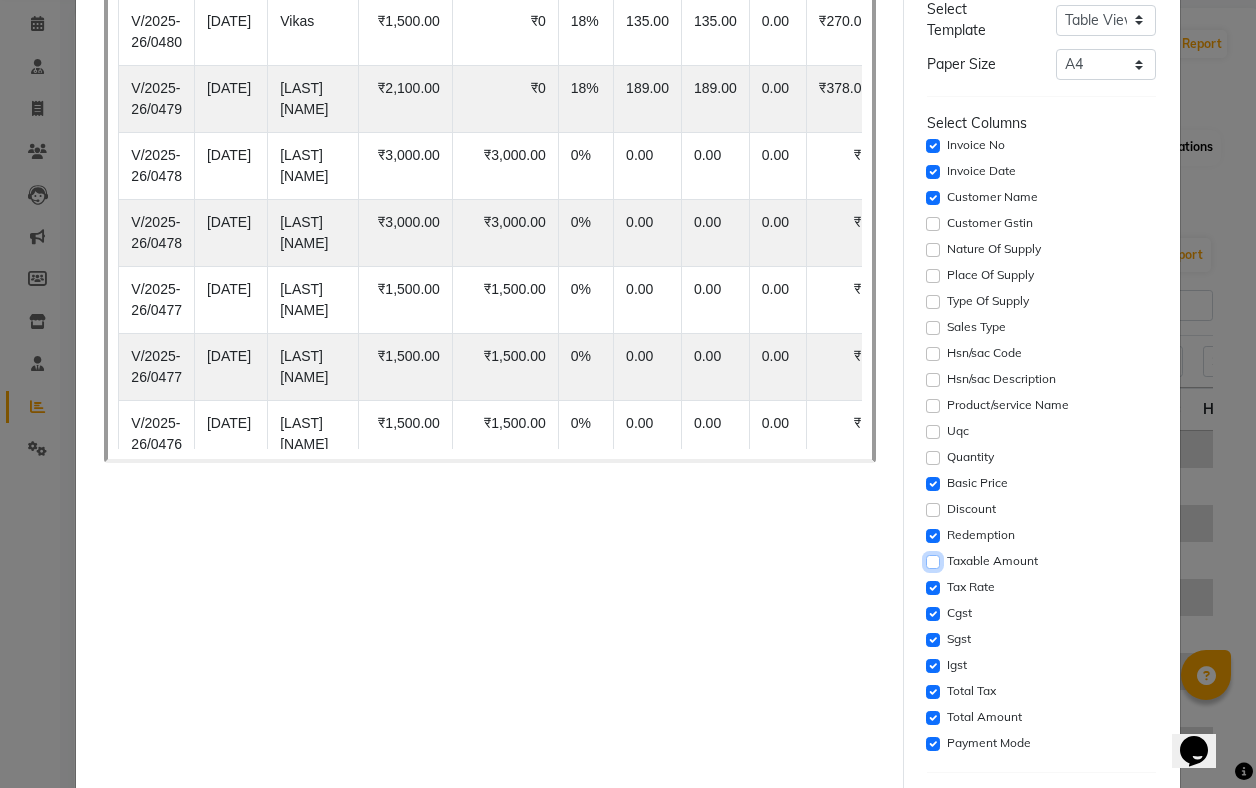 click 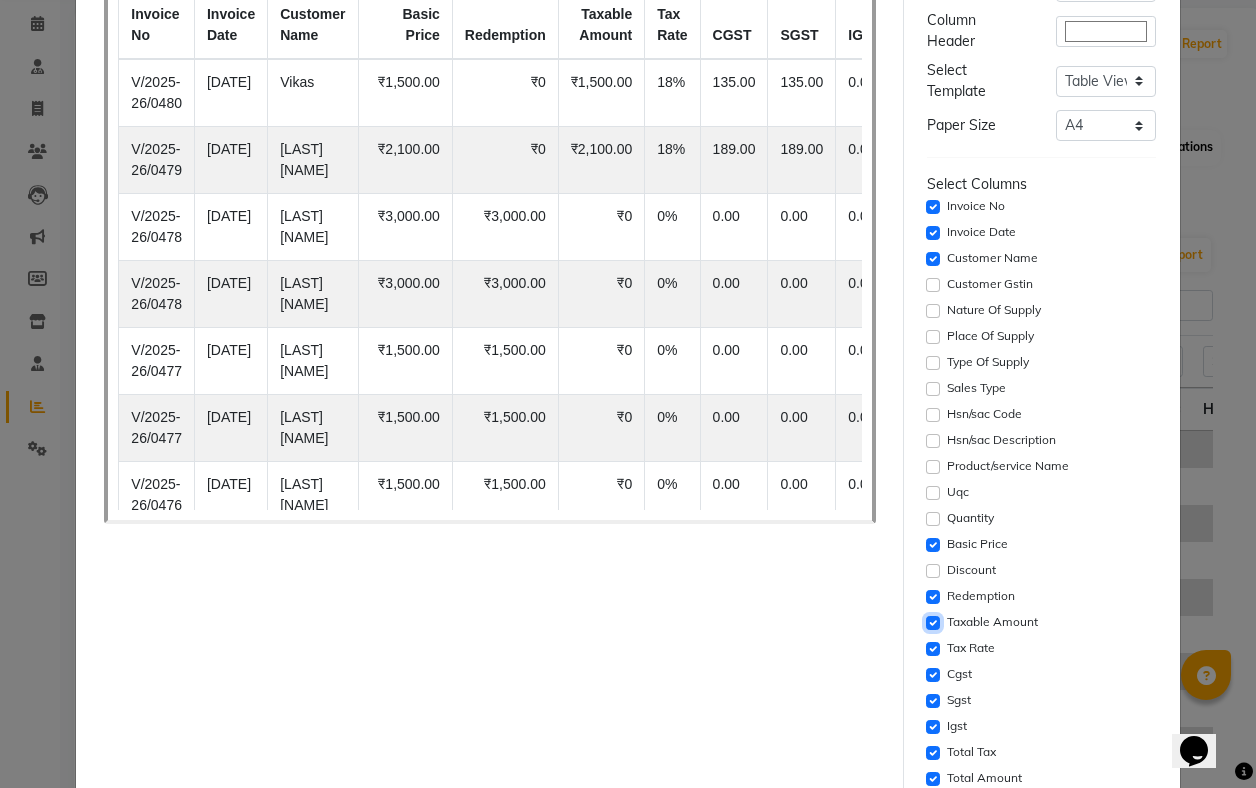 scroll, scrollTop: 176, scrollLeft: 0, axis: vertical 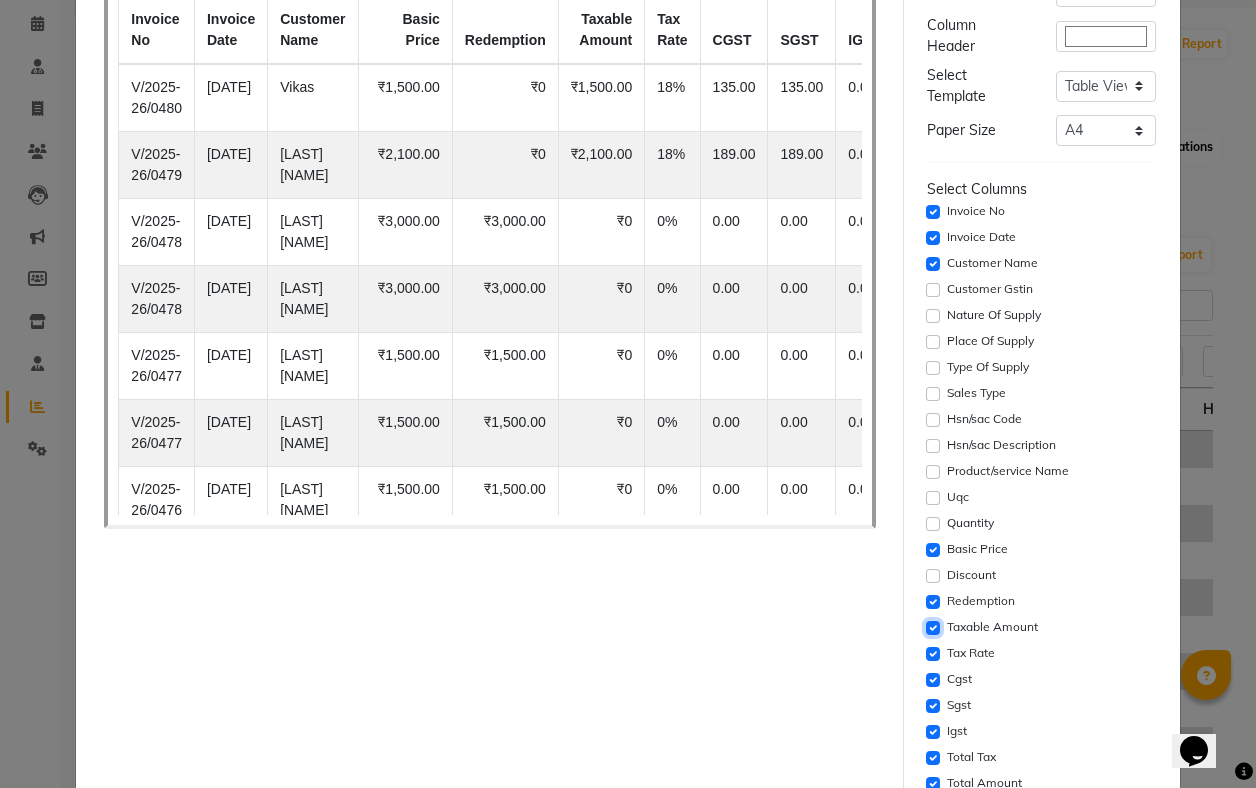 click 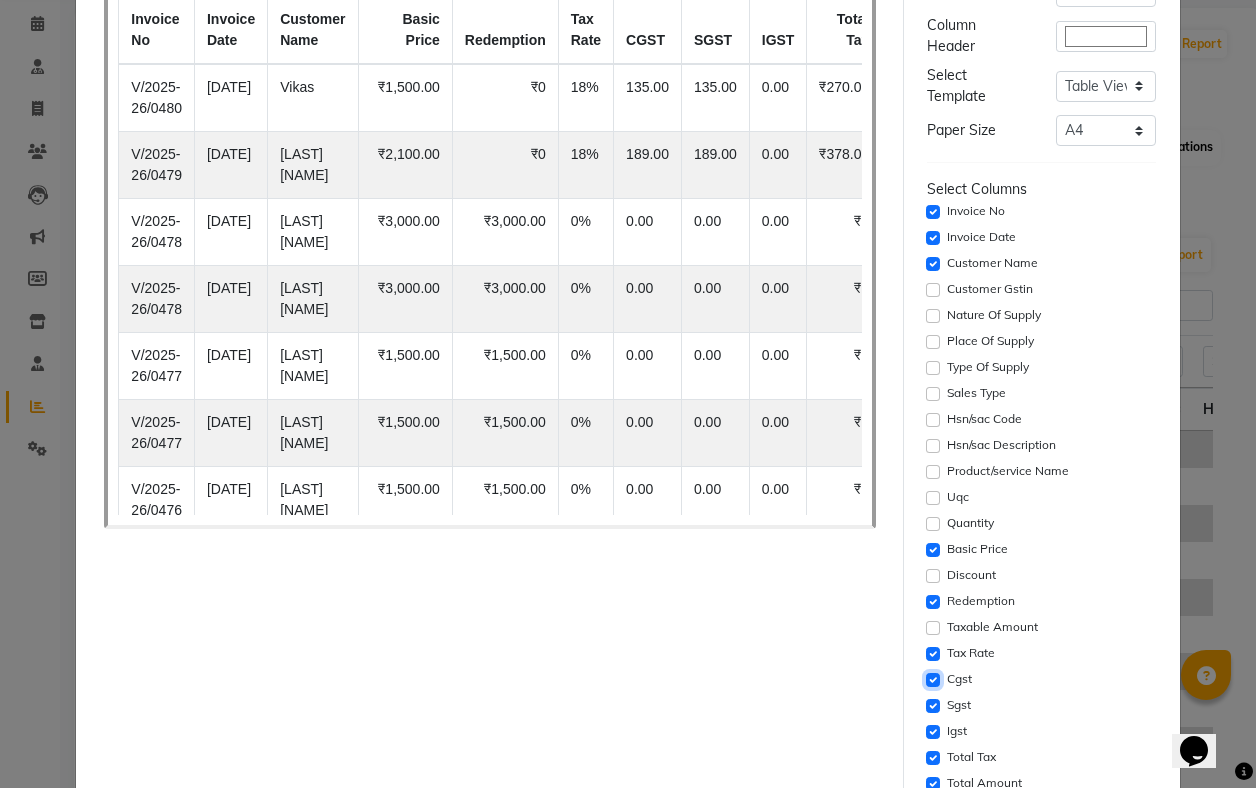 click 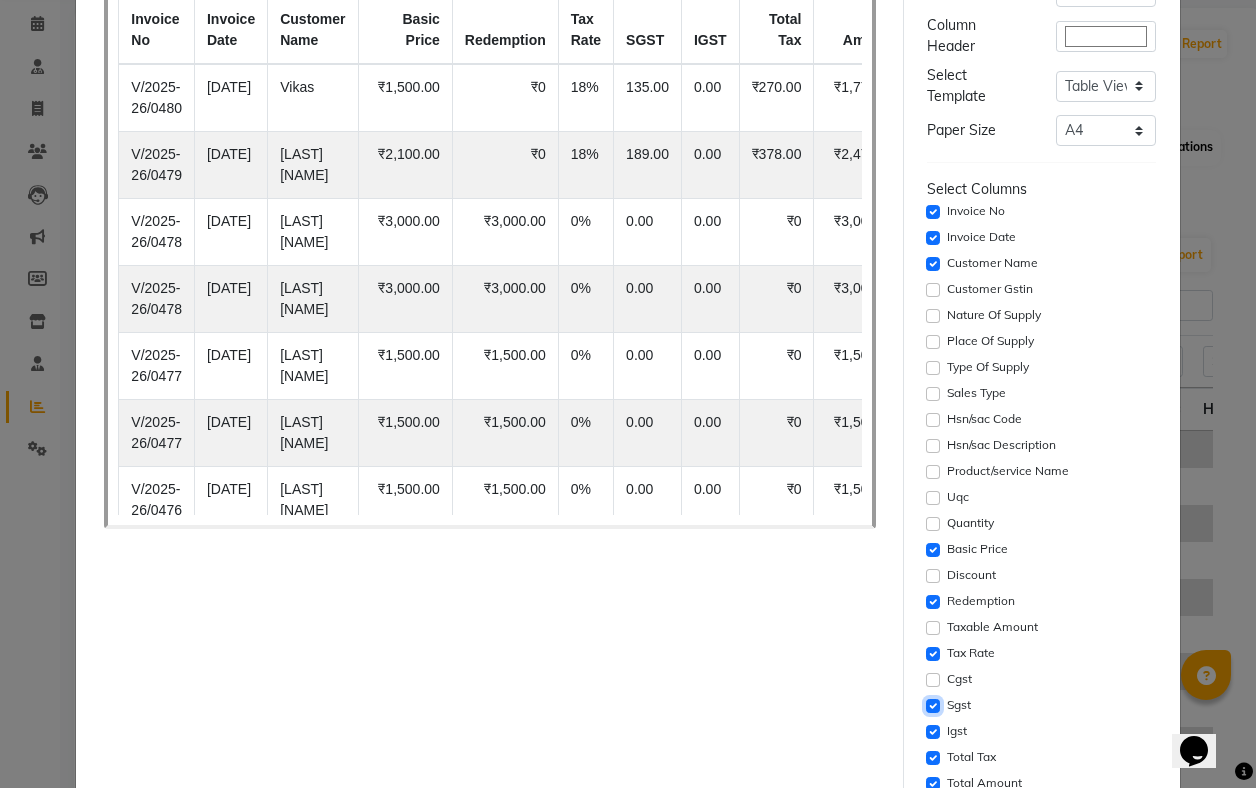 click 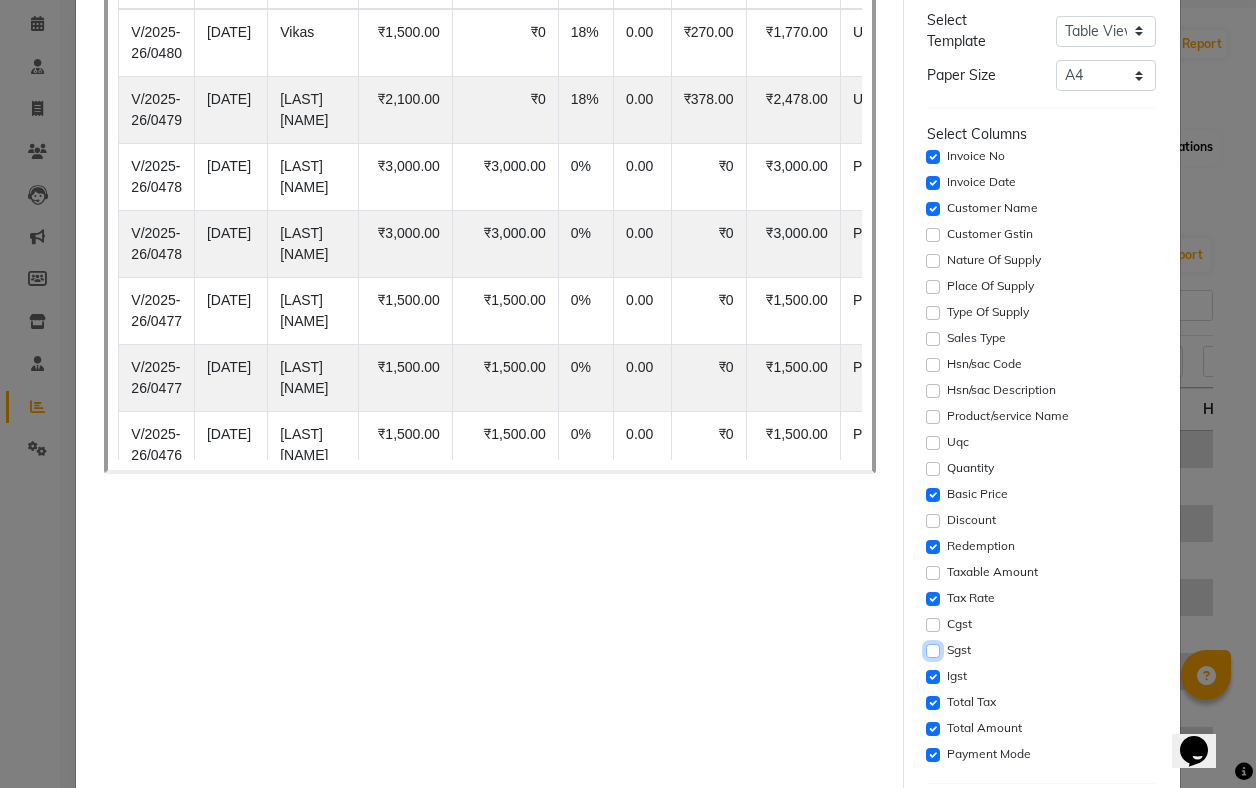 scroll, scrollTop: 235, scrollLeft: 0, axis: vertical 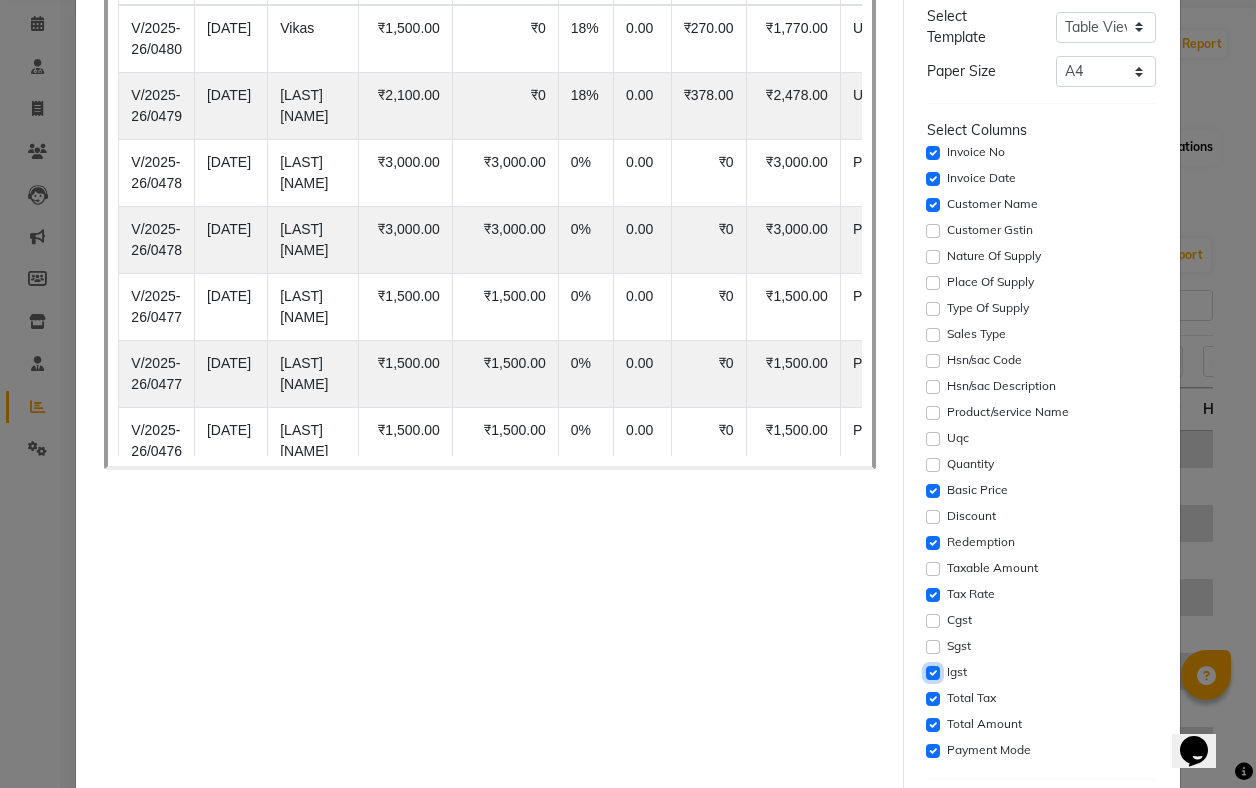 click 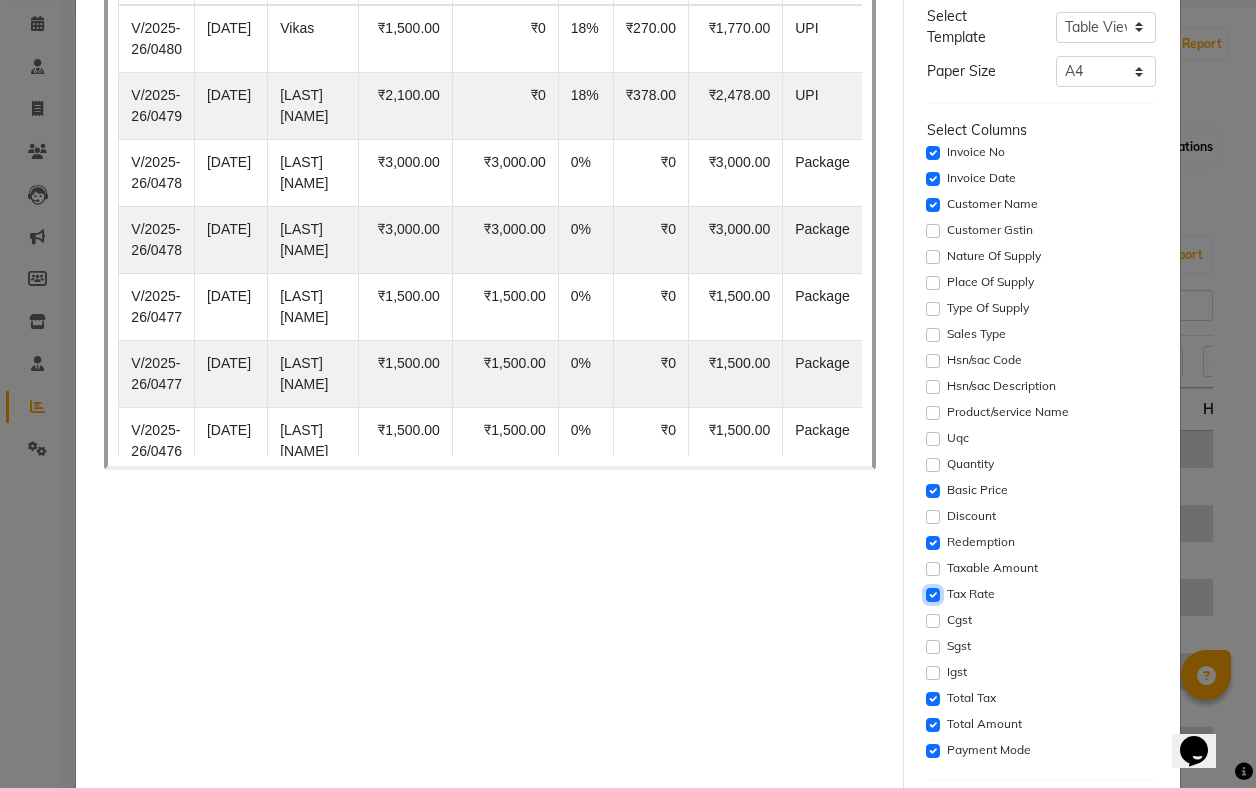 click 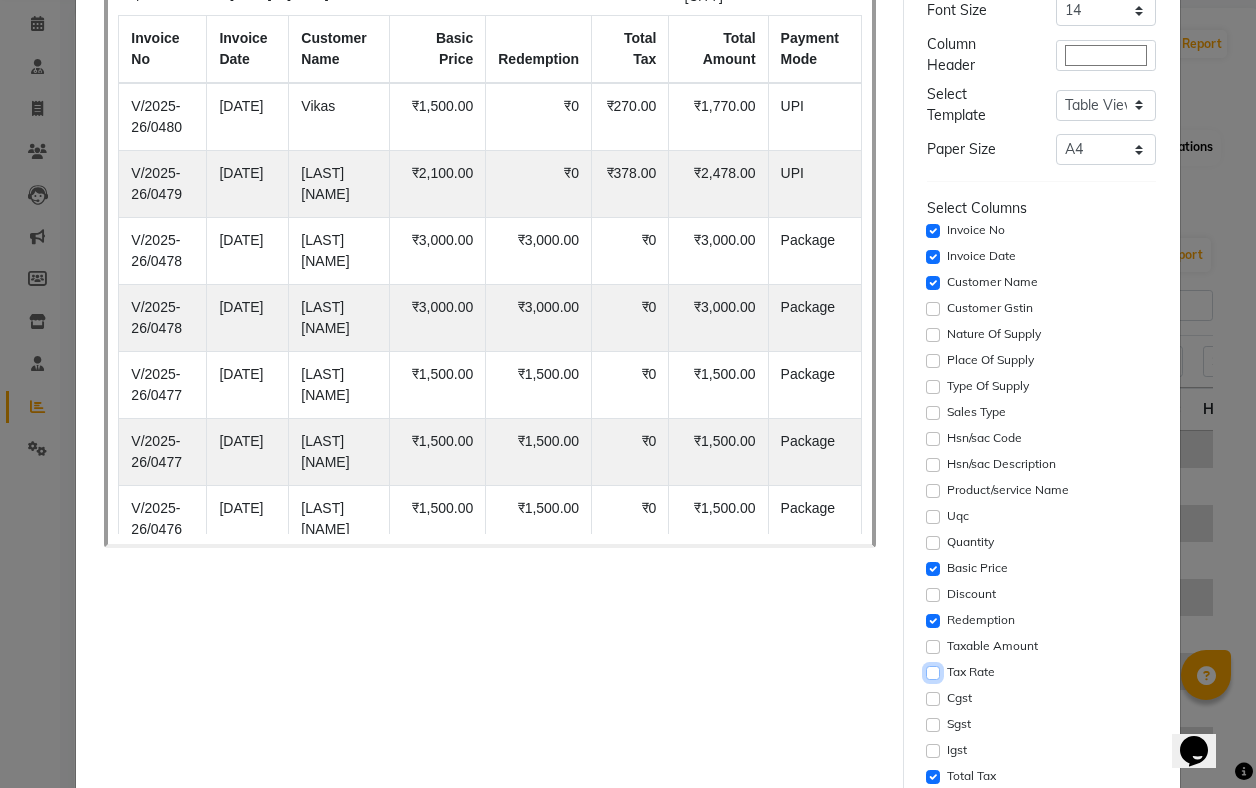 scroll, scrollTop: 207, scrollLeft: 0, axis: vertical 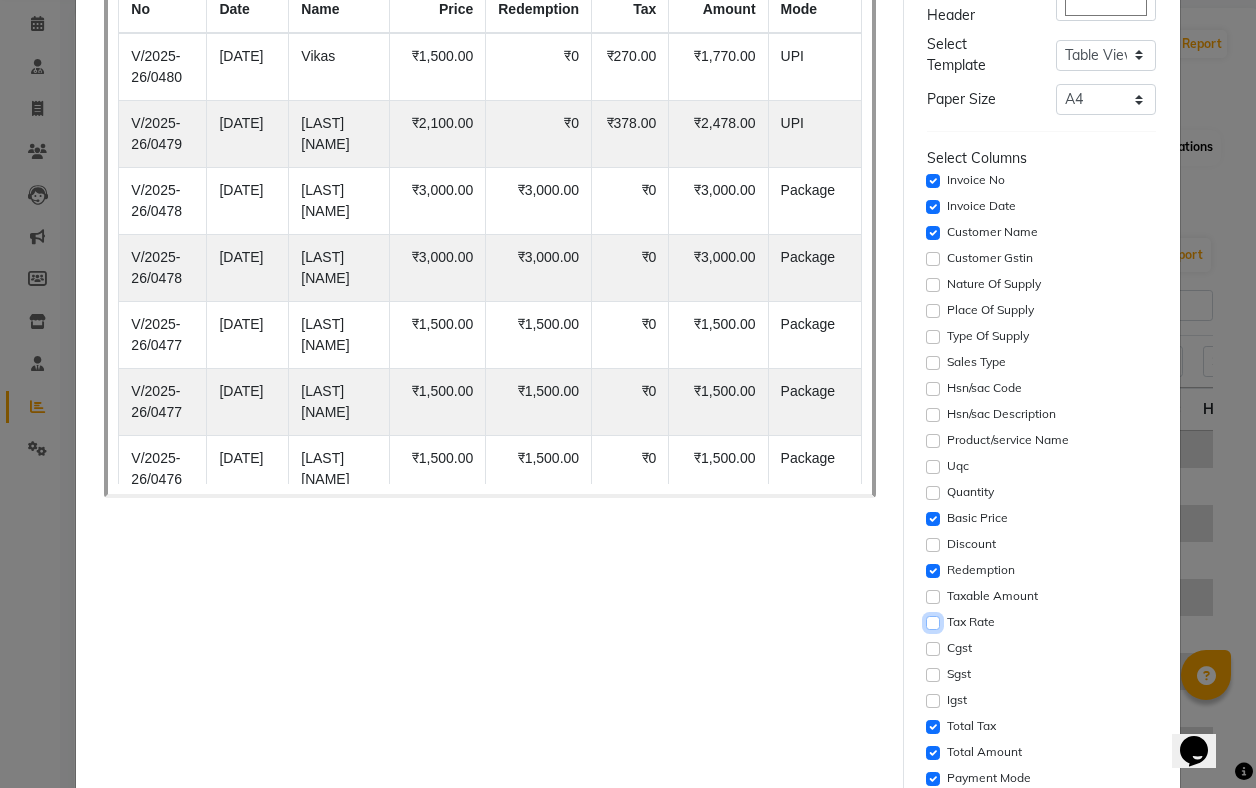 click 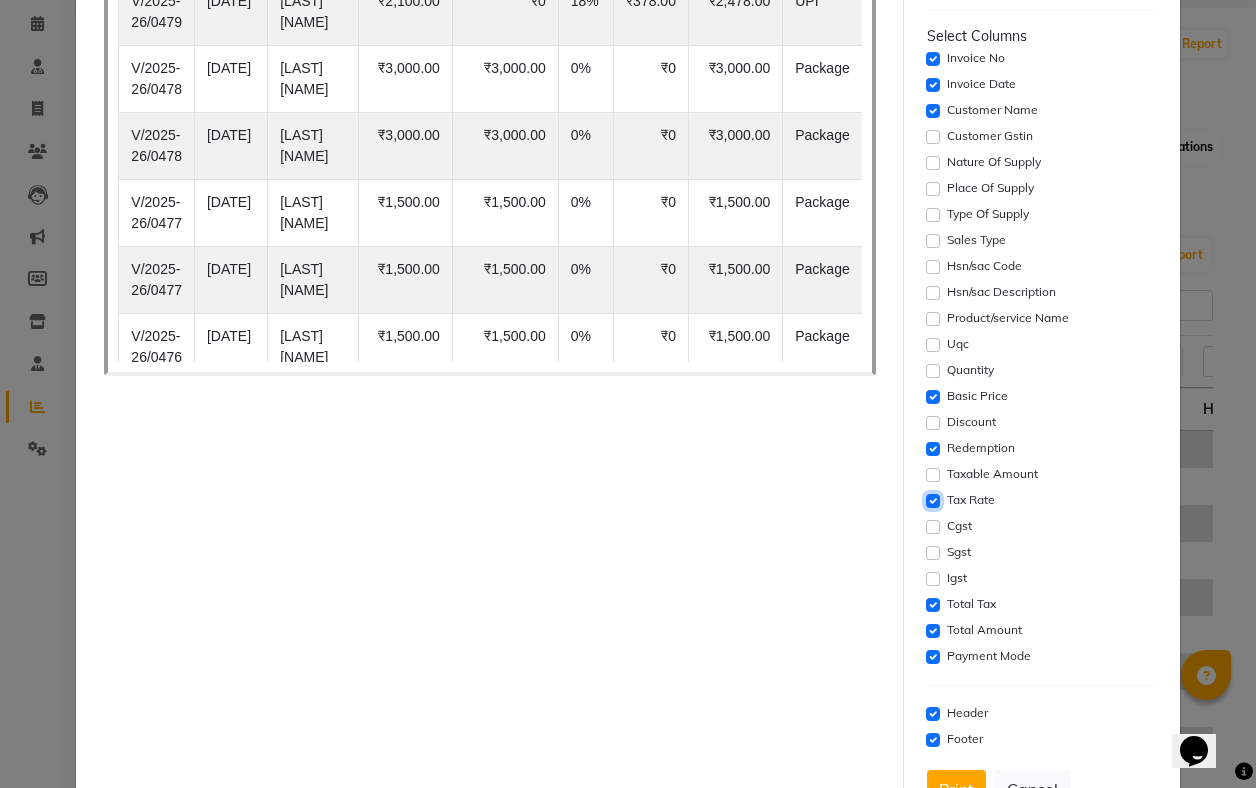 scroll, scrollTop: 336, scrollLeft: 0, axis: vertical 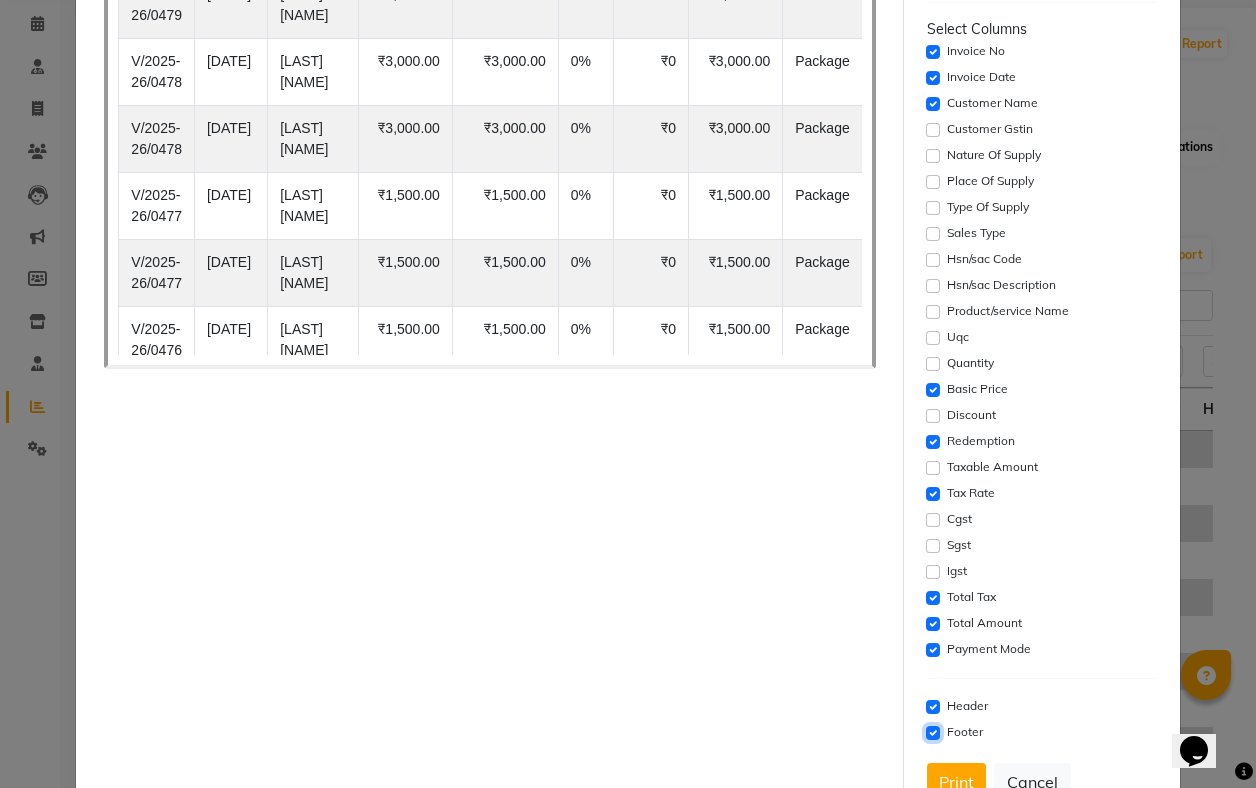 click 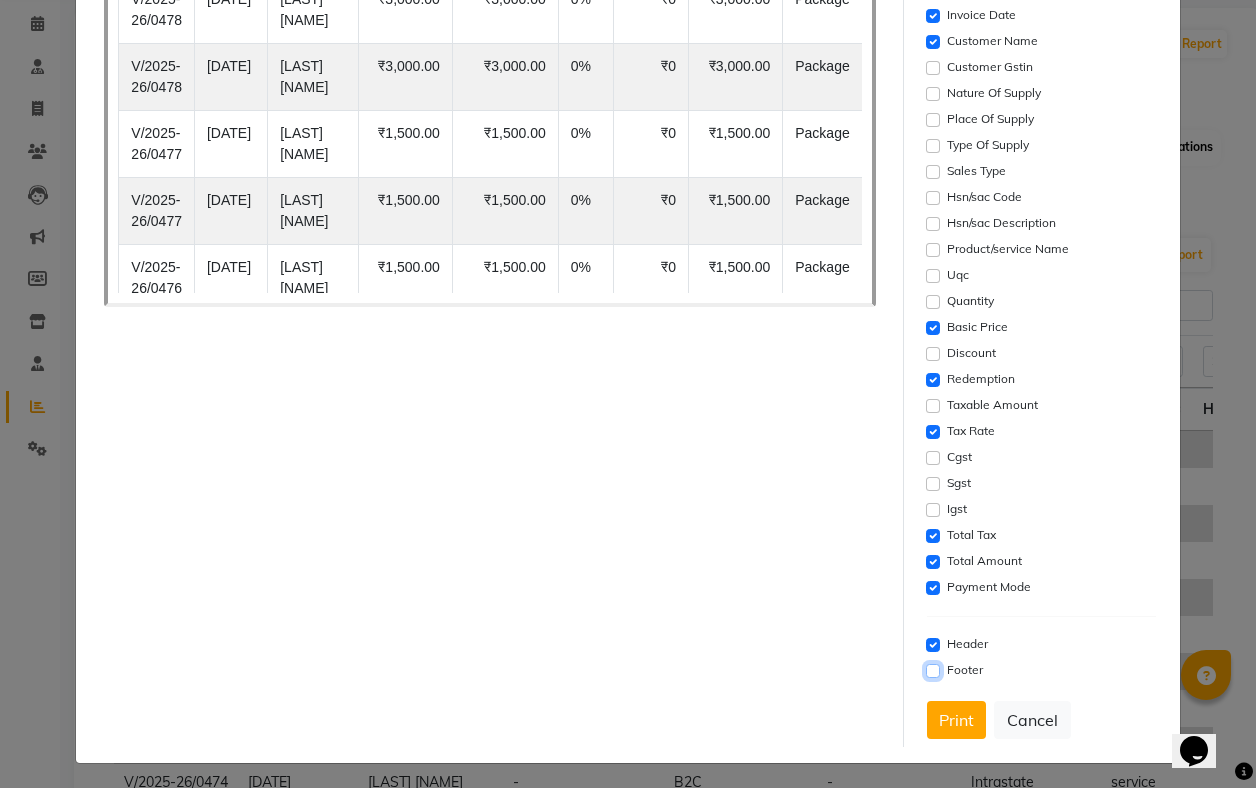 scroll, scrollTop: 402, scrollLeft: 0, axis: vertical 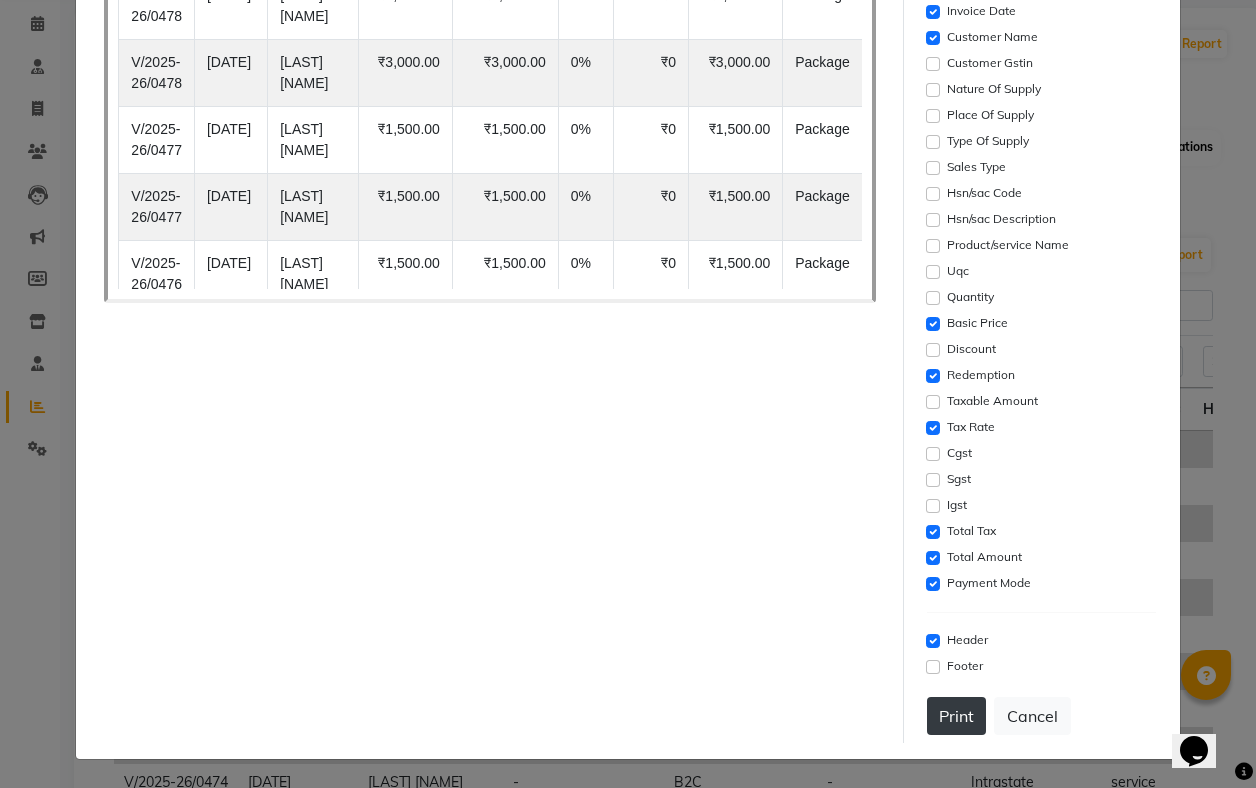 click on "Print" 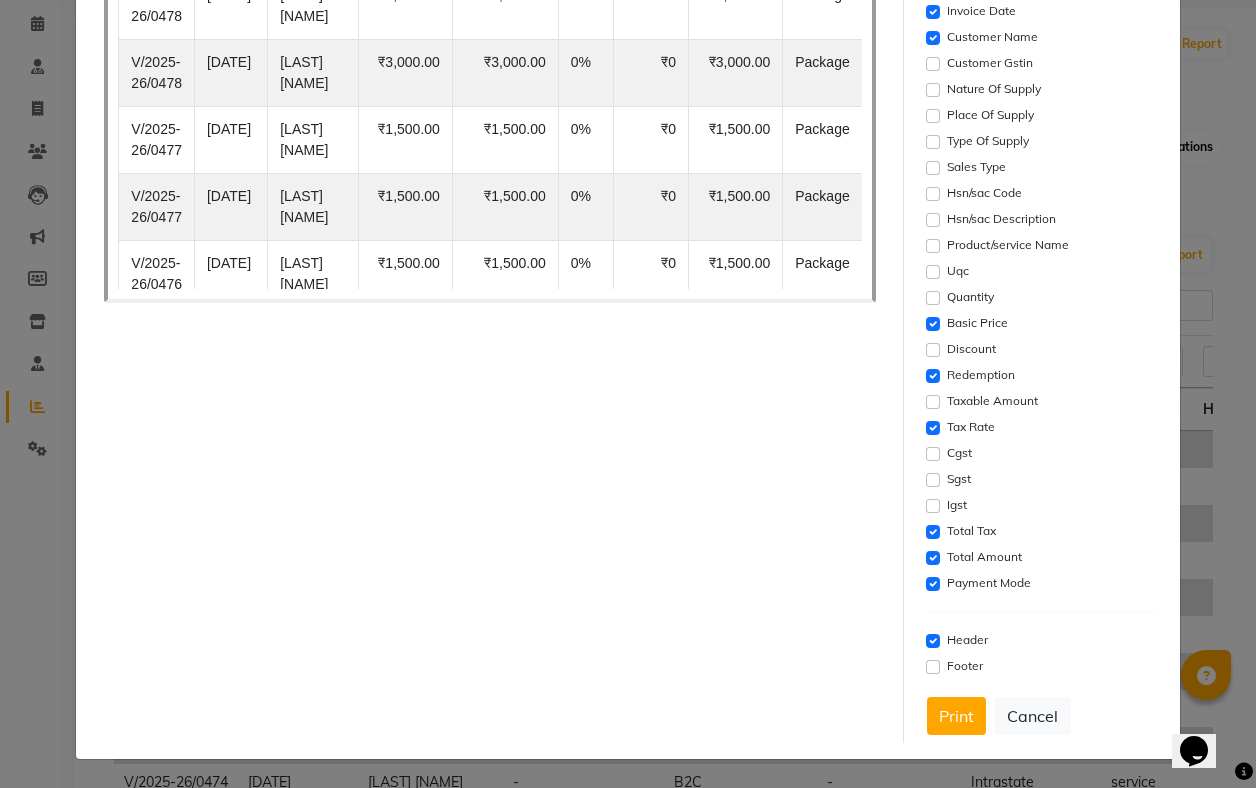 scroll, scrollTop: 0, scrollLeft: 0, axis: both 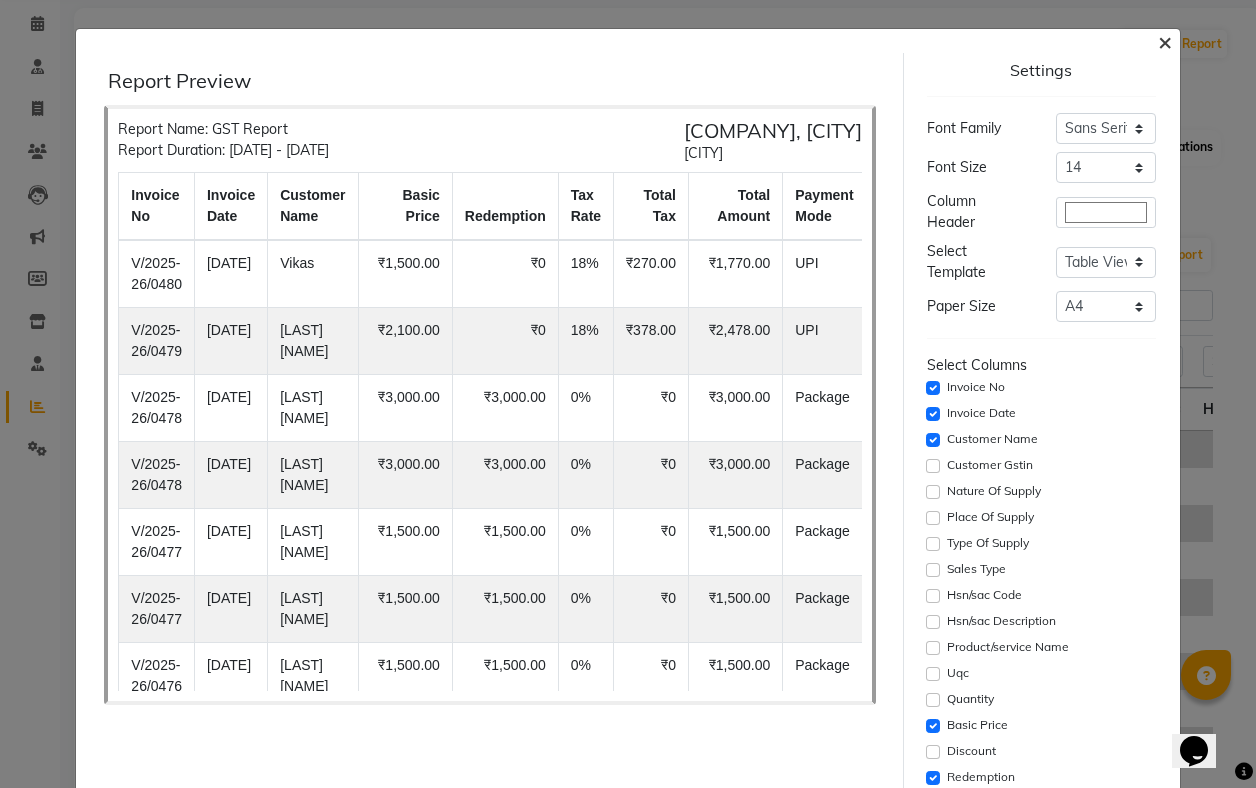 click on "×" 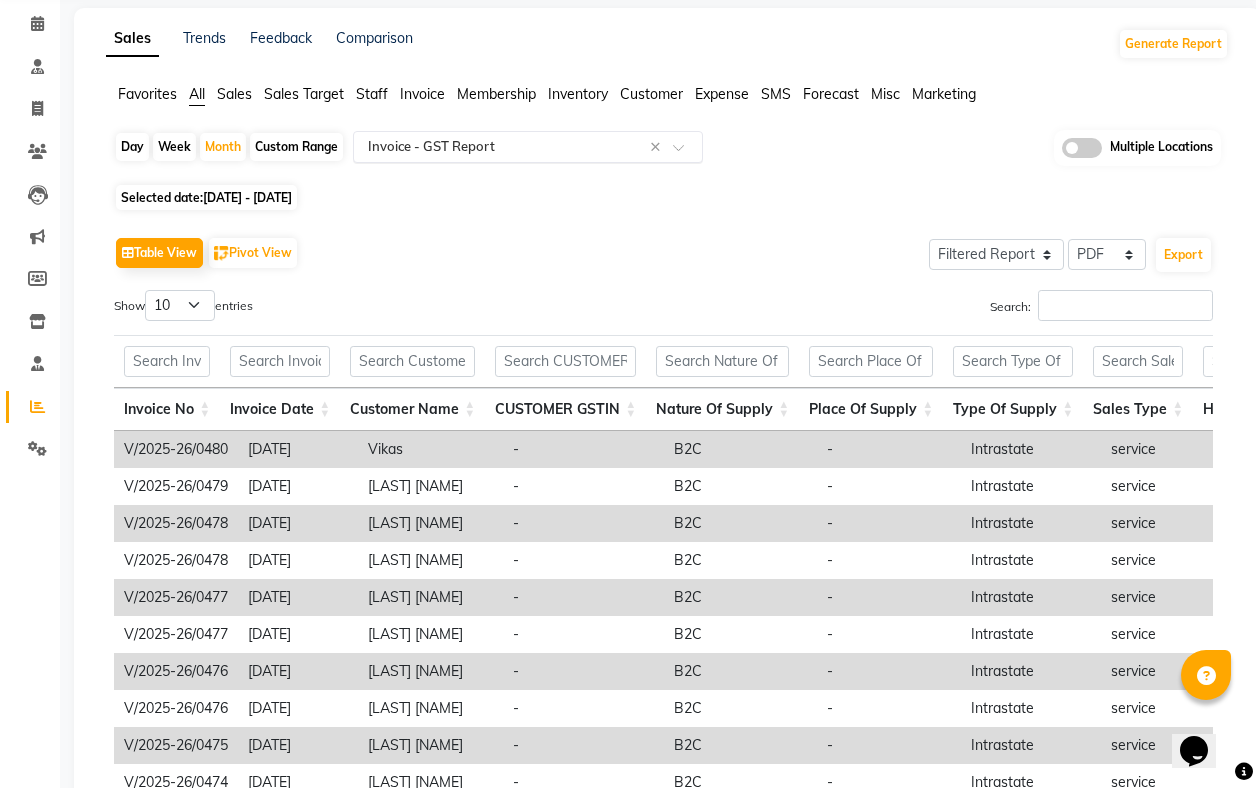 click on "Select Report Type × Invoice -  GST Report ×" 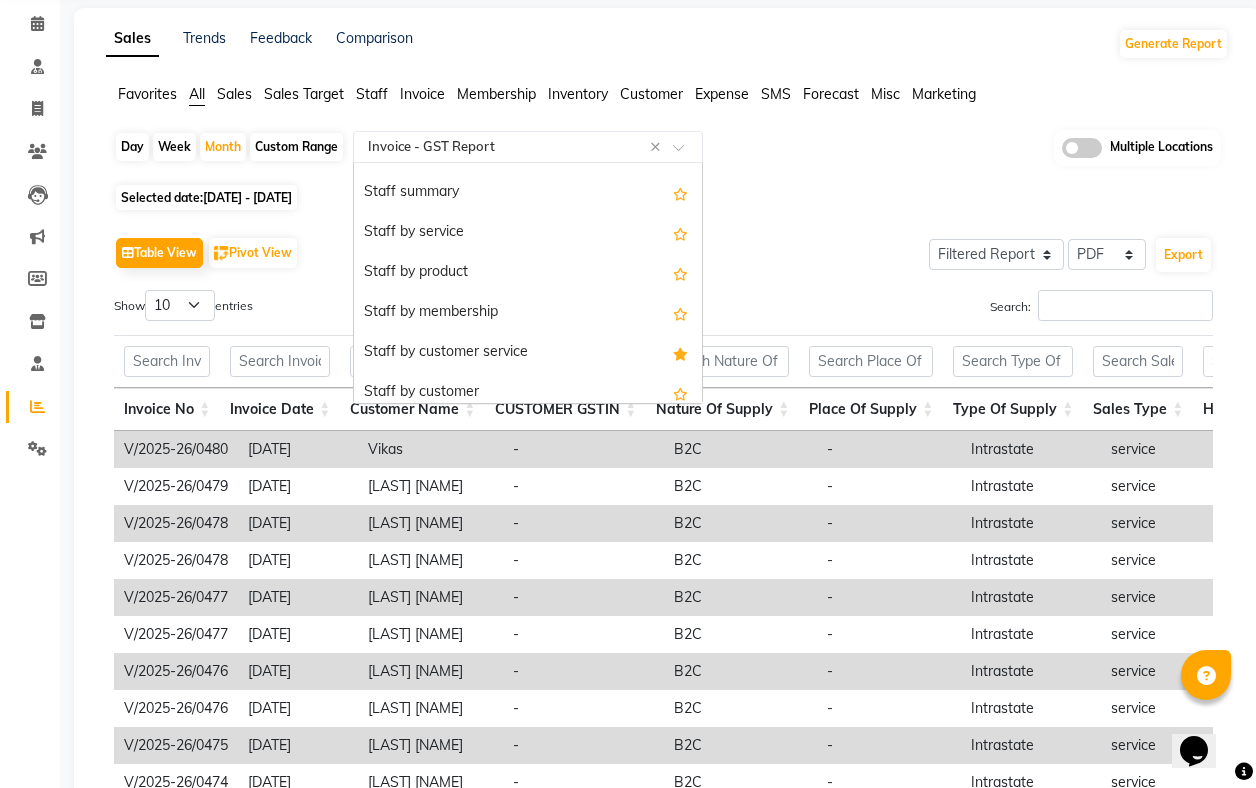 scroll, scrollTop: 0, scrollLeft: 0, axis: both 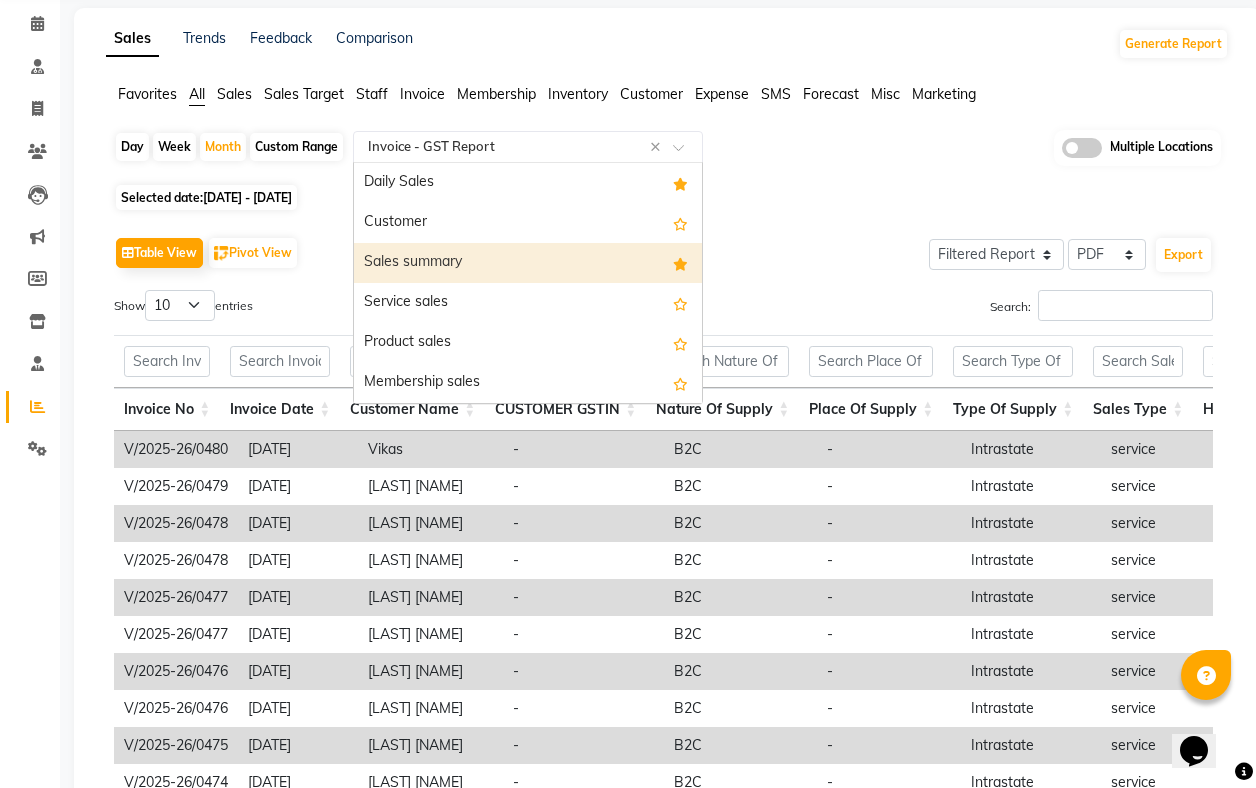 click on "Sales summary" at bounding box center (528, 263) 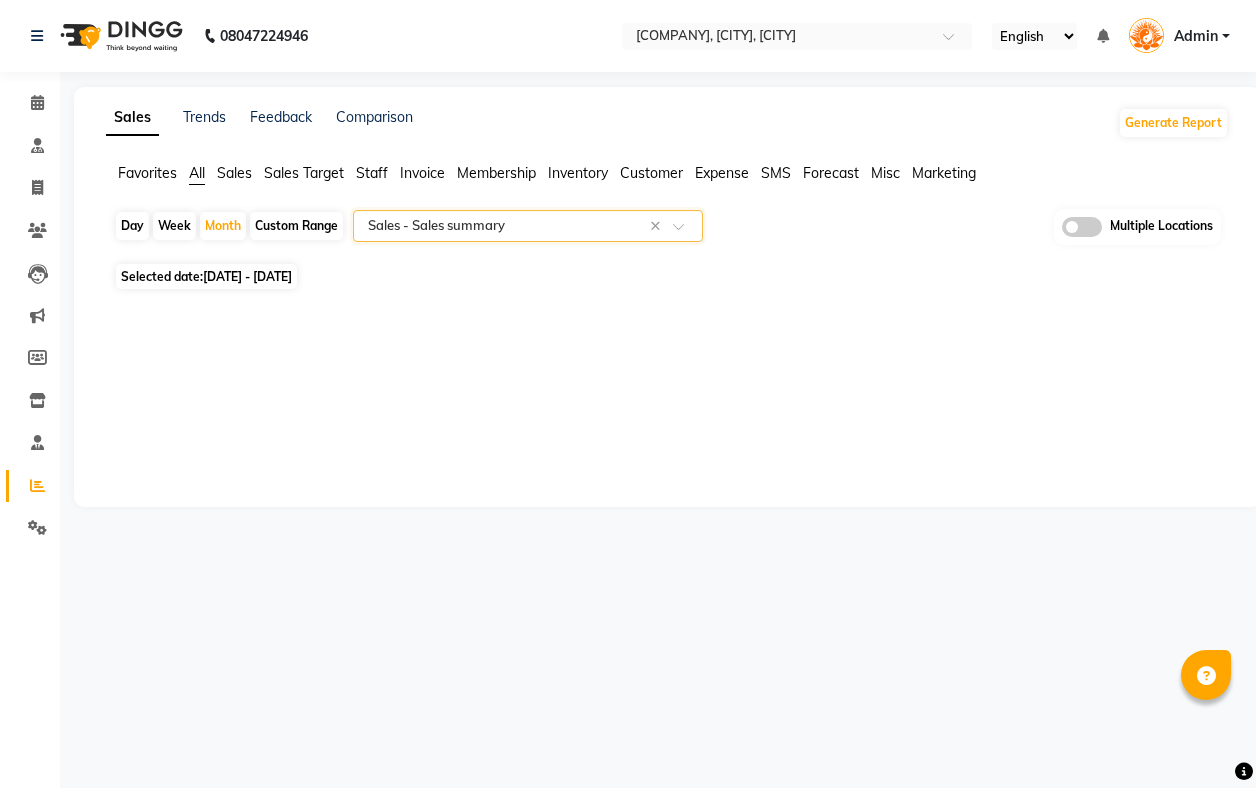 click on "Sales" 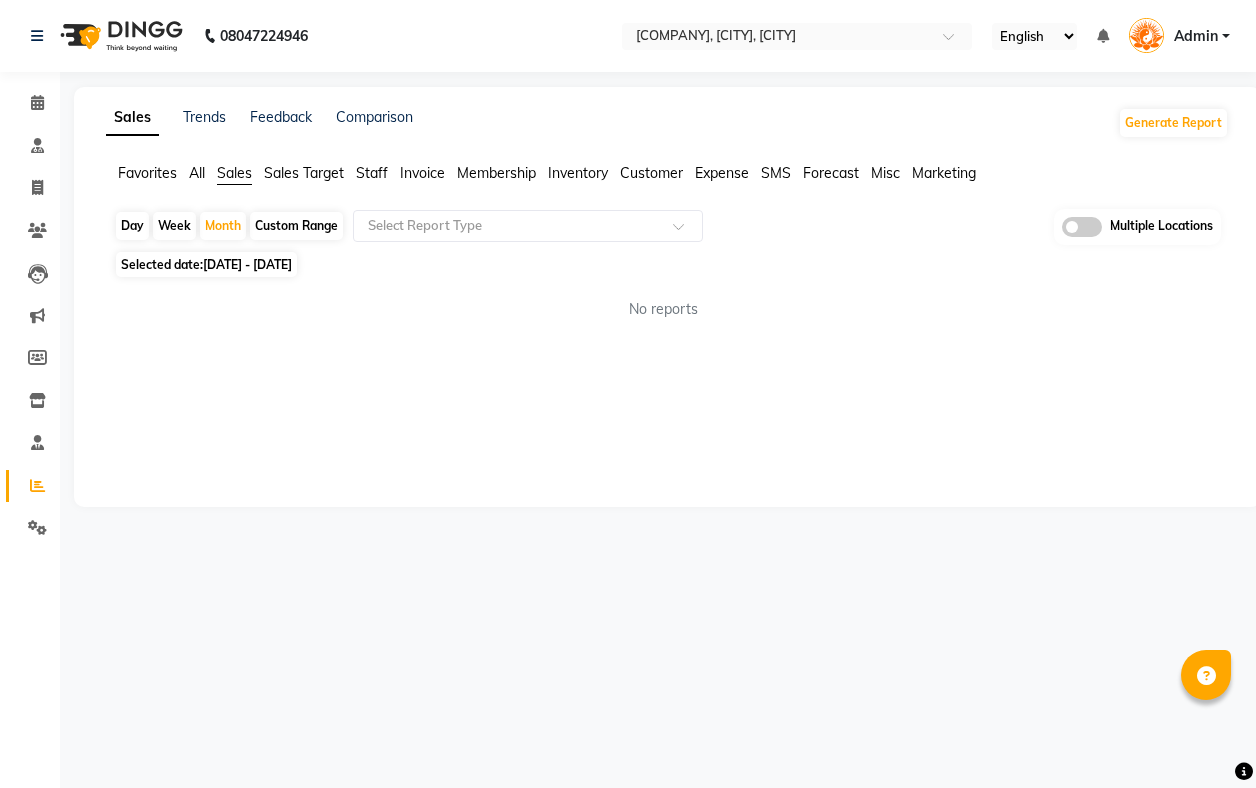 click on "All" 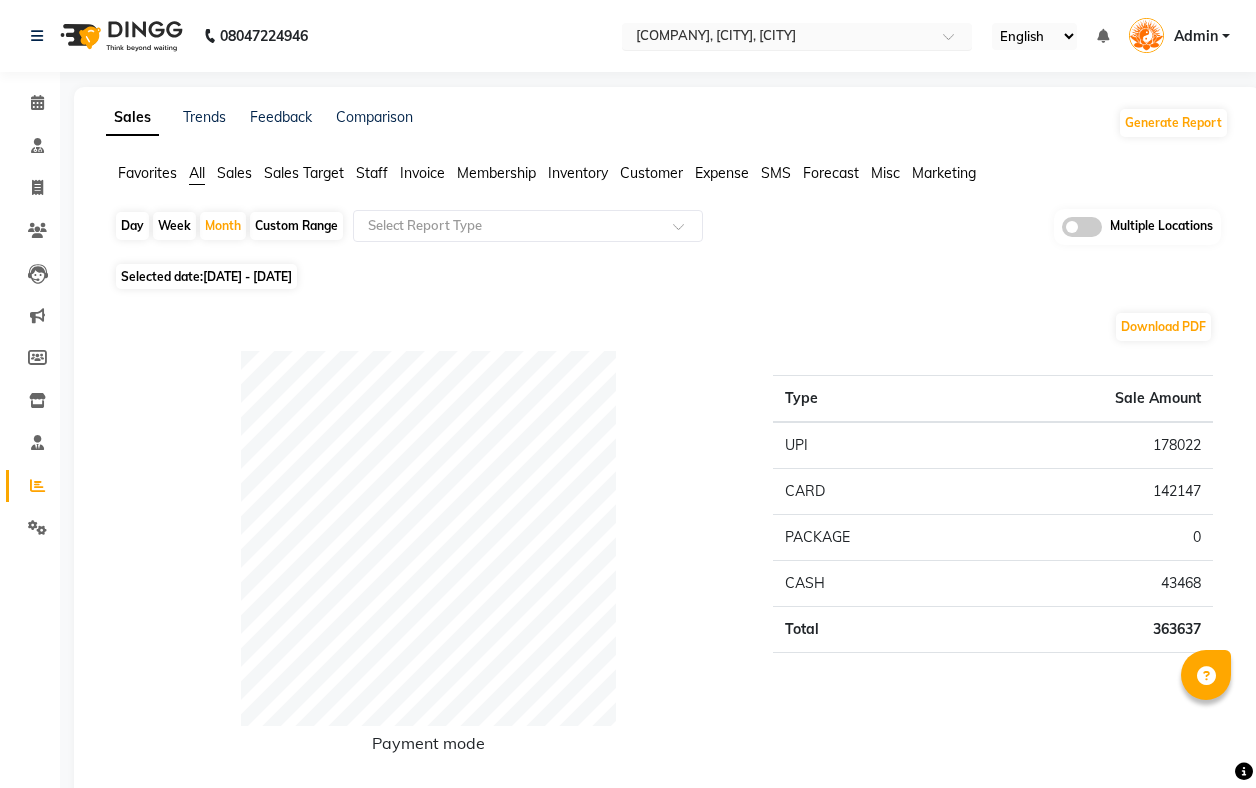 click at bounding box center [777, 38] 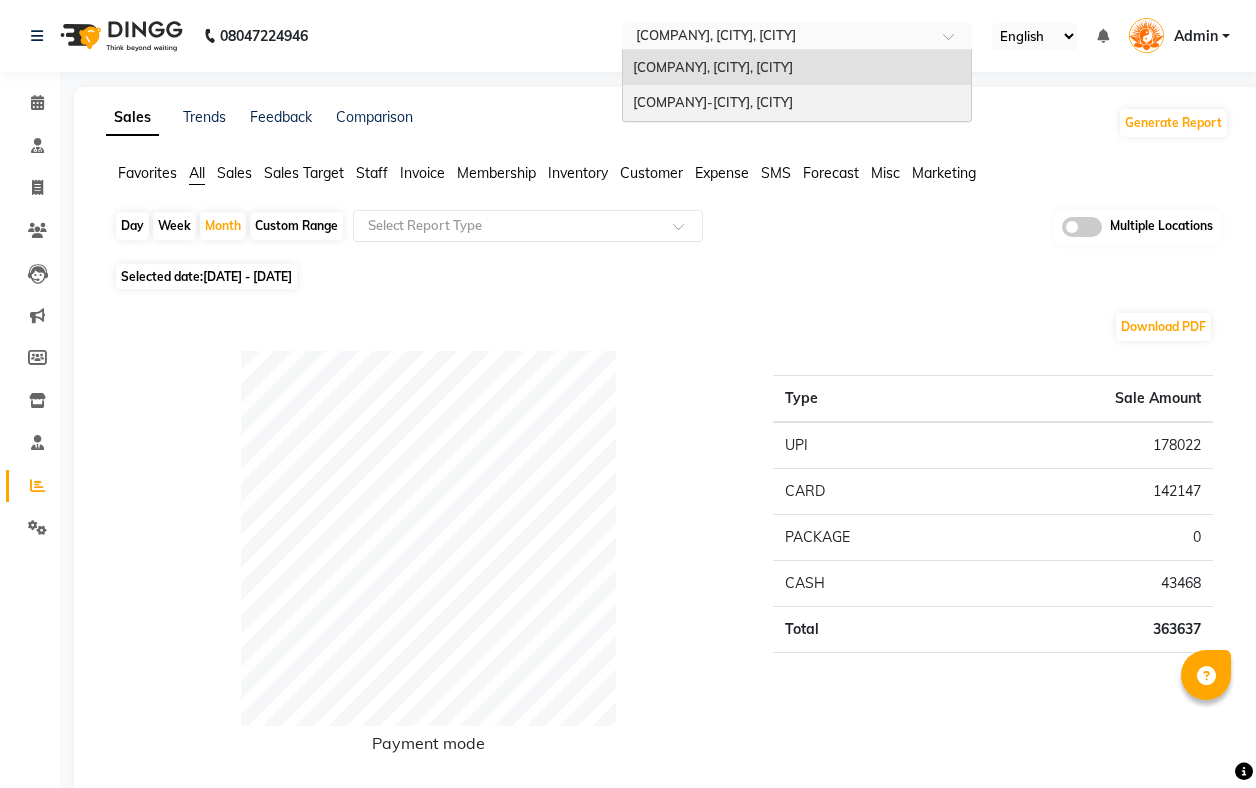 click on "Akshar Wellness Center-kothaguda, Kothaguda" at bounding box center (797, 103) 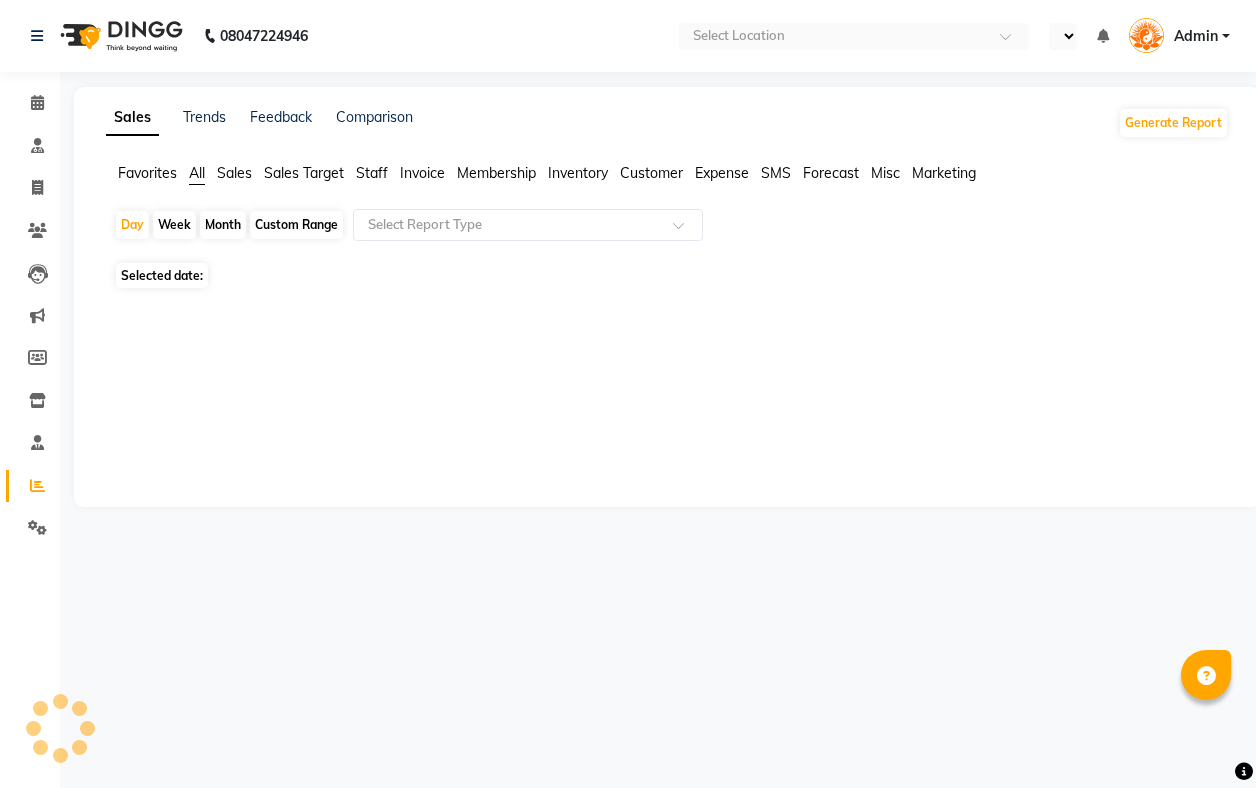 scroll, scrollTop: 0, scrollLeft: 0, axis: both 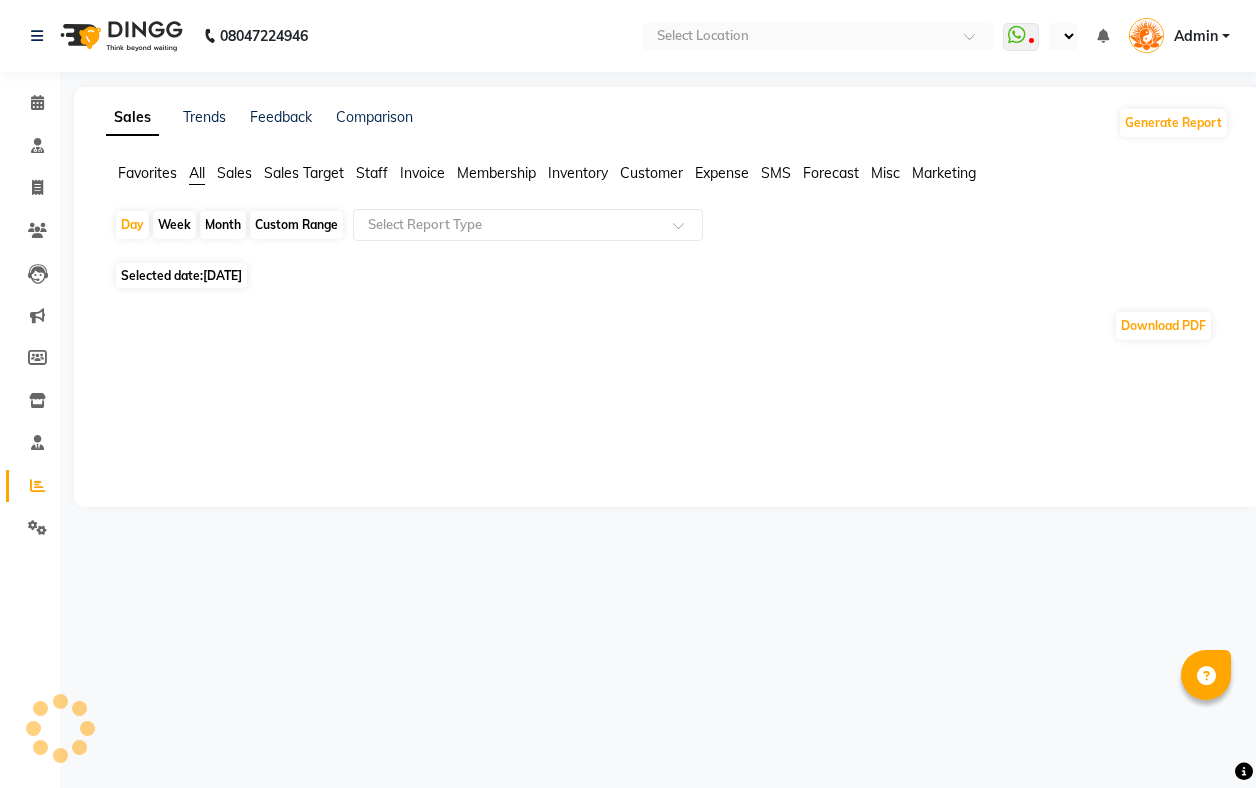 select on "en" 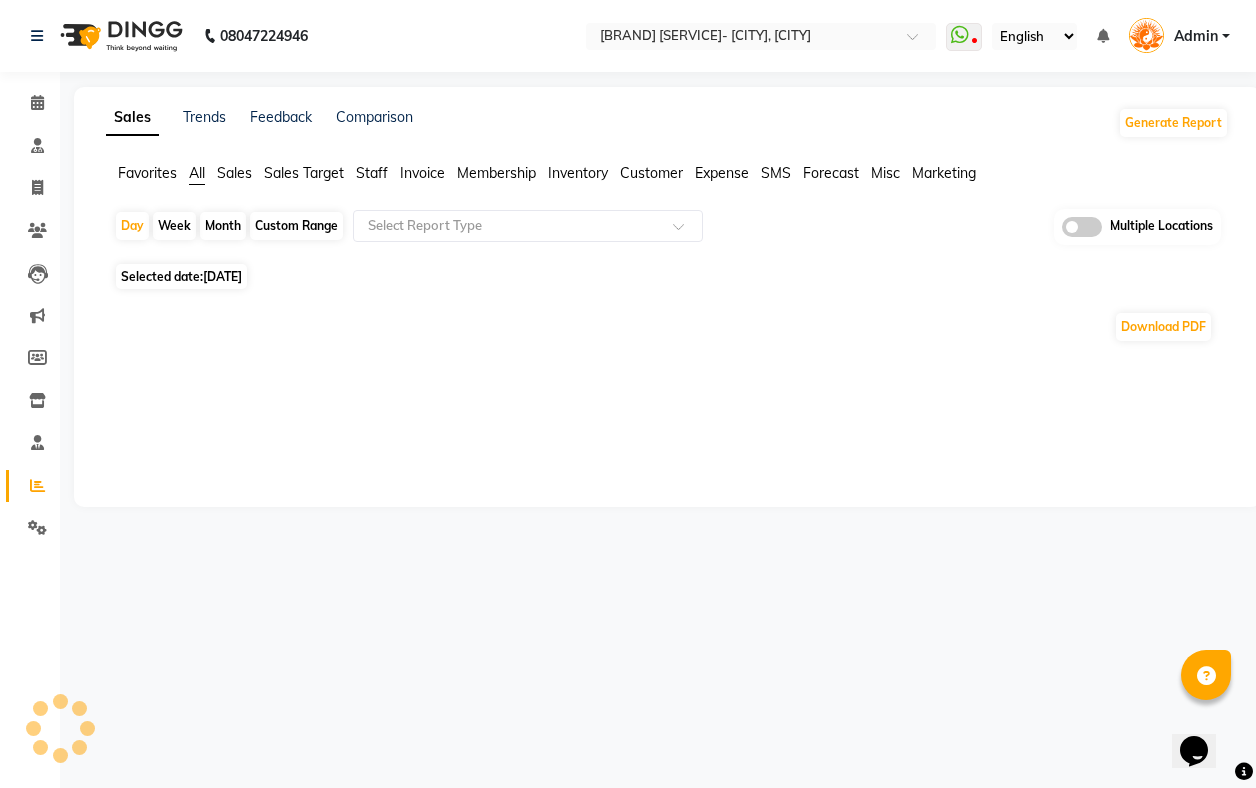 scroll, scrollTop: 0, scrollLeft: 0, axis: both 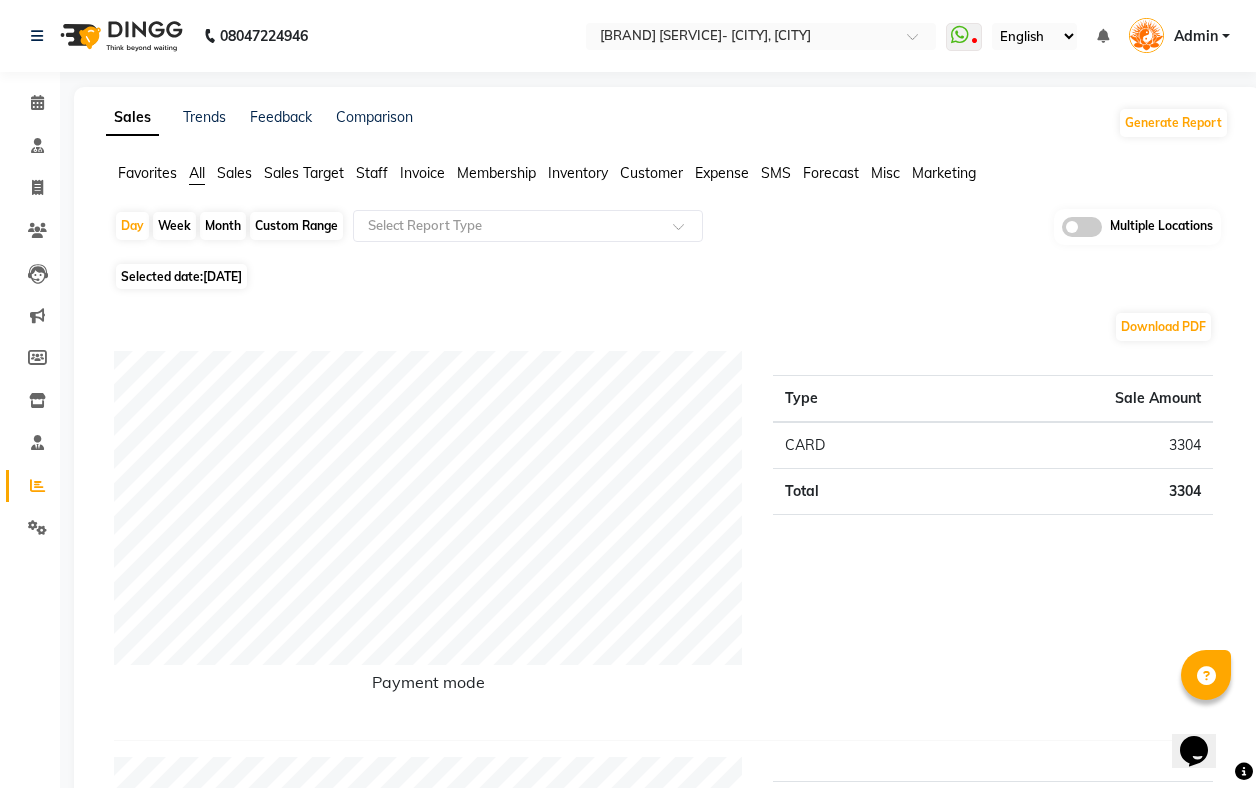 click on "Month" 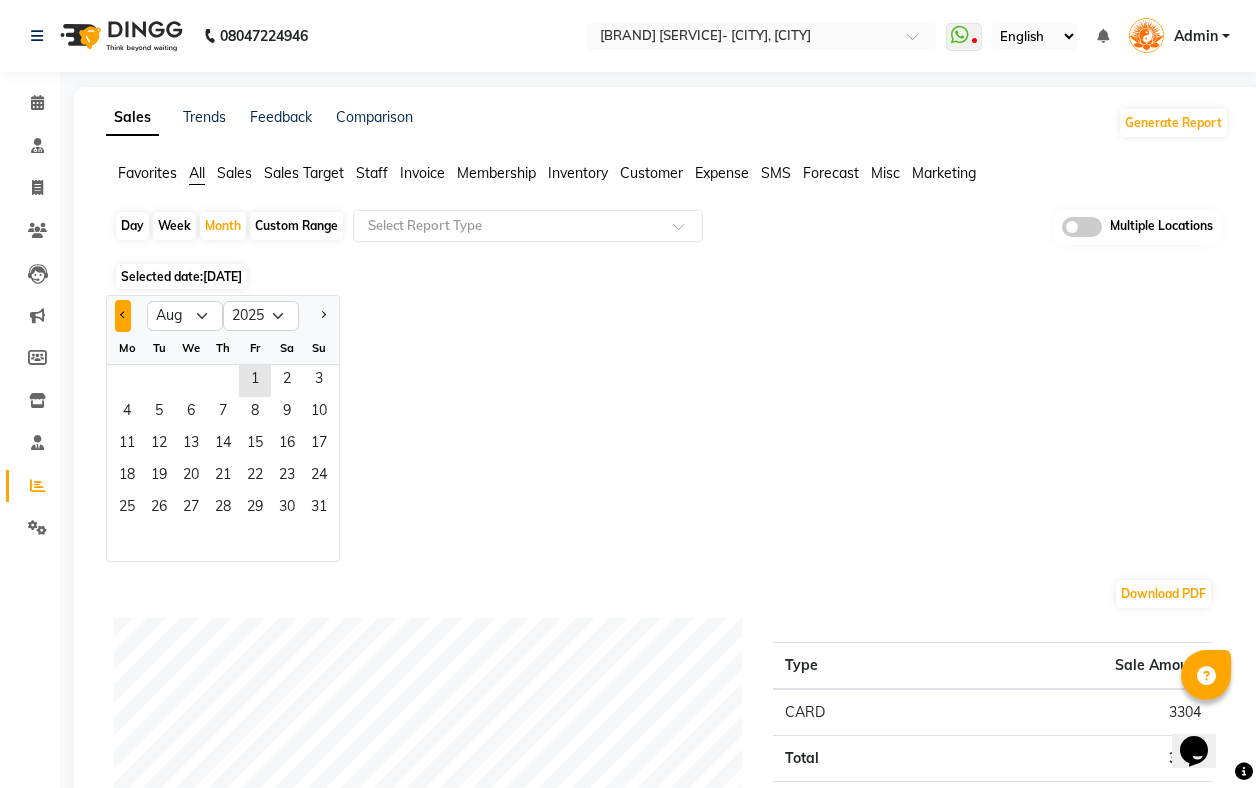 click 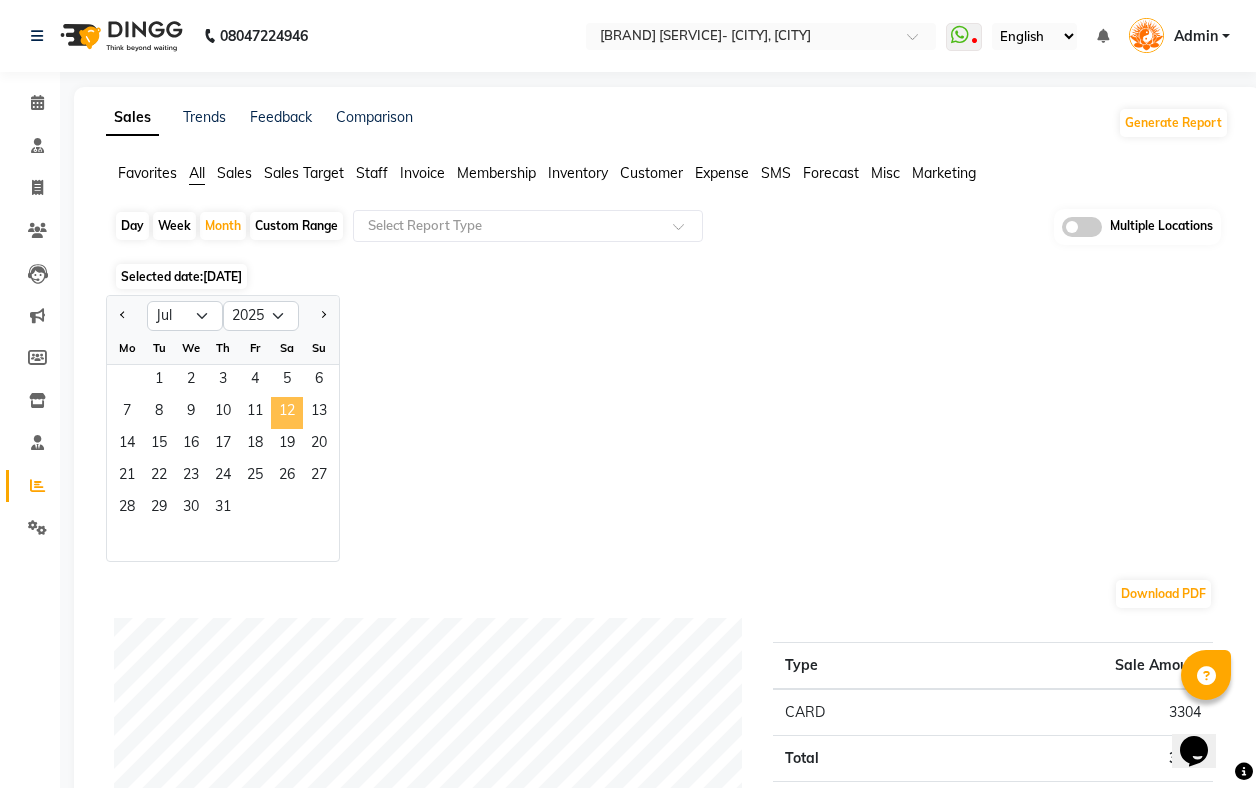 click on "12" 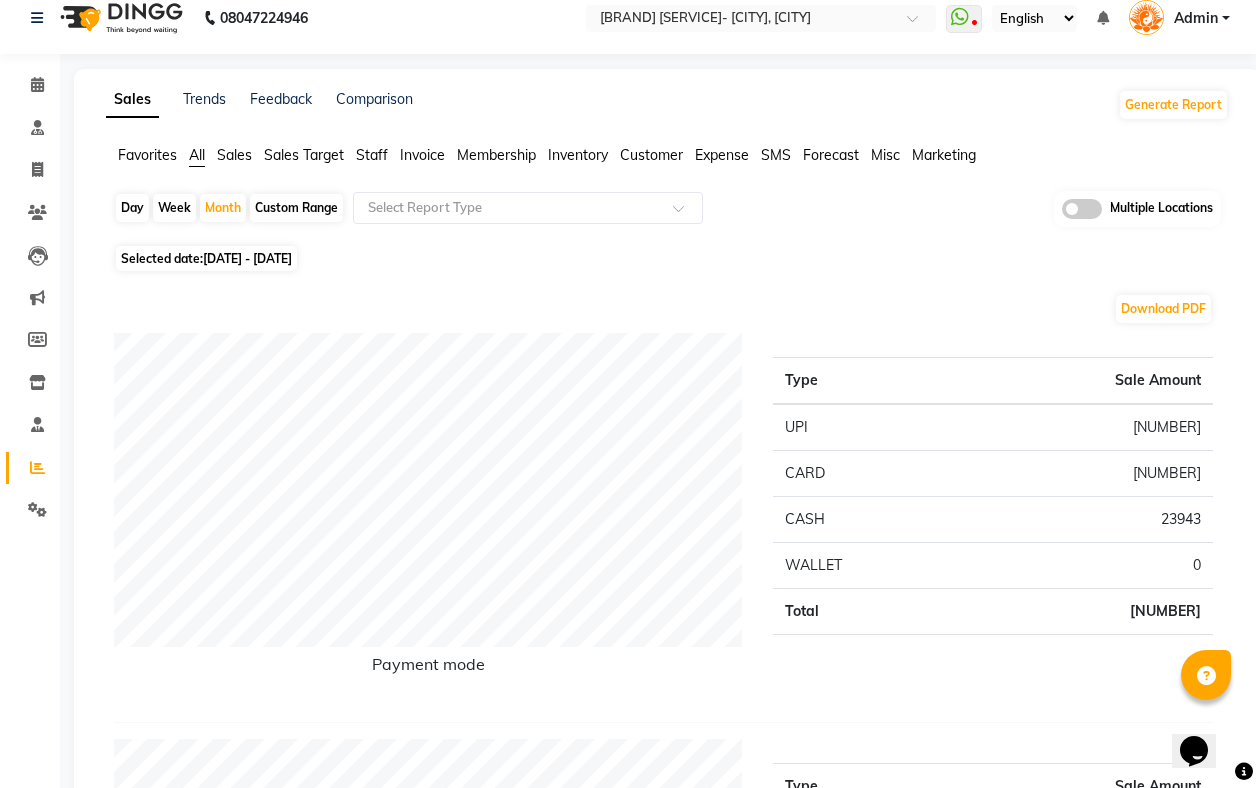 scroll, scrollTop: 0, scrollLeft: 0, axis: both 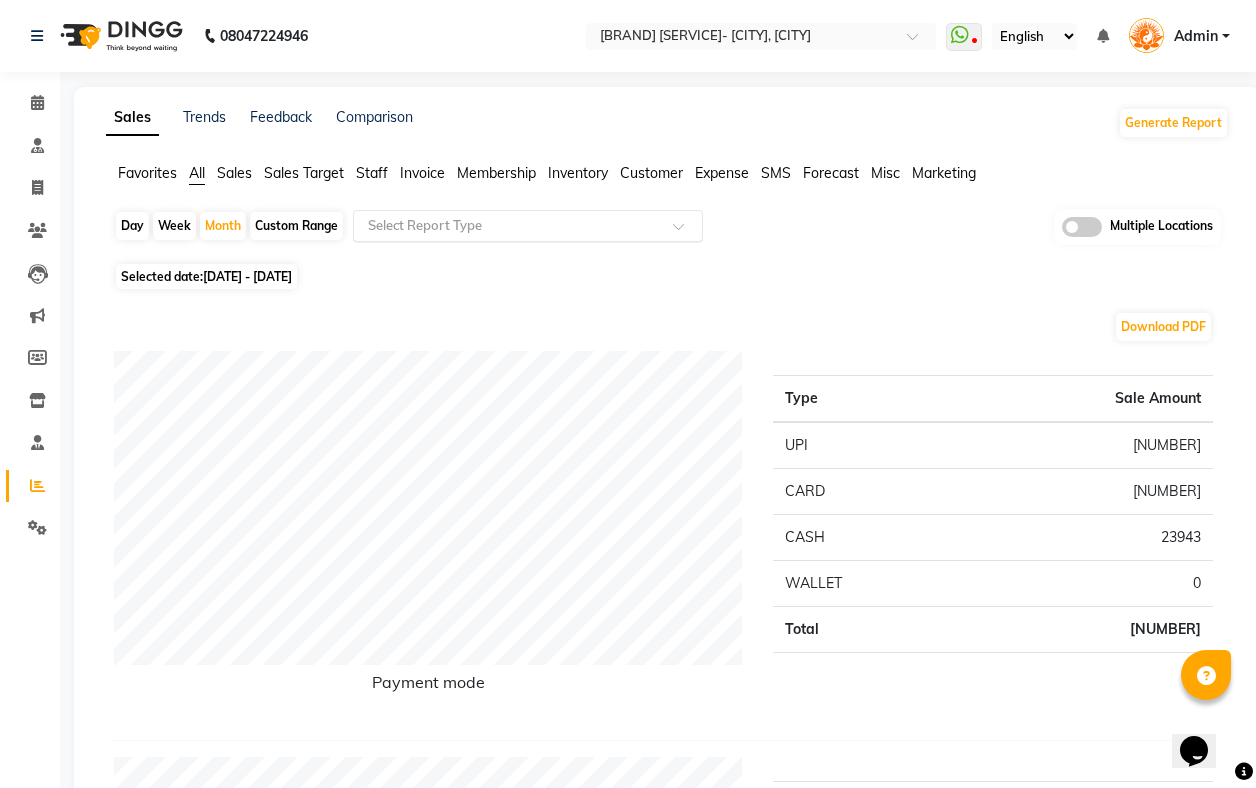 click 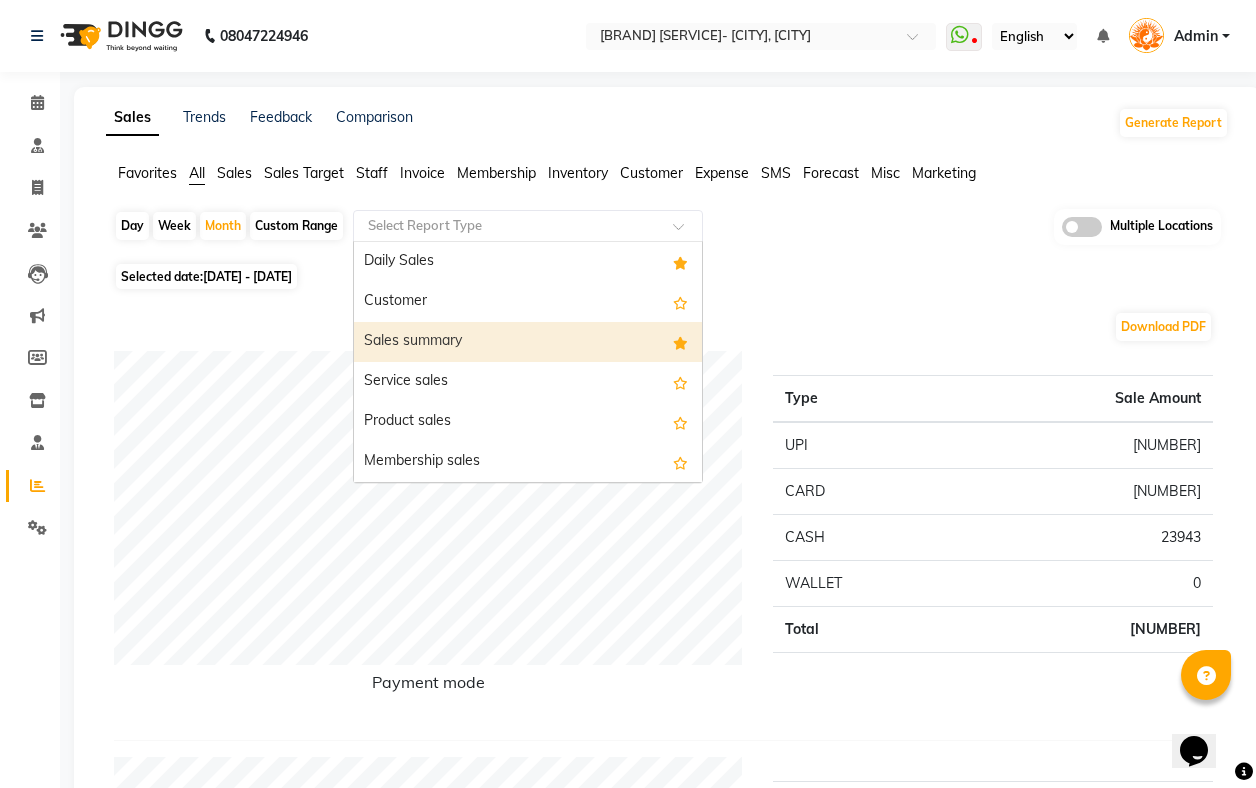 click on "Sales summary" at bounding box center [528, 342] 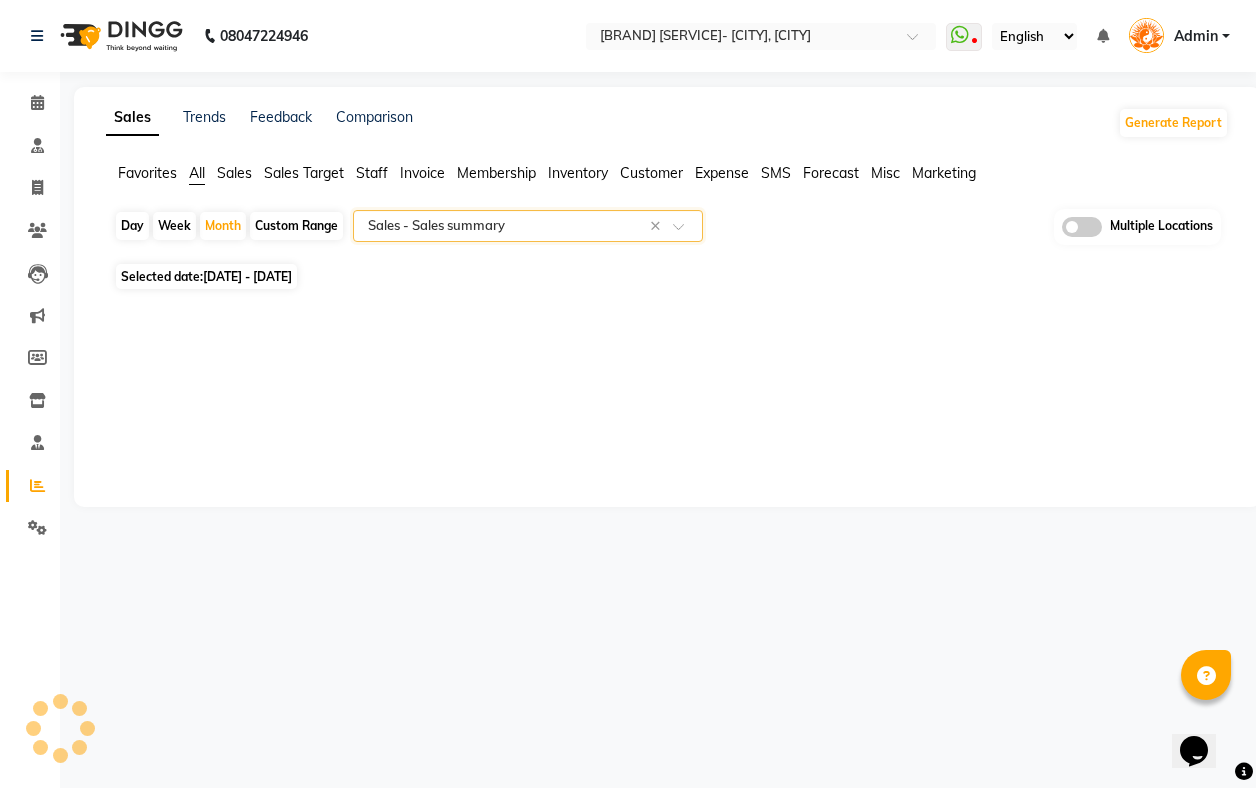 select on "full_report" 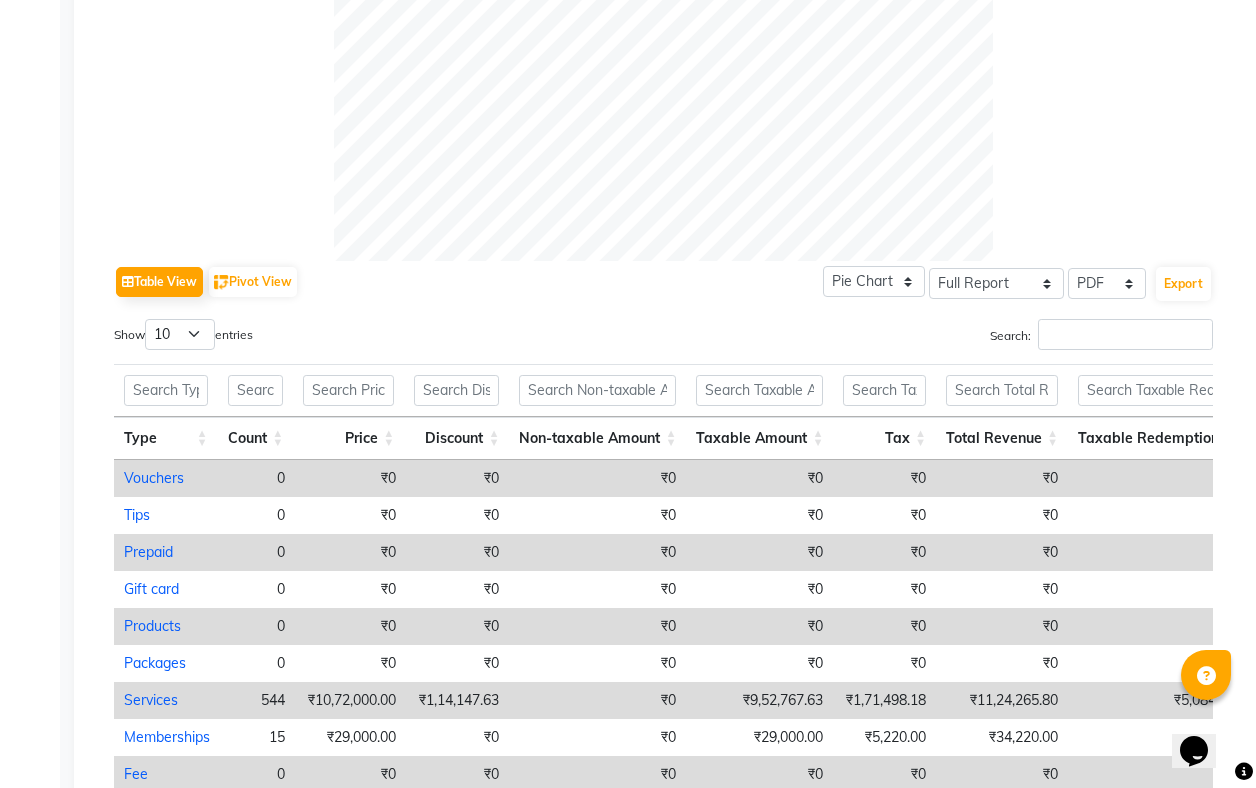 scroll, scrollTop: 889, scrollLeft: 0, axis: vertical 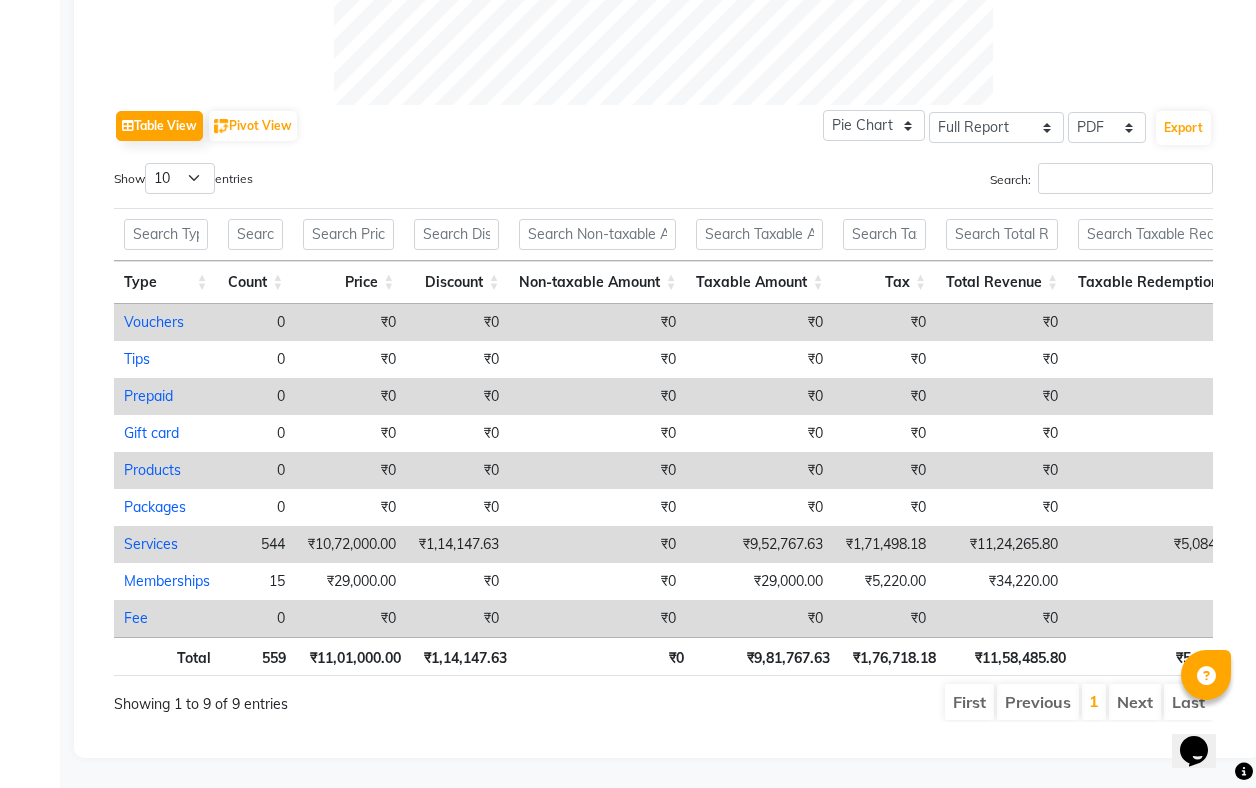 click on "₹9,52,767.63" at bounding box center (759, 544) 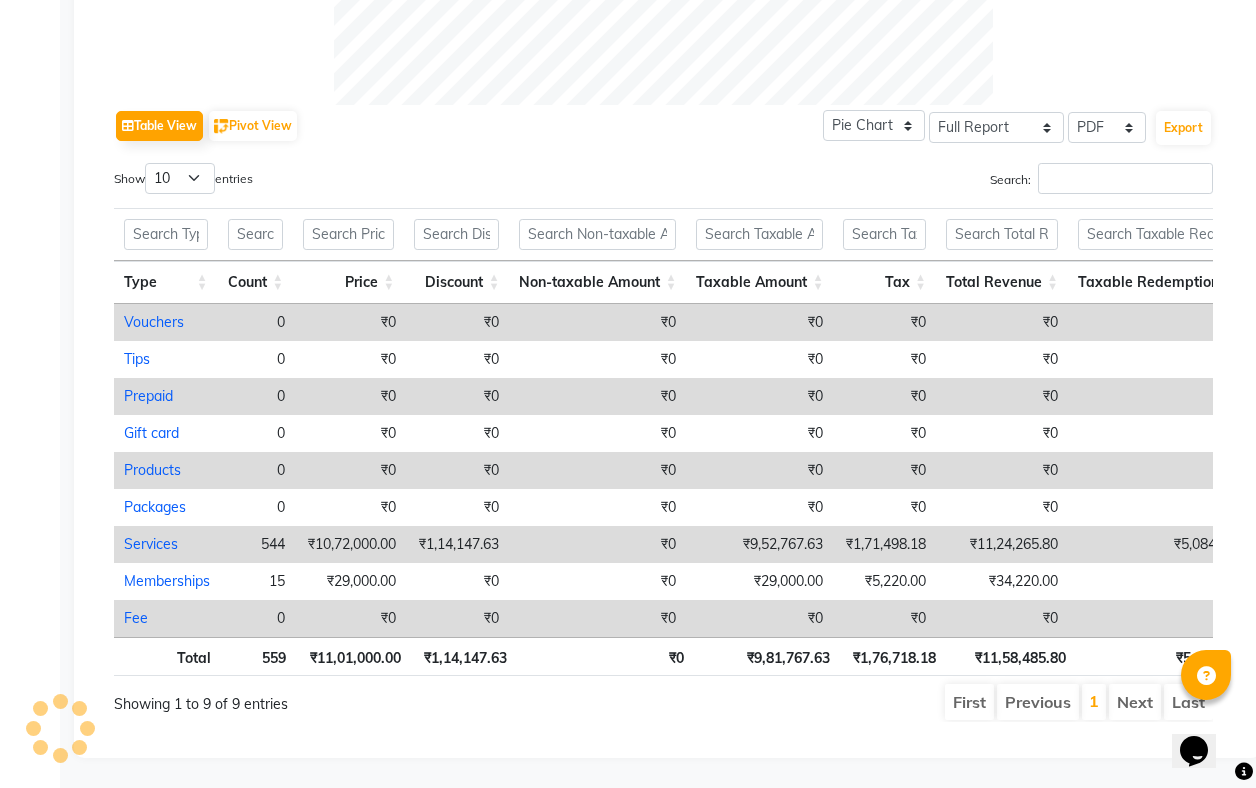 select on "full_report" 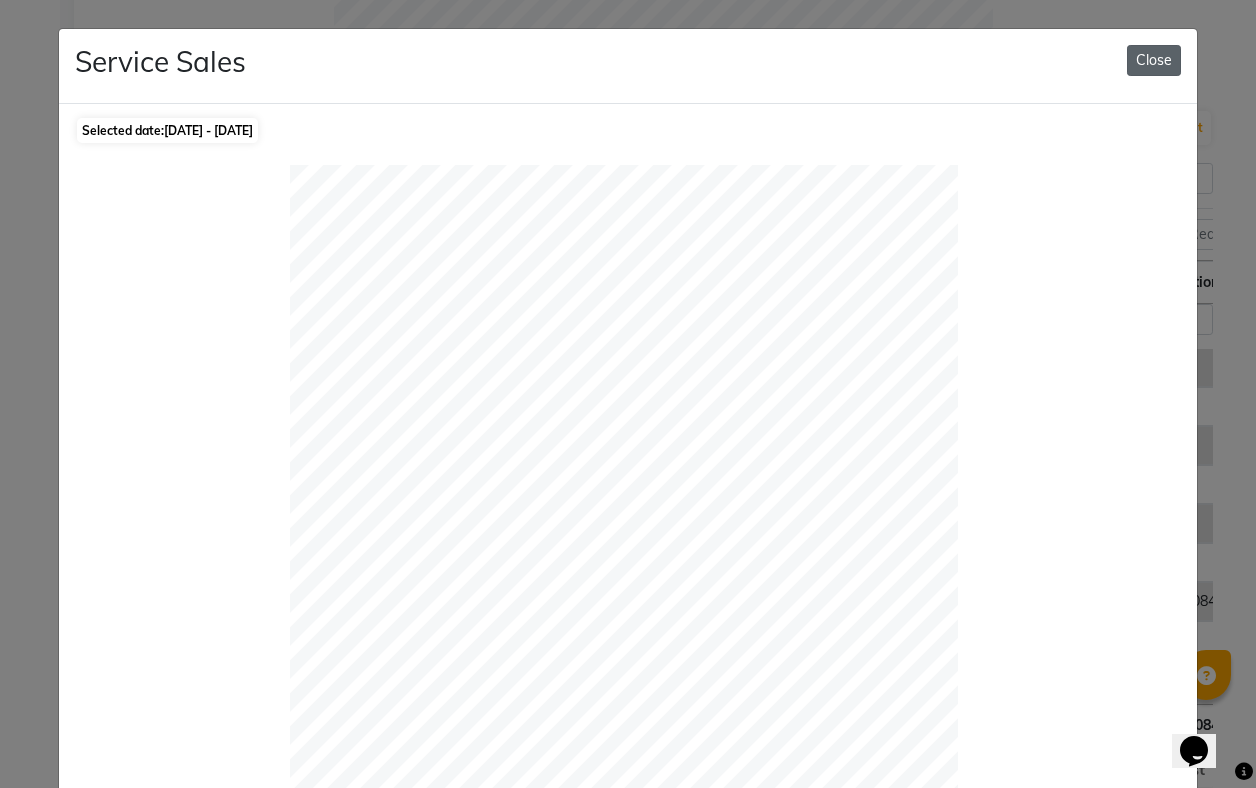 click on "Close" 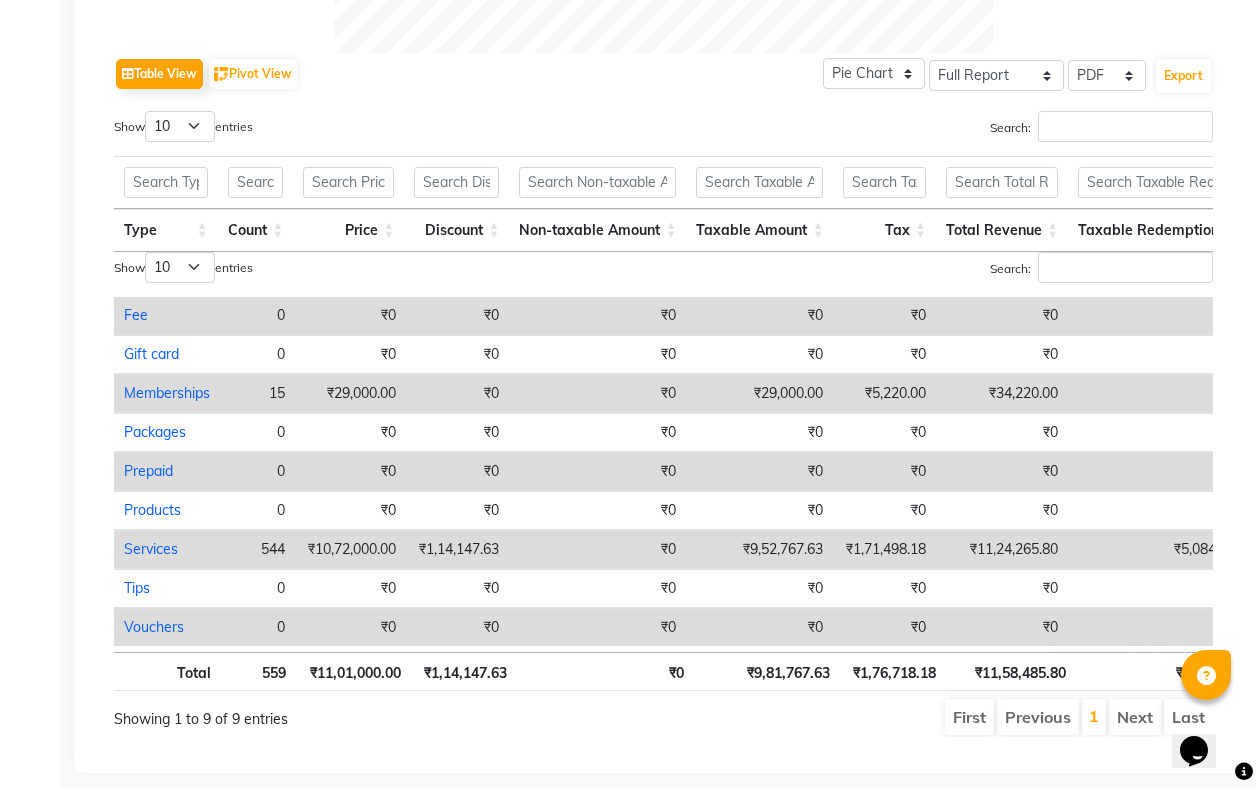 scroll, scrollTop: 956, scrollLeft: 0, axis: vertical 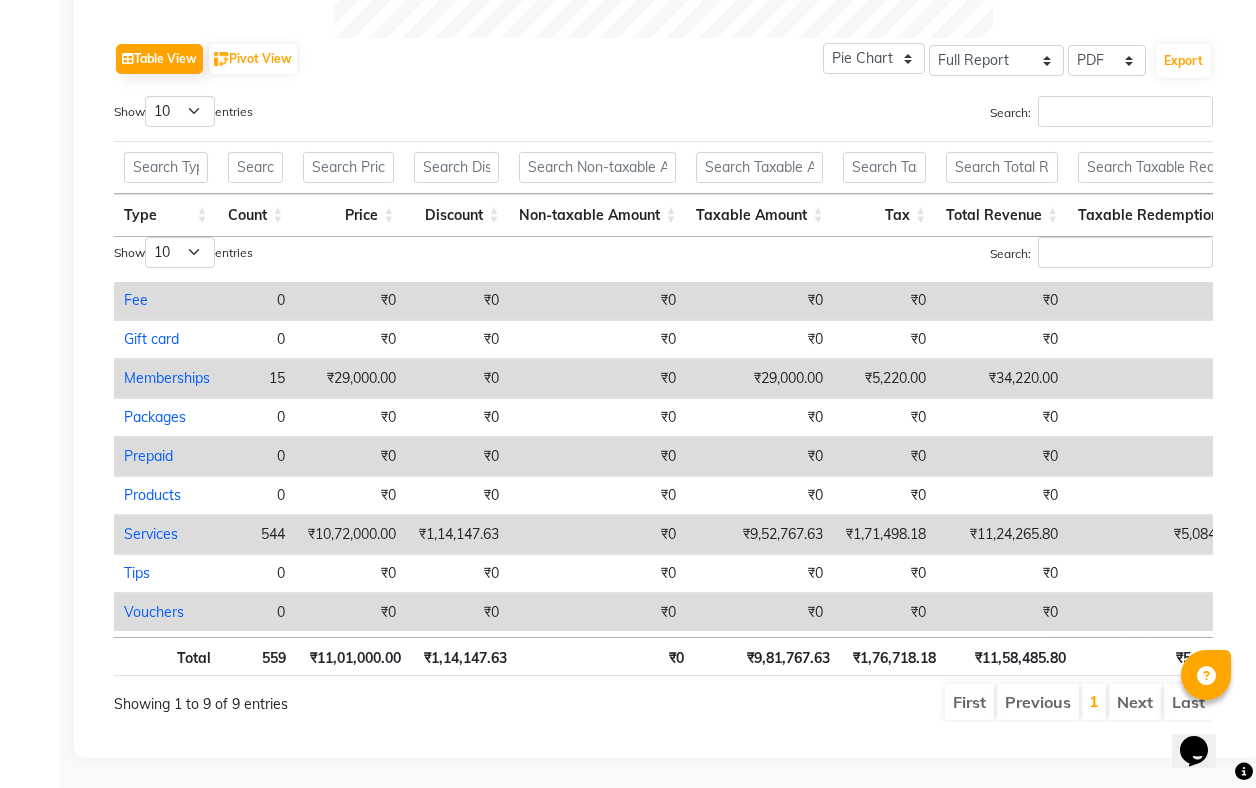 click on "Show  10 25 50 100  entries" at bounding box center [381, 256] 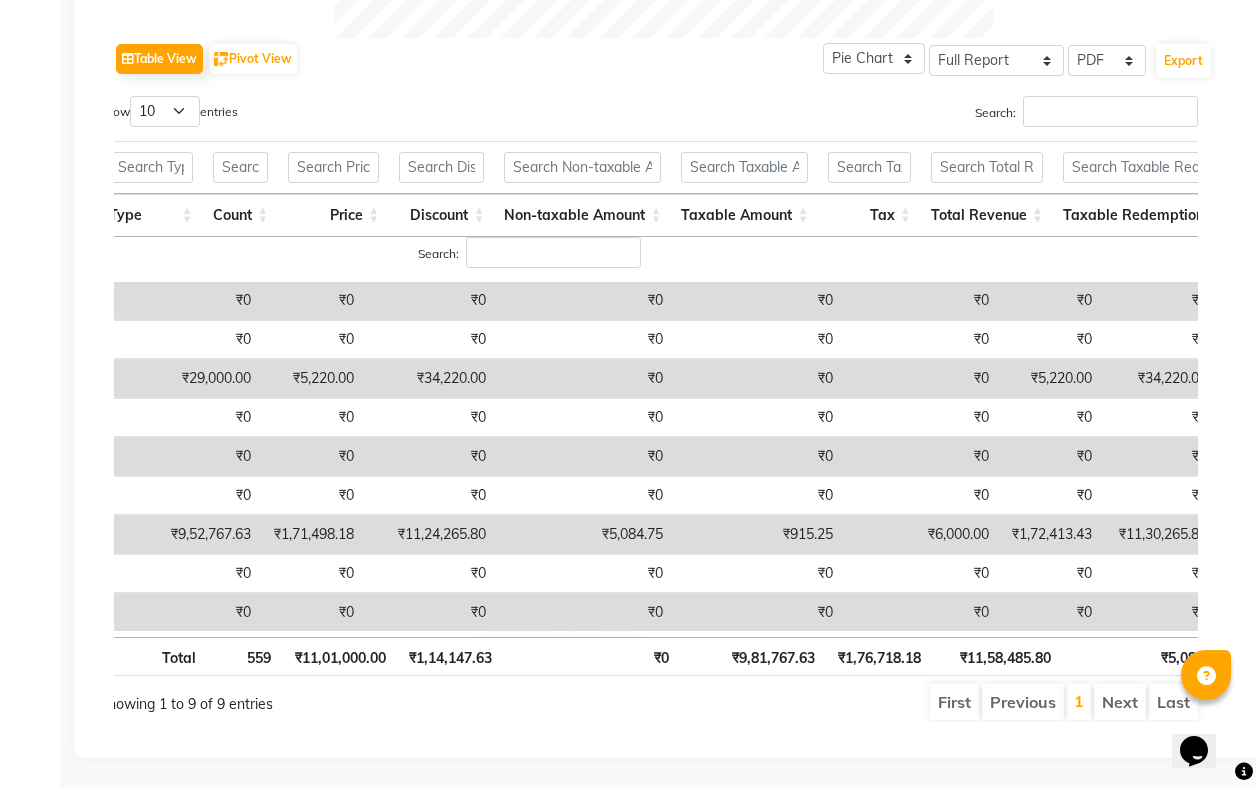 scroll, scrollTop: 0, scrollLeft: 578, axis: horizontal 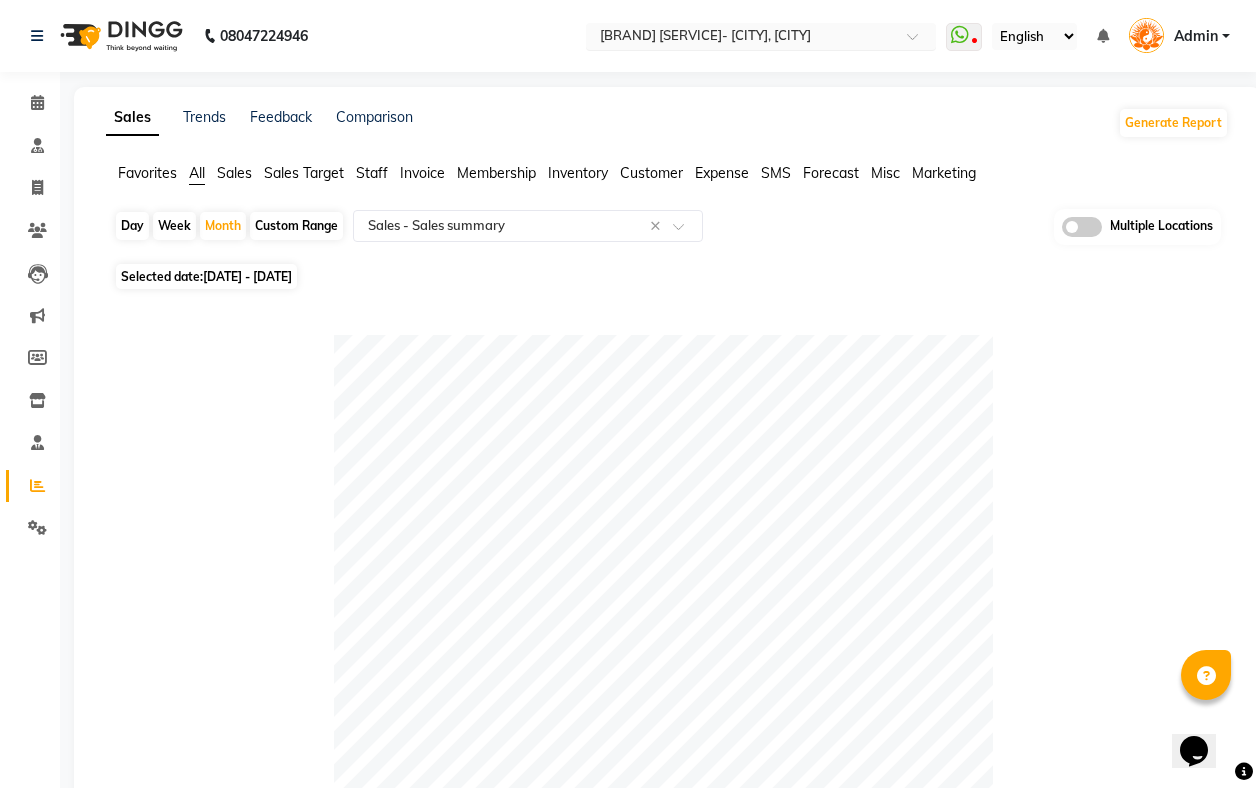 click on "× Akshar Wellness Center-kothaguda, Kothaguda" at bounding box center (705, 36) 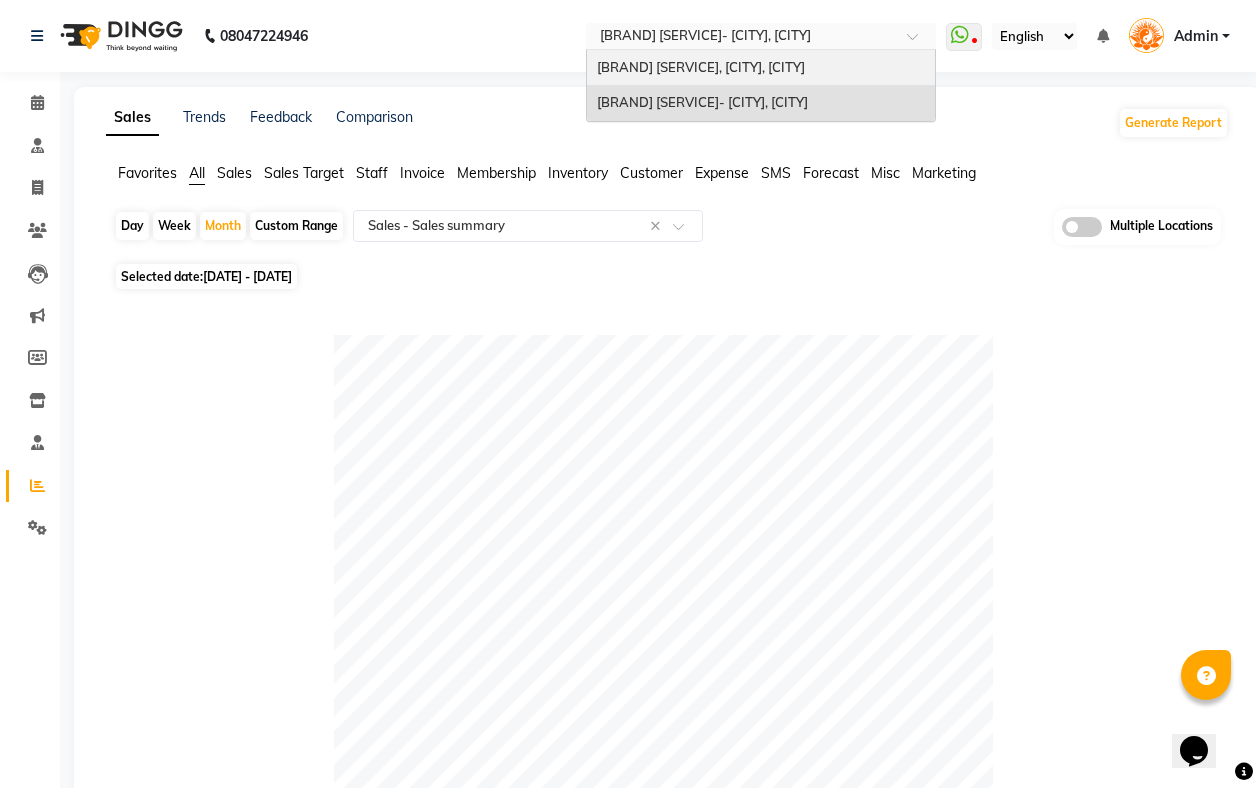 click on "Akshar Wellness Center,kokapet, Kokapet" at bounding box center [761, 68] 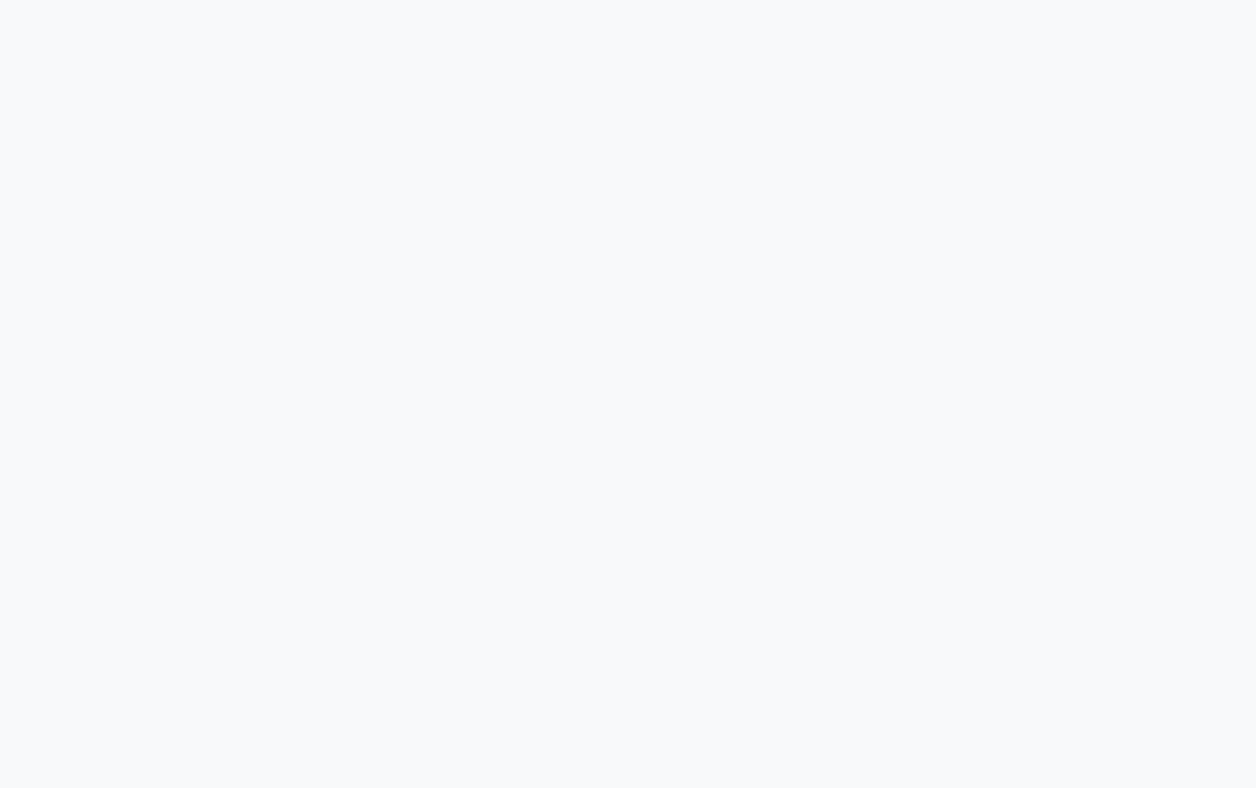 scroll, scrollTop: 0, scrollLeft: 0, axis: both 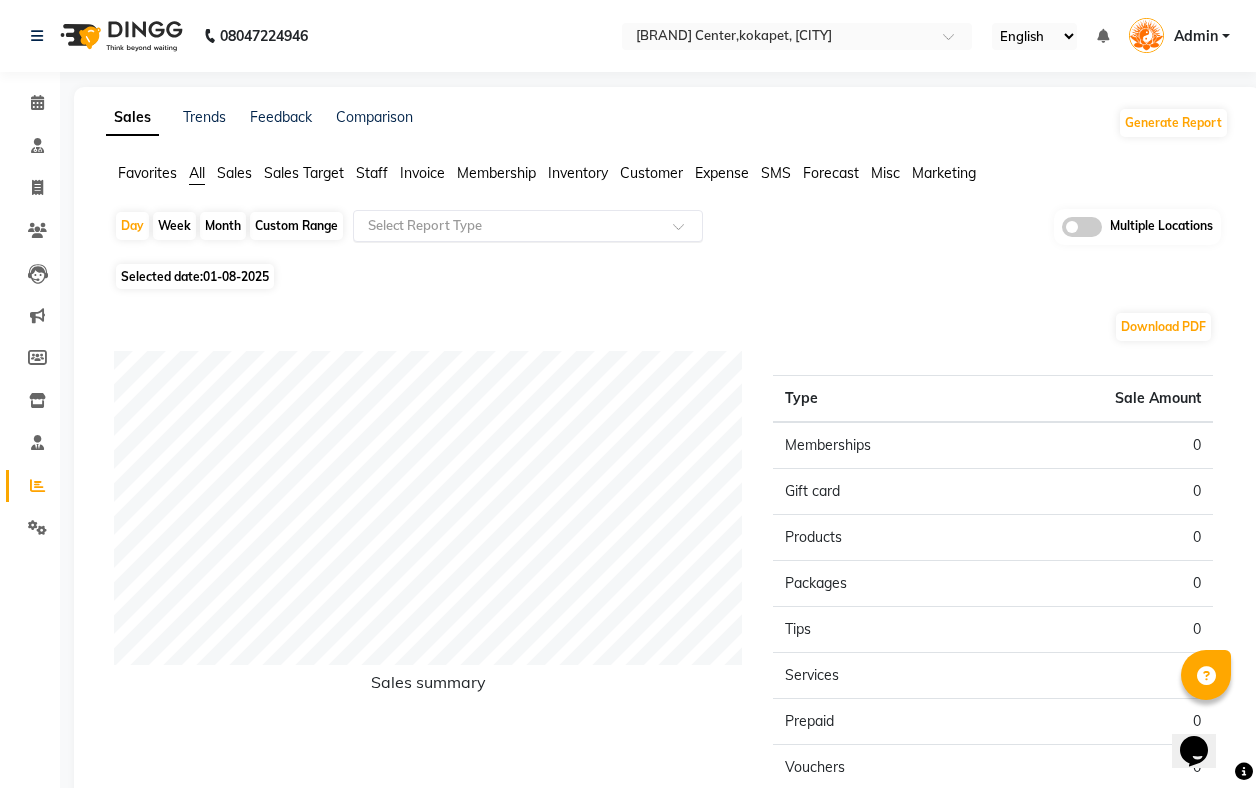 click on "Select Report Type" 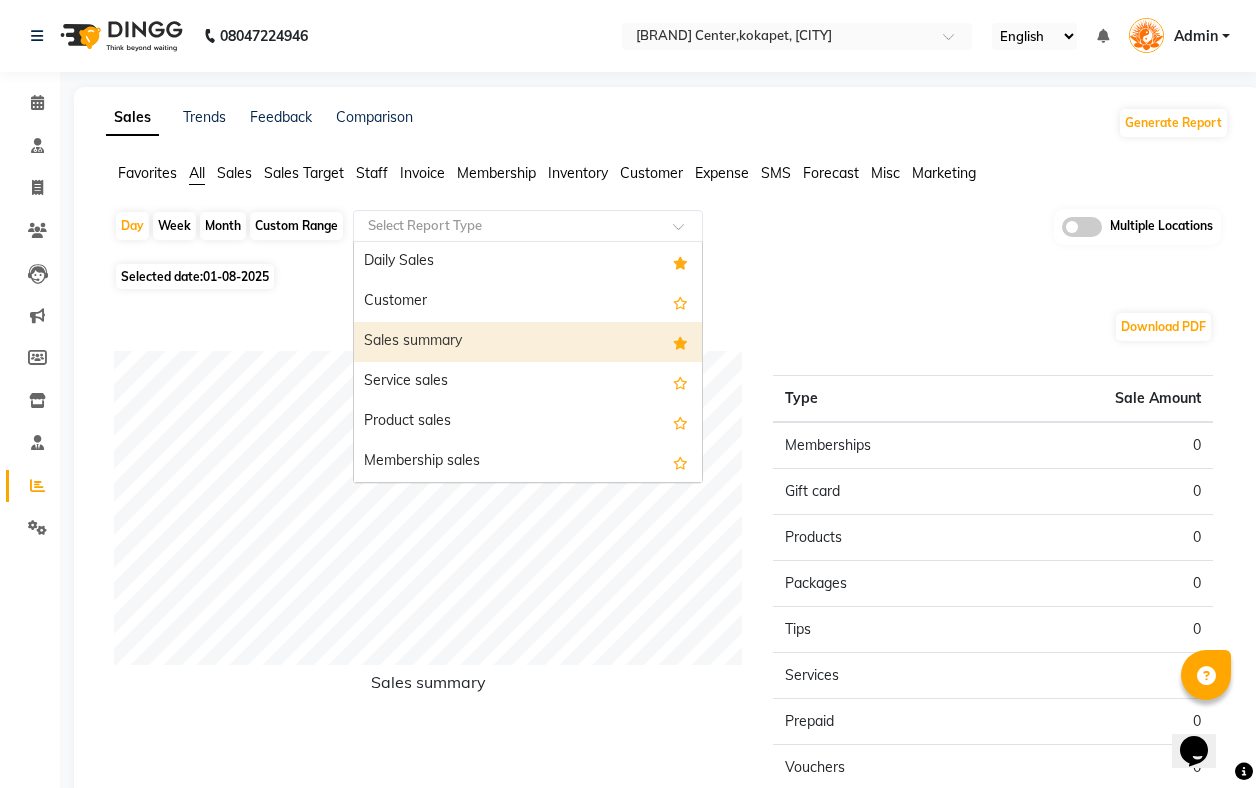 click on "Sales summary" at bounding box center [528, 342] 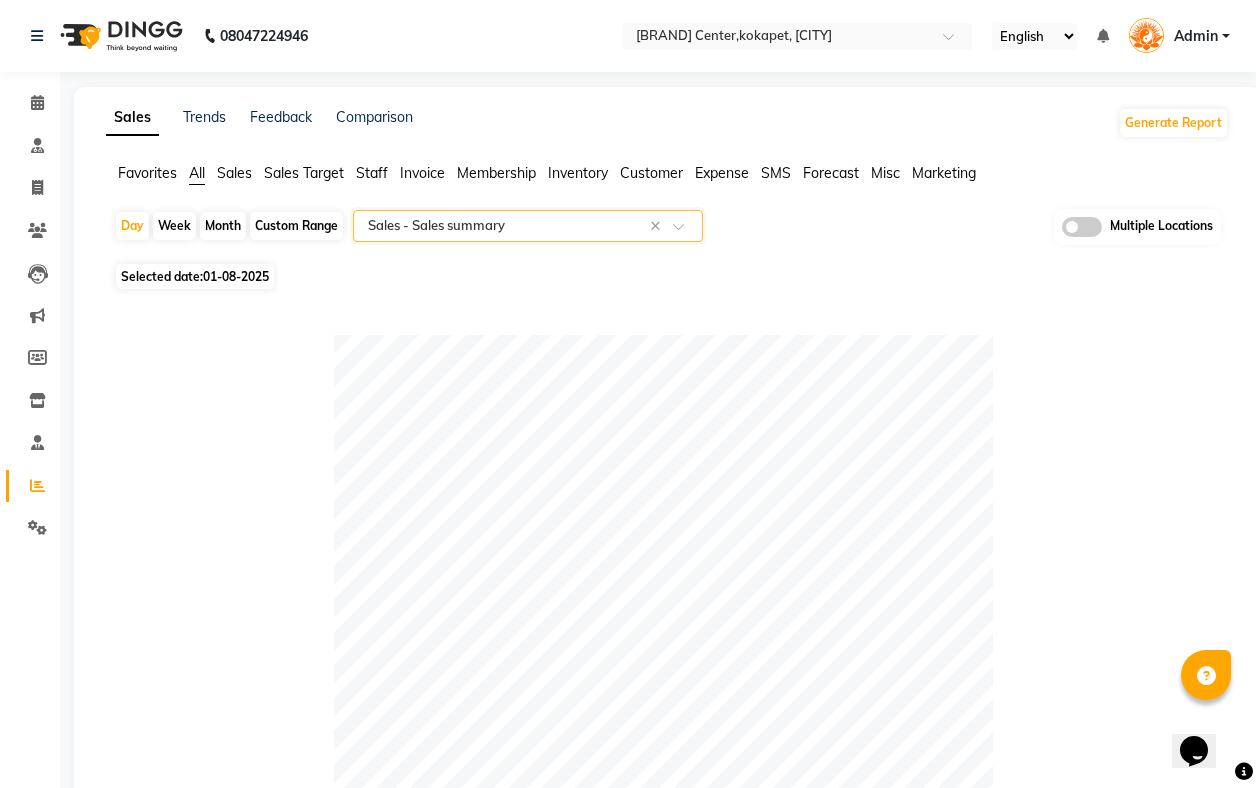 scroll, scrollTop: 66, scrollLeft: 0, axis: vertical 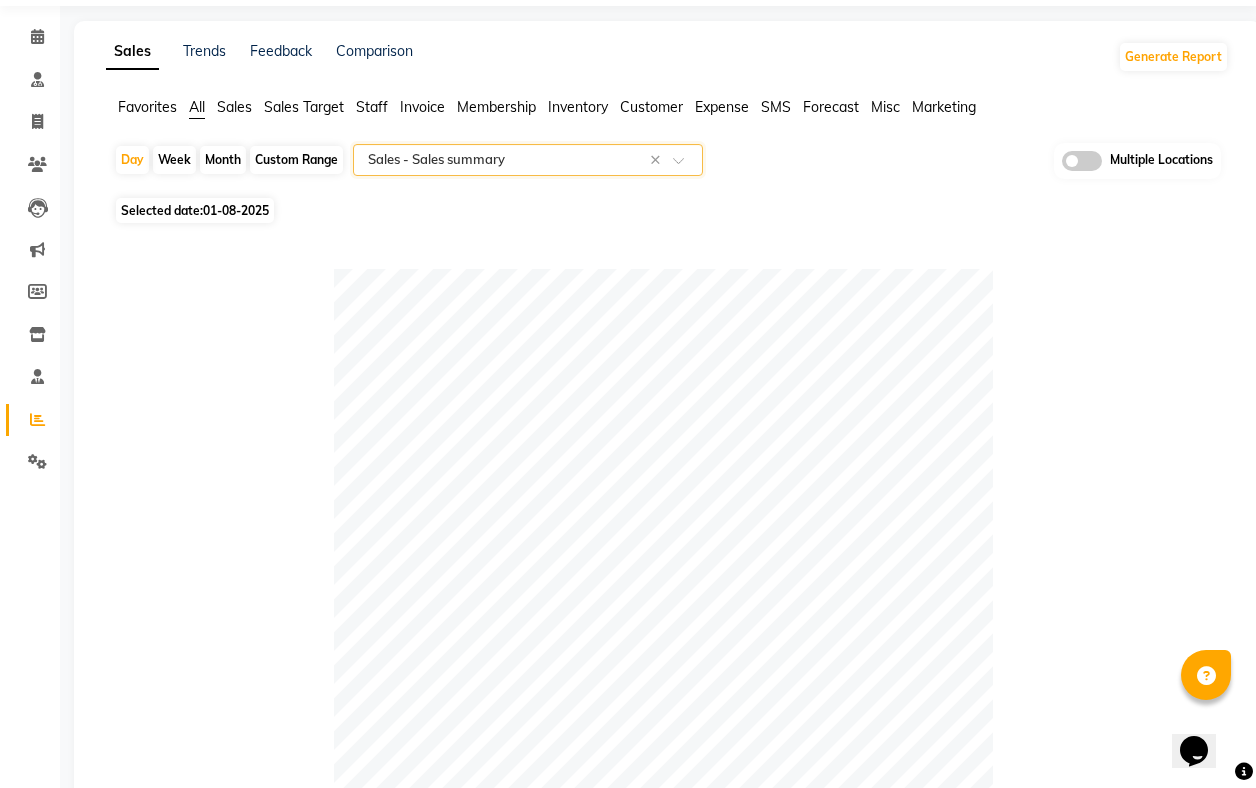 click on "Month" 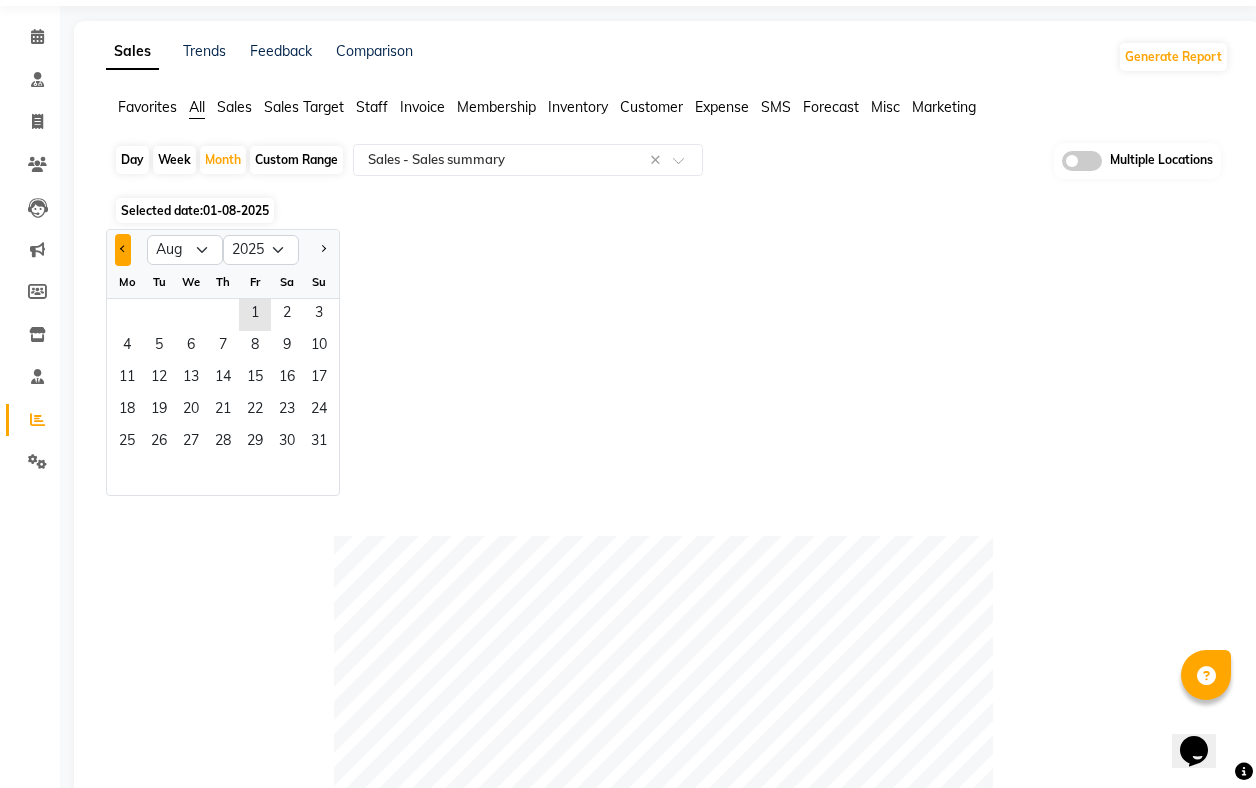 click 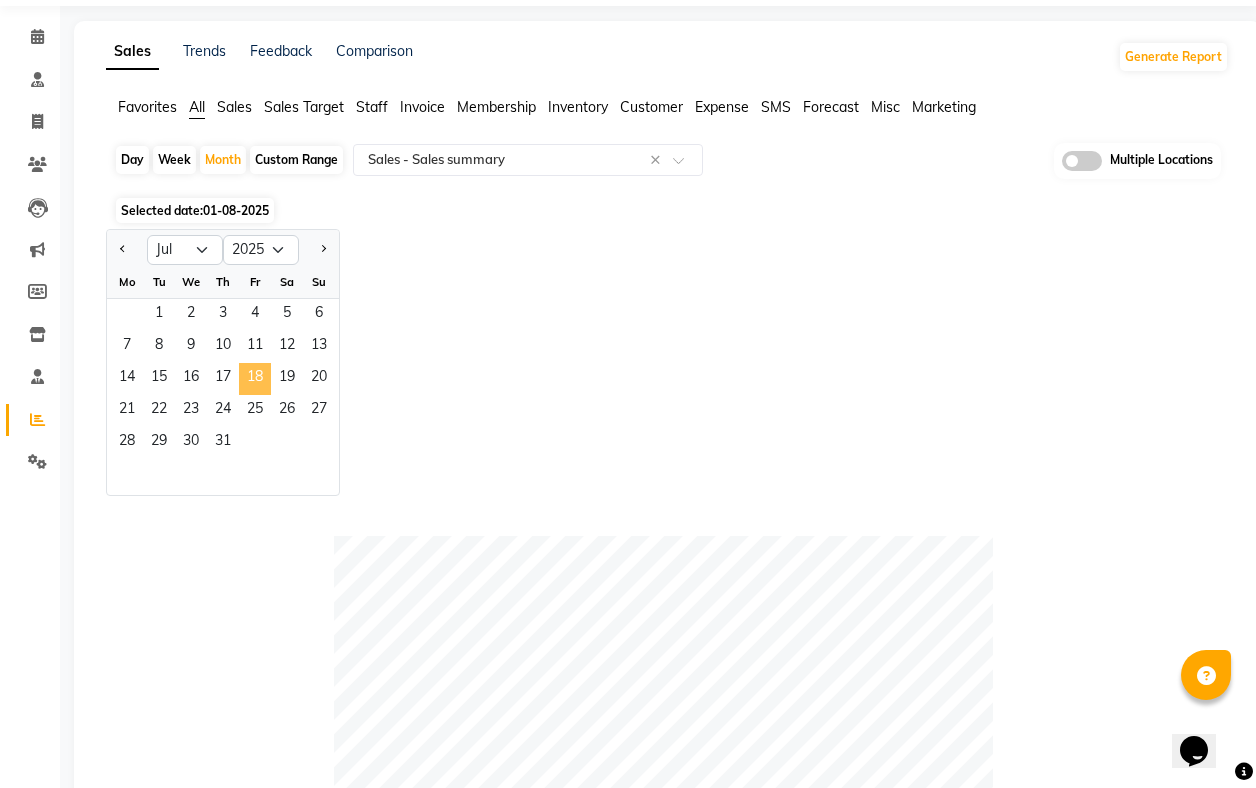 click on "18" 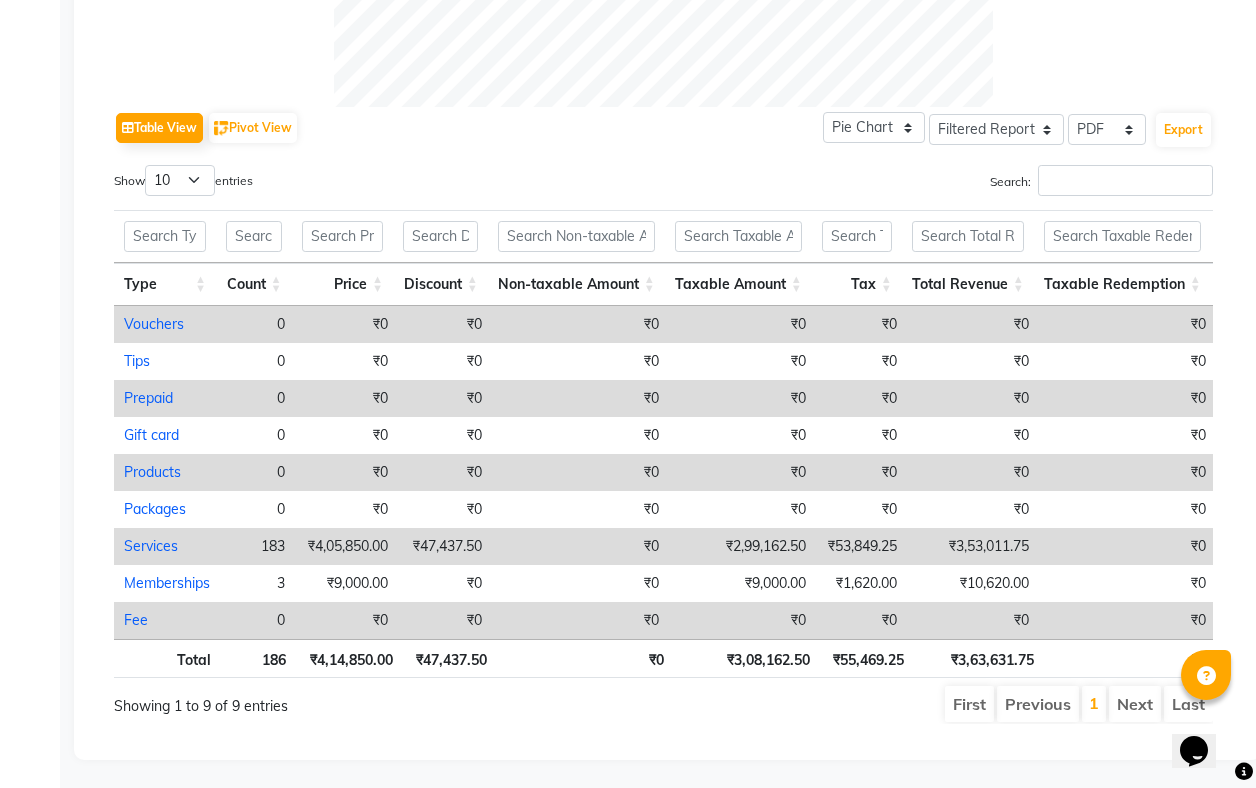 scroll, scrollTop: 889, scrollLeft: 0, axis: vertical 